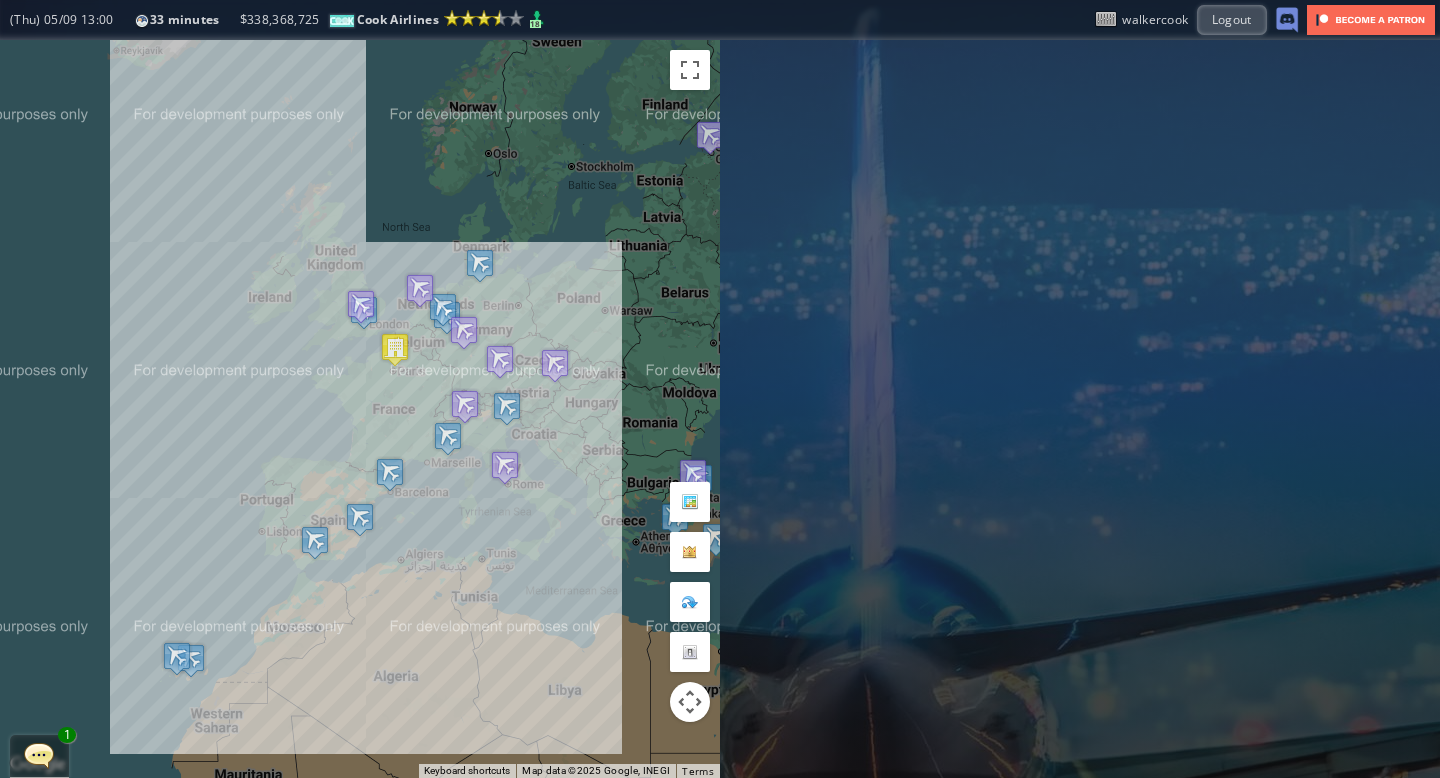 scroll, scrollTop: 0, scrollLeft: 0, axis: both 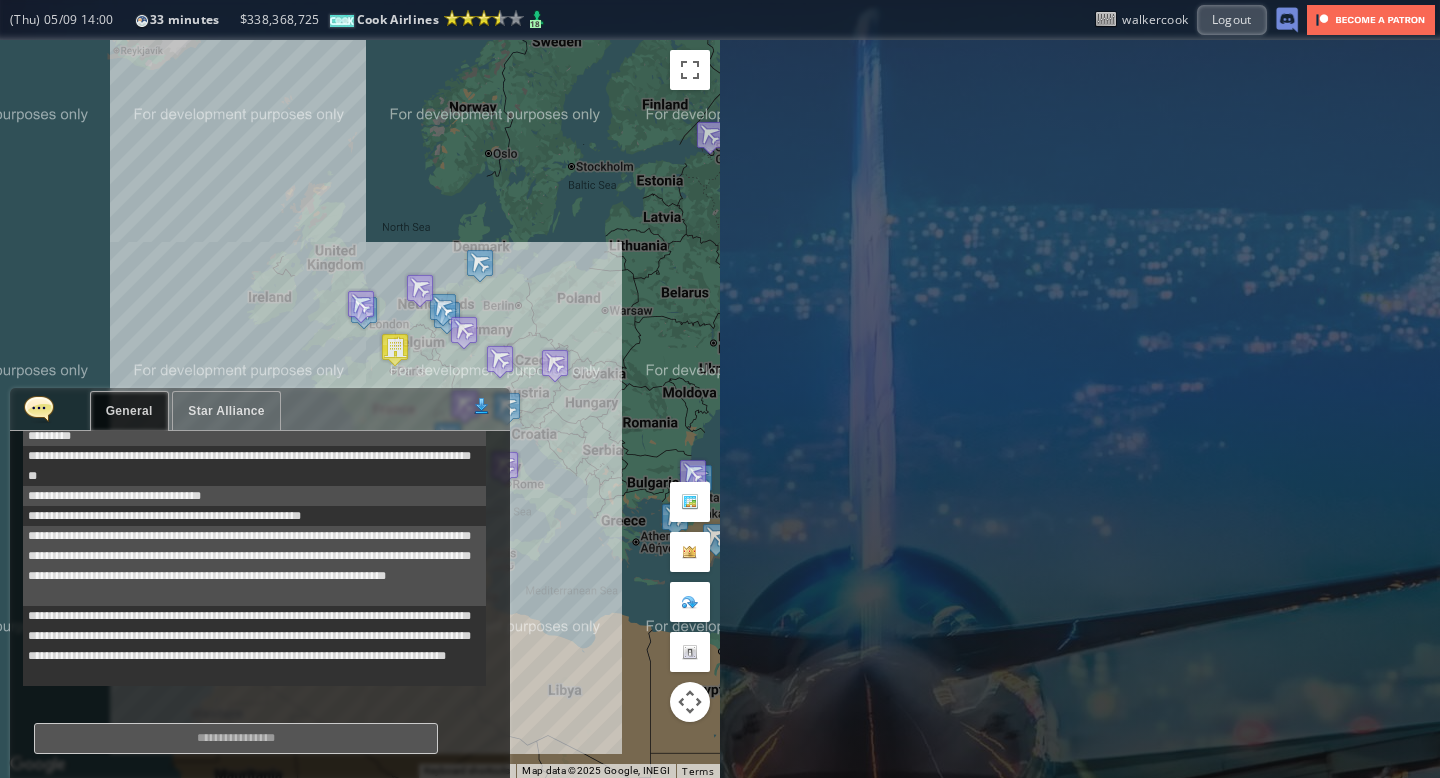 click on "Star Alliance" at bounding box center (226, 411) 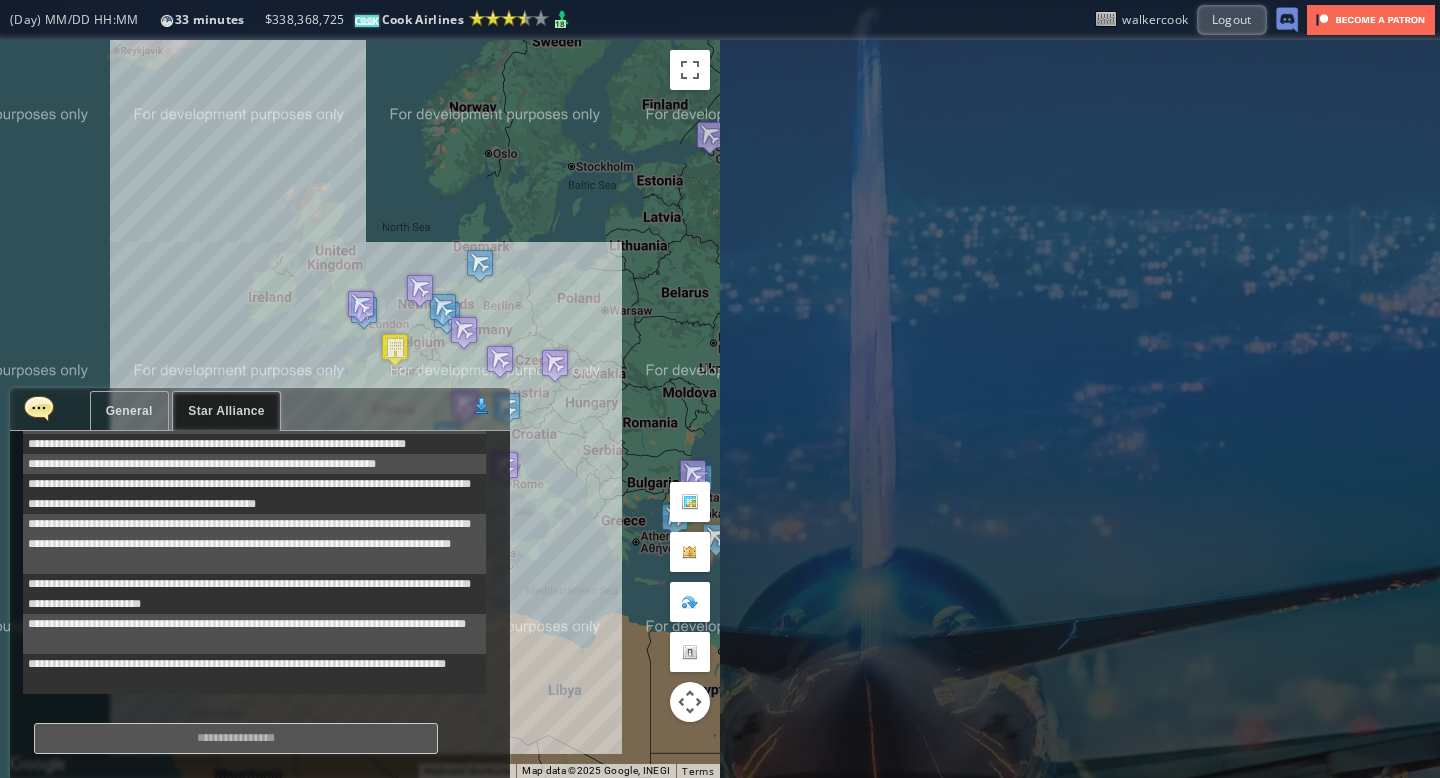 scroll, scrollTop: 401, scrollLeft: 0, axis: vertical 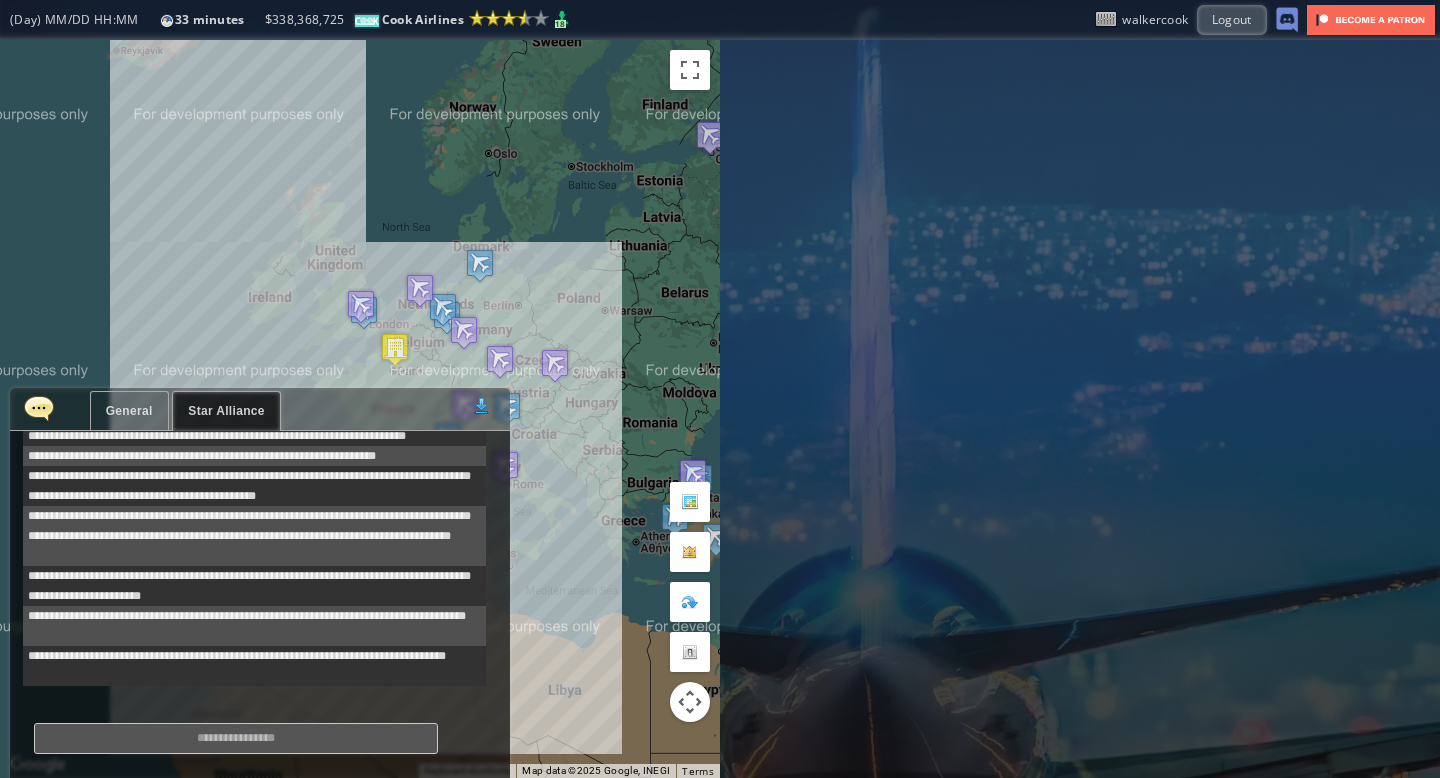 click on "General" at bounding box center (129, 411) 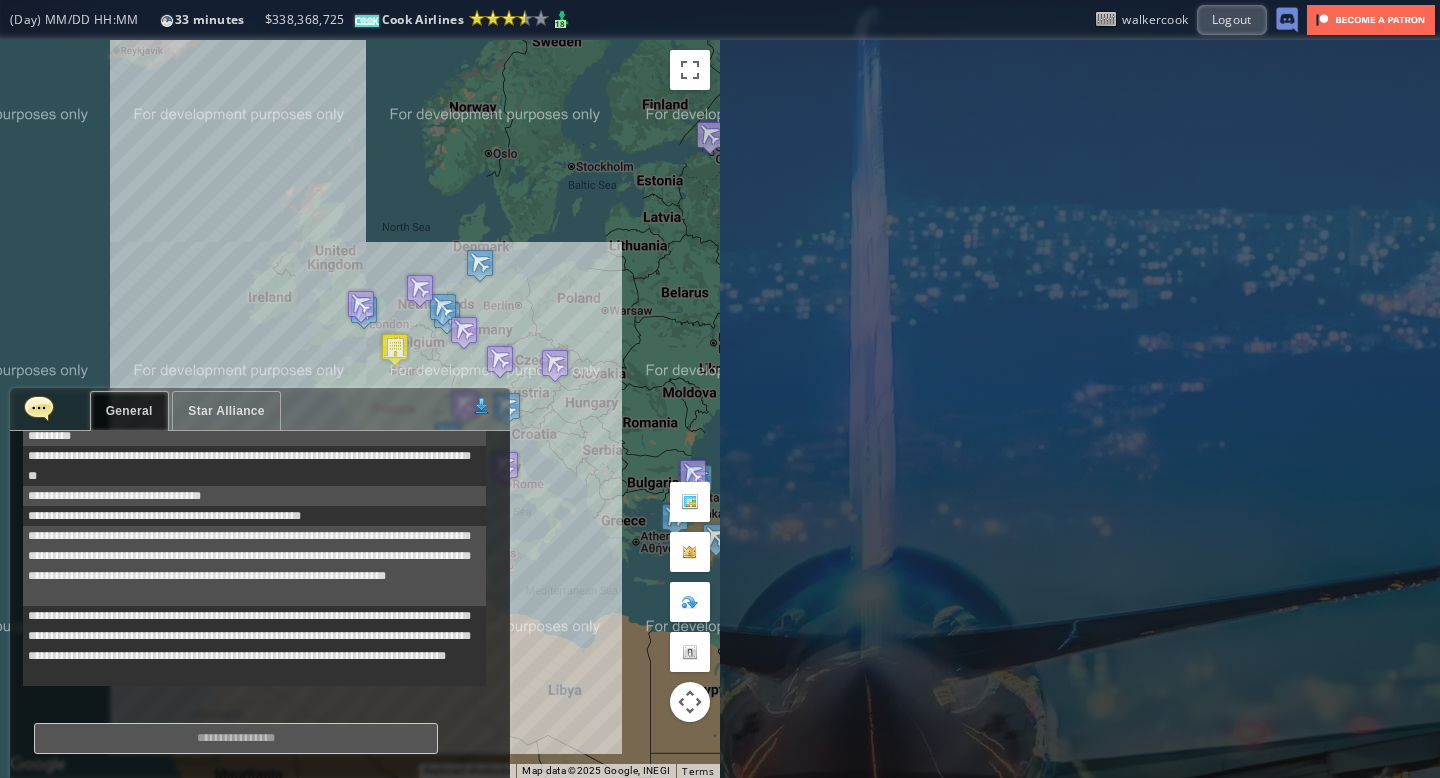 click at bounding box center (39, 408) 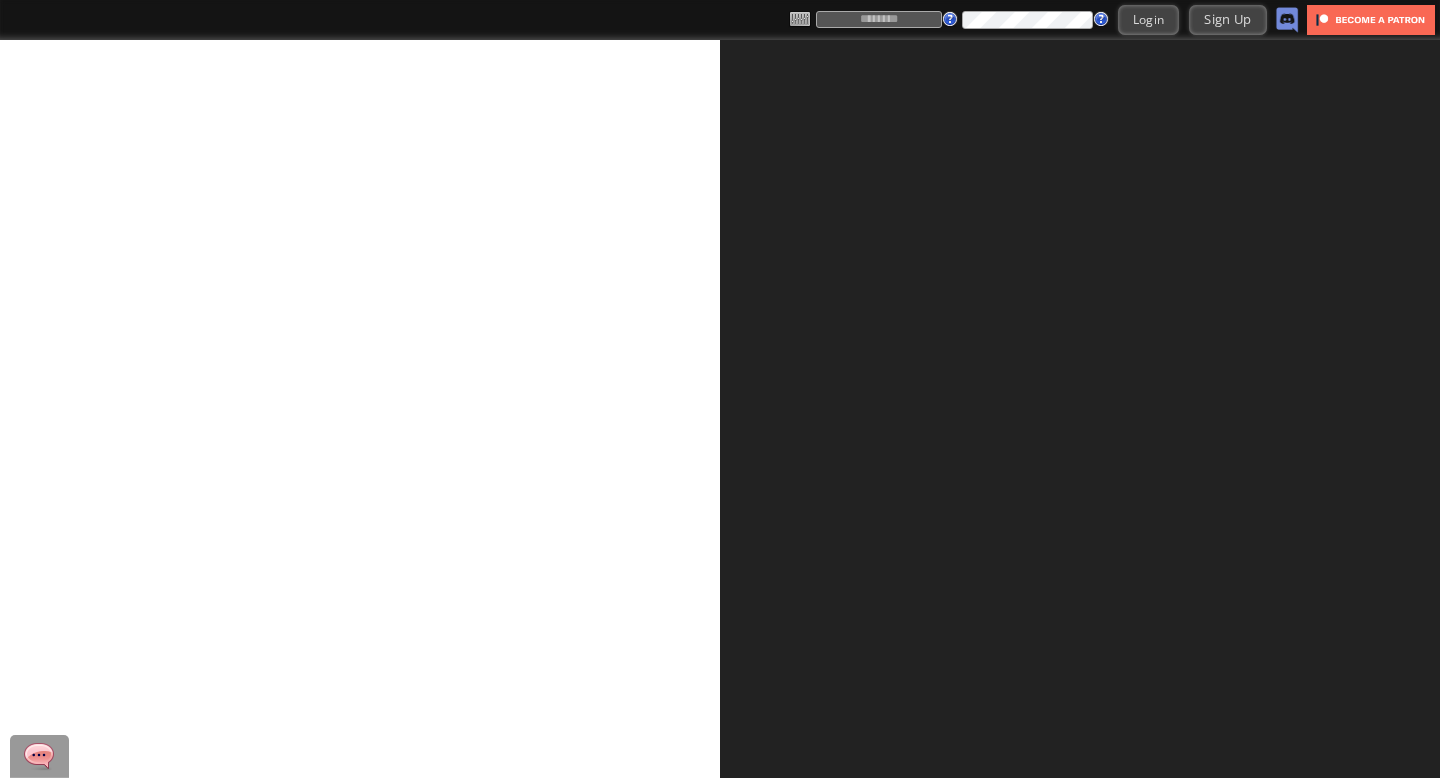 scroll, scrollTop: 0, scrollLeft: 0, axis: both 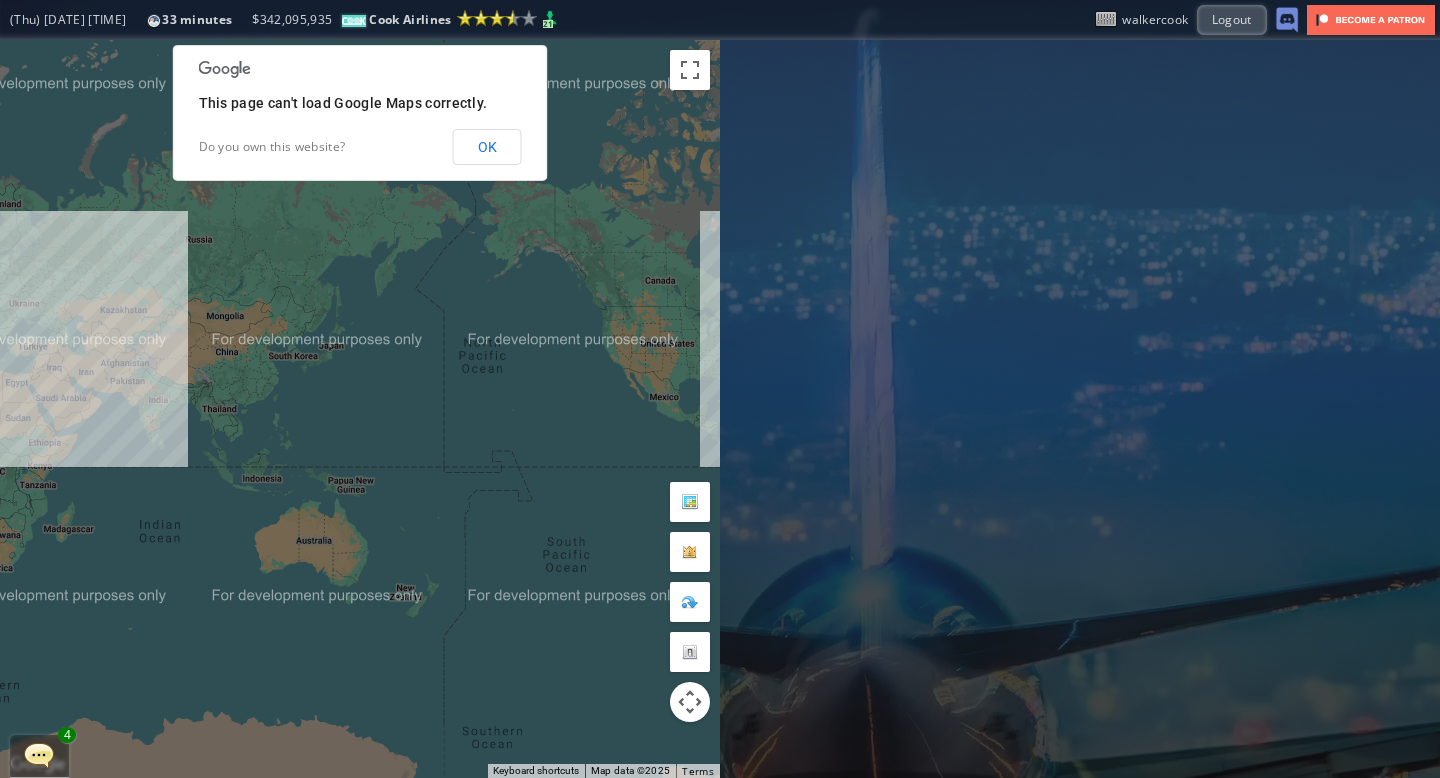 click on "OK" at bounding box center [487, 147] 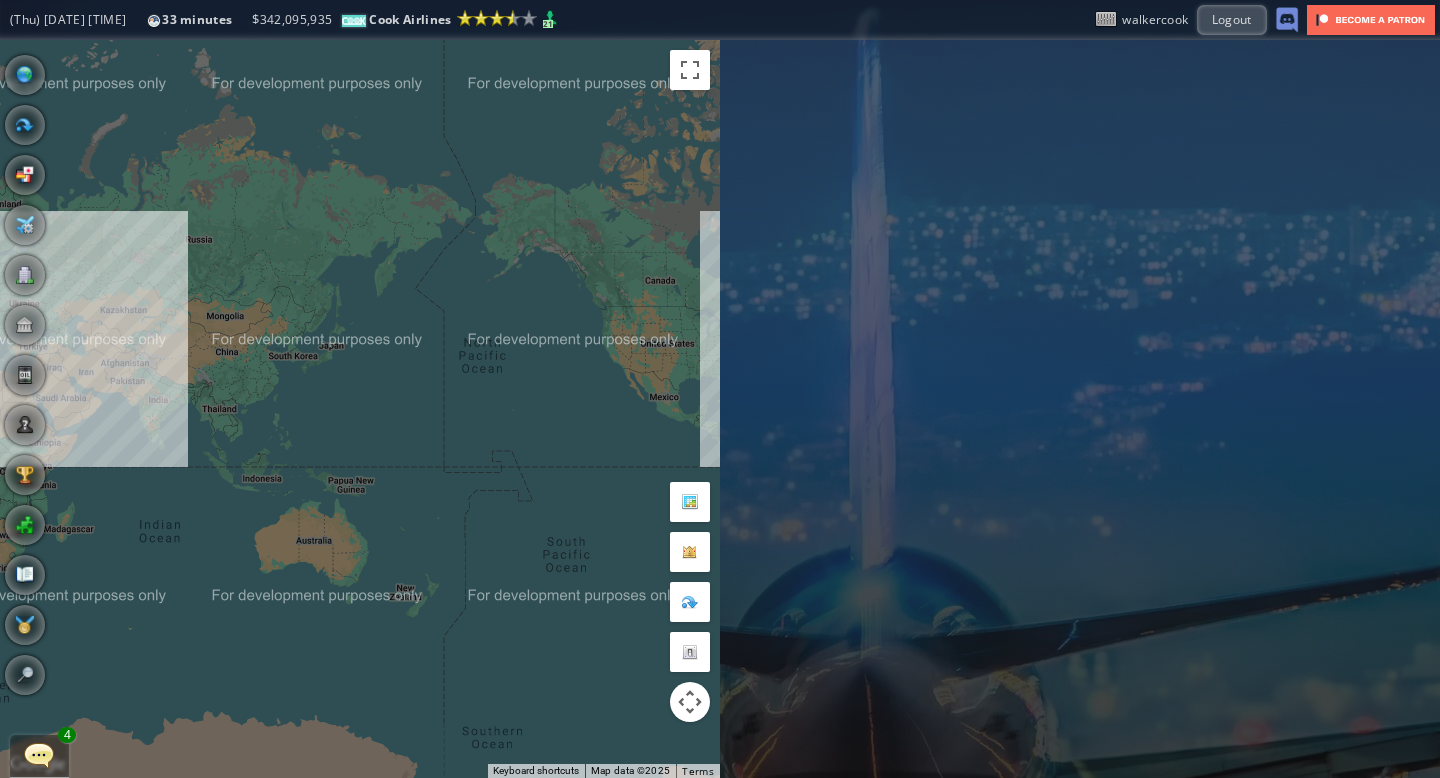 click at bounding box center [39, 755] 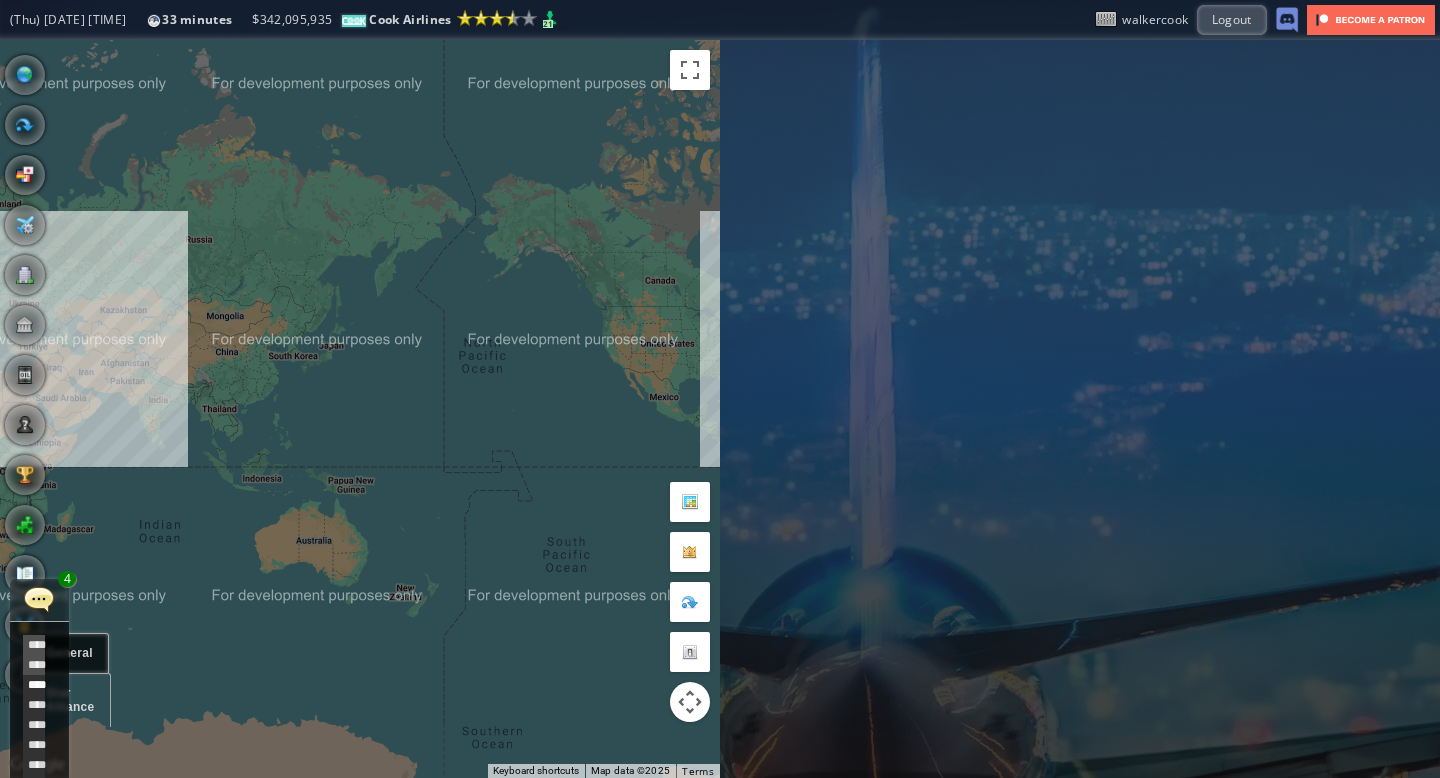 scroll, scrollTop: 461, scrollLeft: 0, axis: vertical 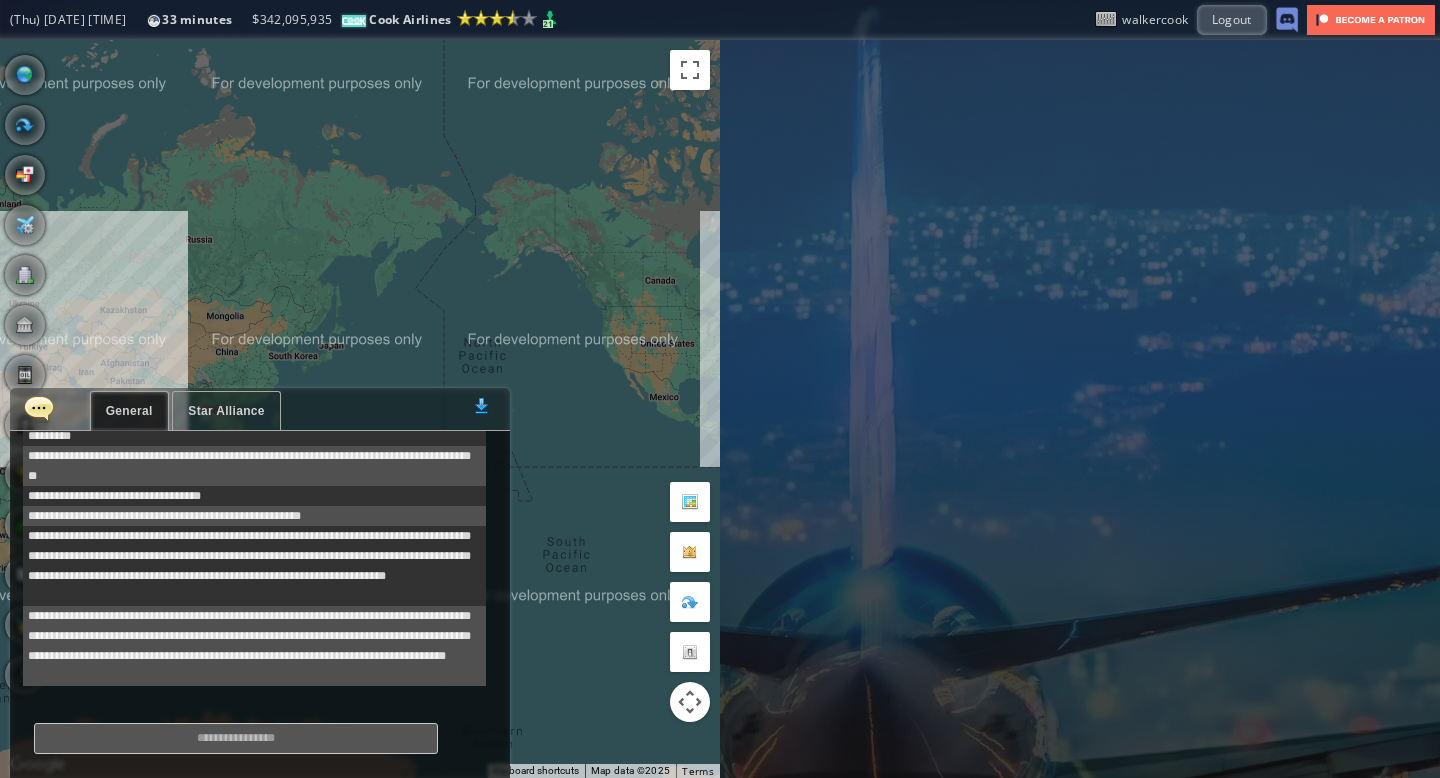 click on "Star Alliance" at bounding box center (226, 411) 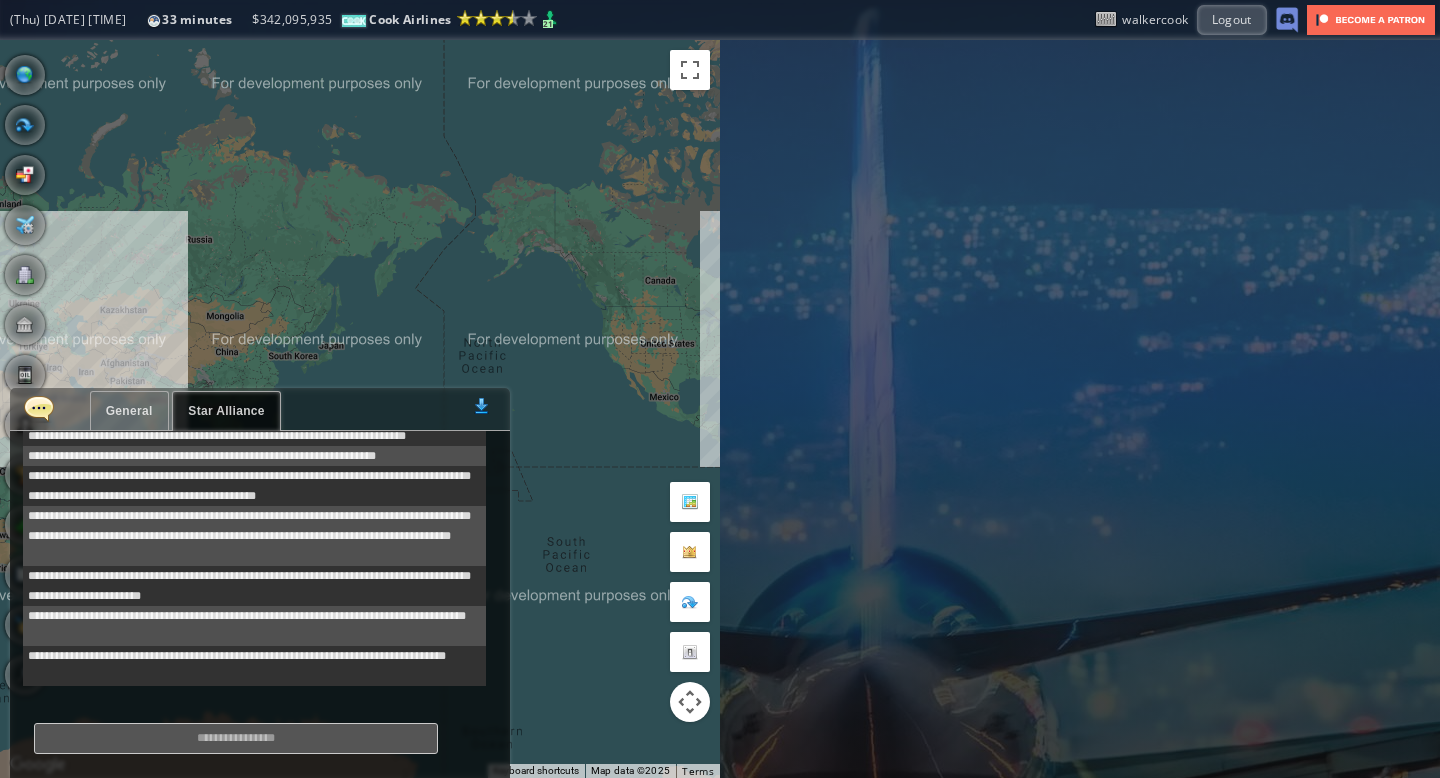 click on "General" at bounding box center [129, 411] 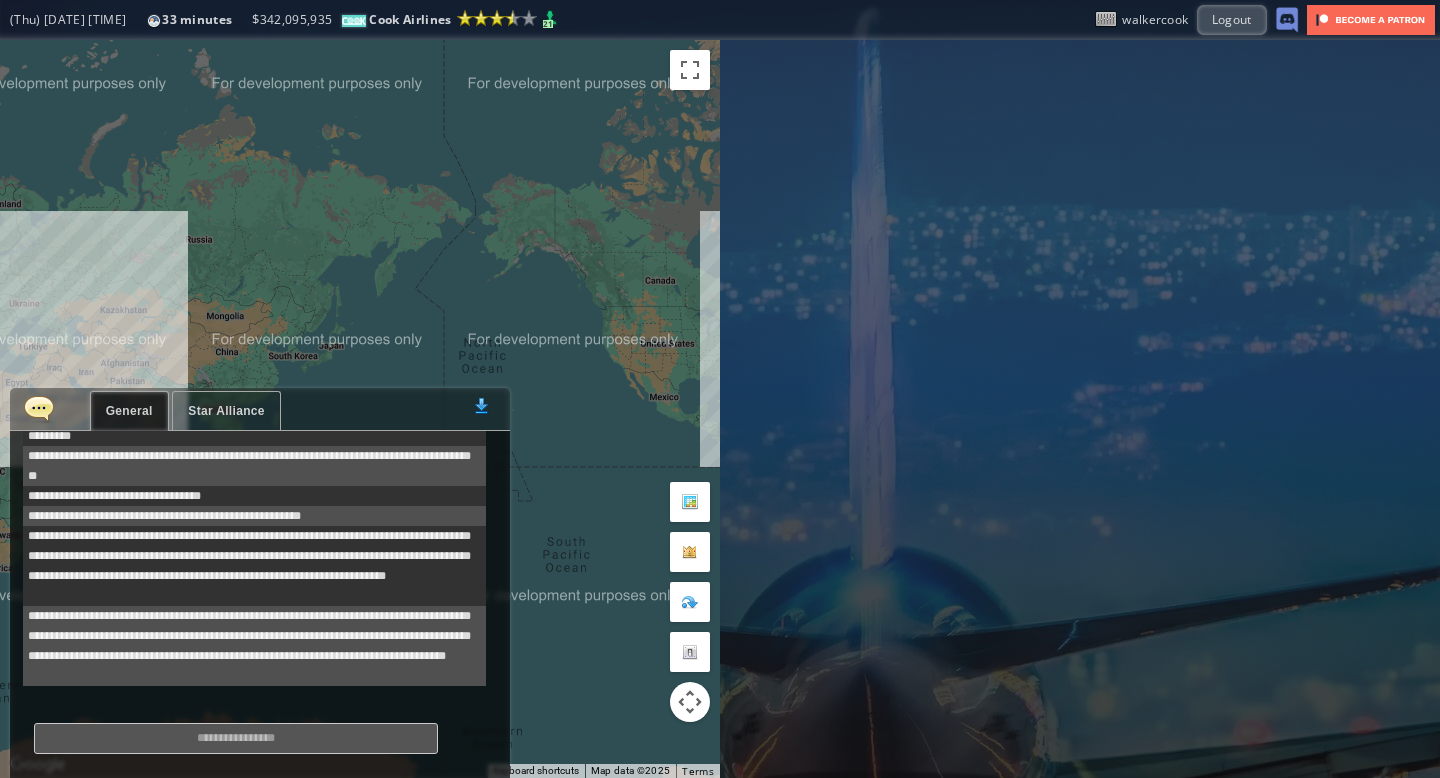 click at bounding box center (39, 408) 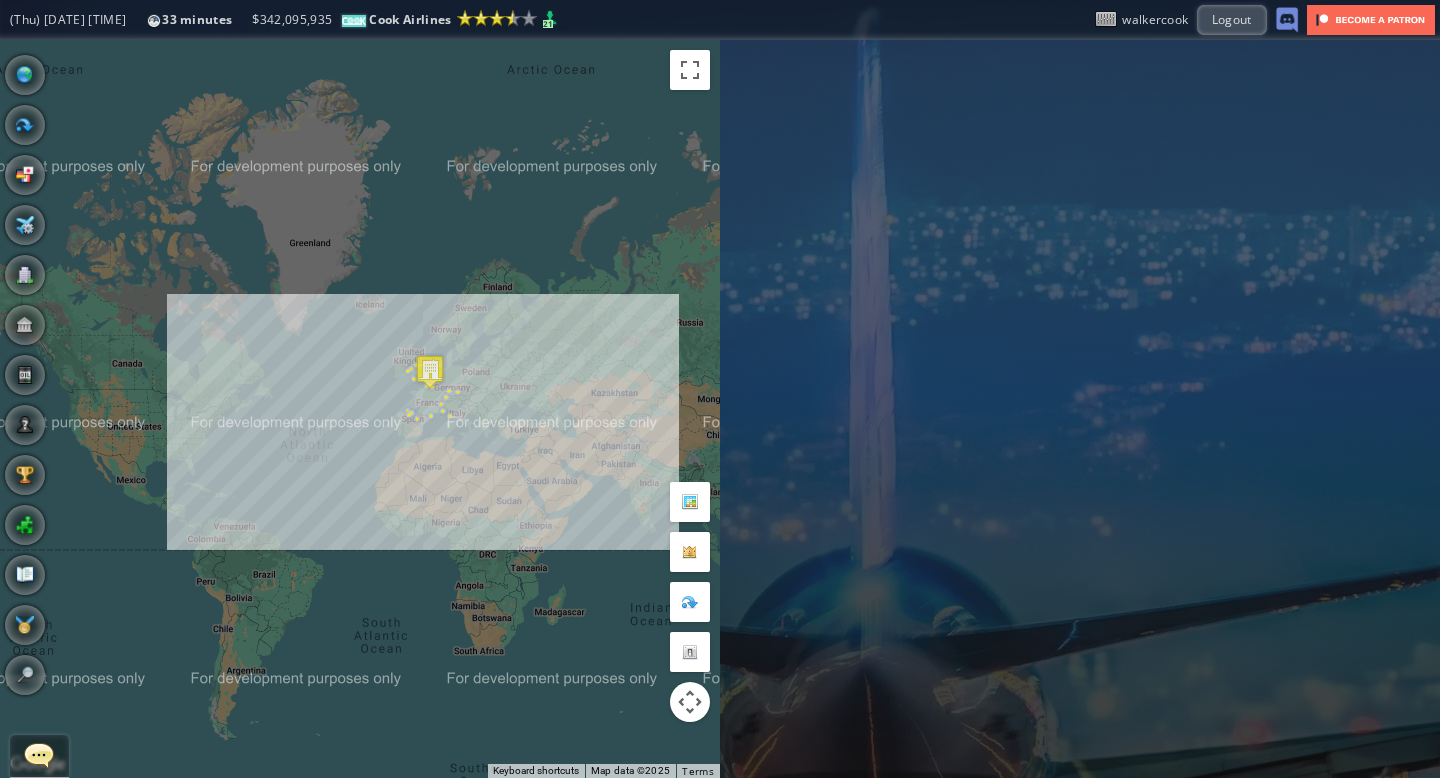 drag, startPoint x: 217, startPoint y: 264, endPoint x: 700, endPoint y: 409, distance: 504.29556 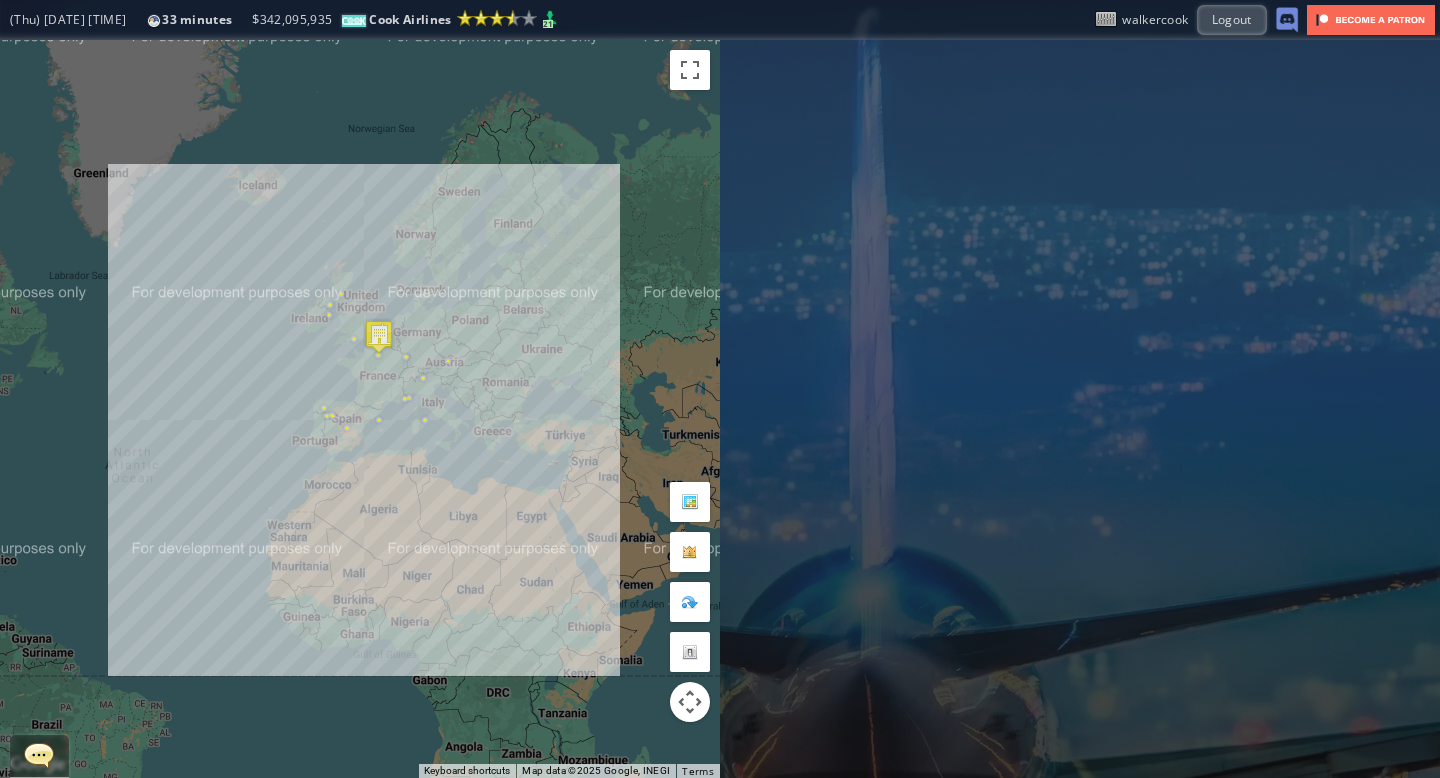 drag, startPoint x: 485, startPoint y: 221, endPoint x: 488, endPoint y: 292, distance: 71.063354 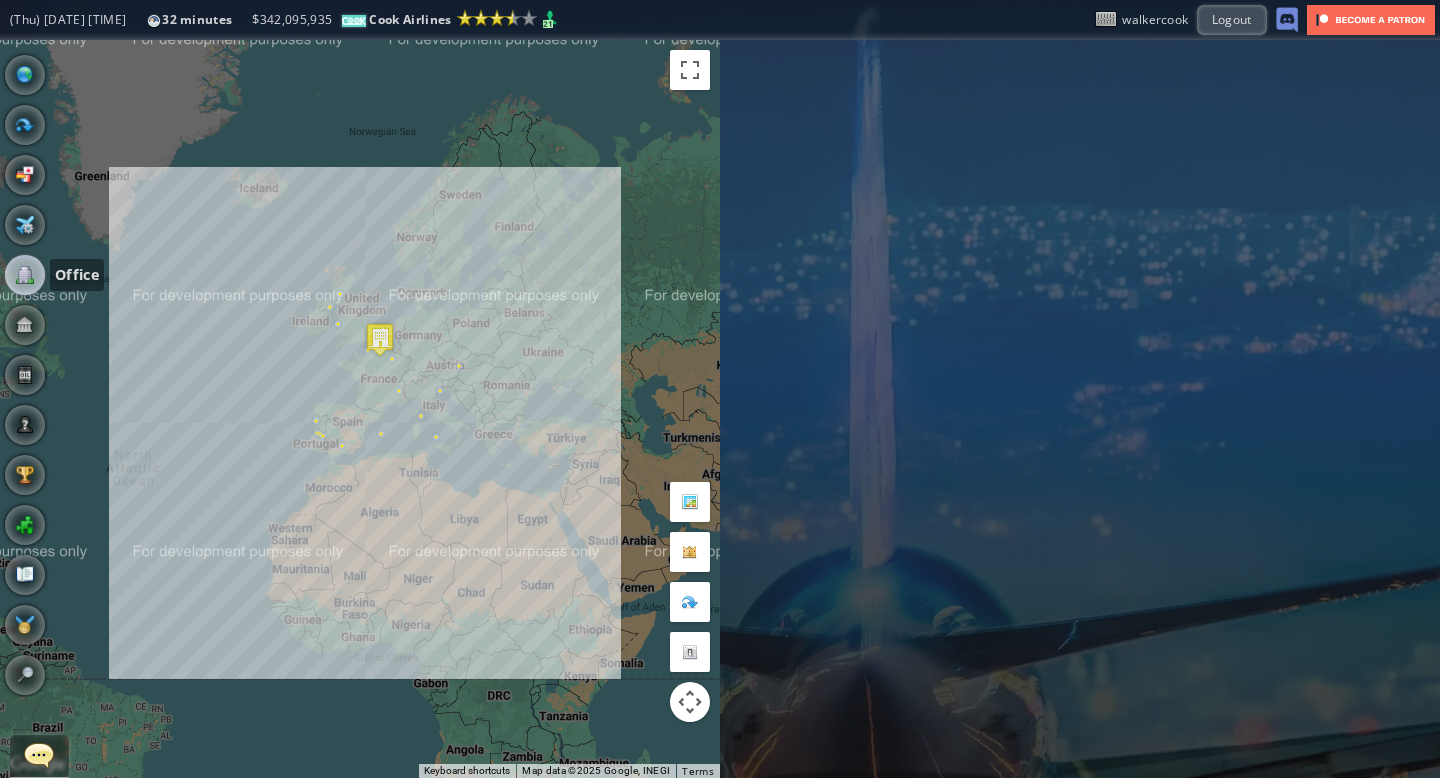 click at bounding box center [25, 275] 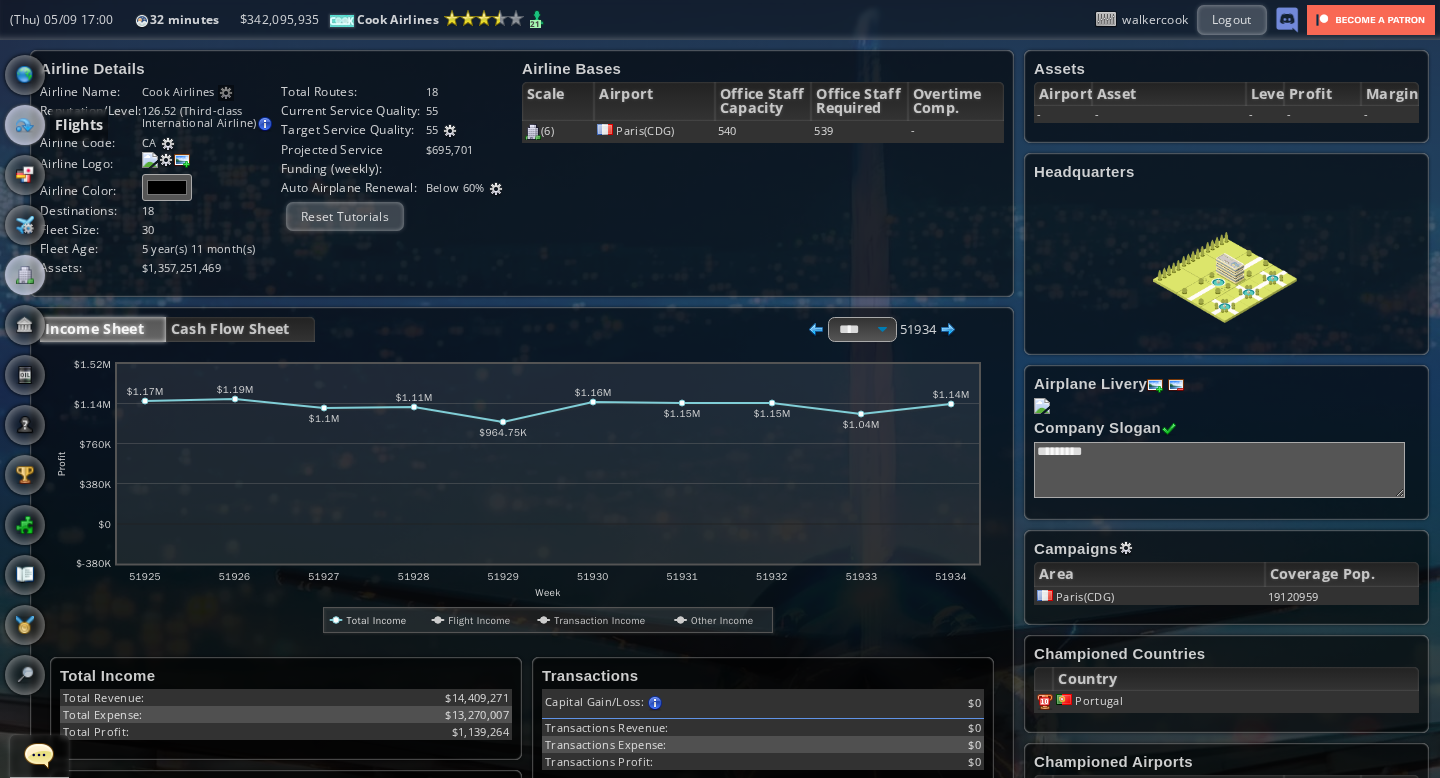 click at bounding box center [25, 125] 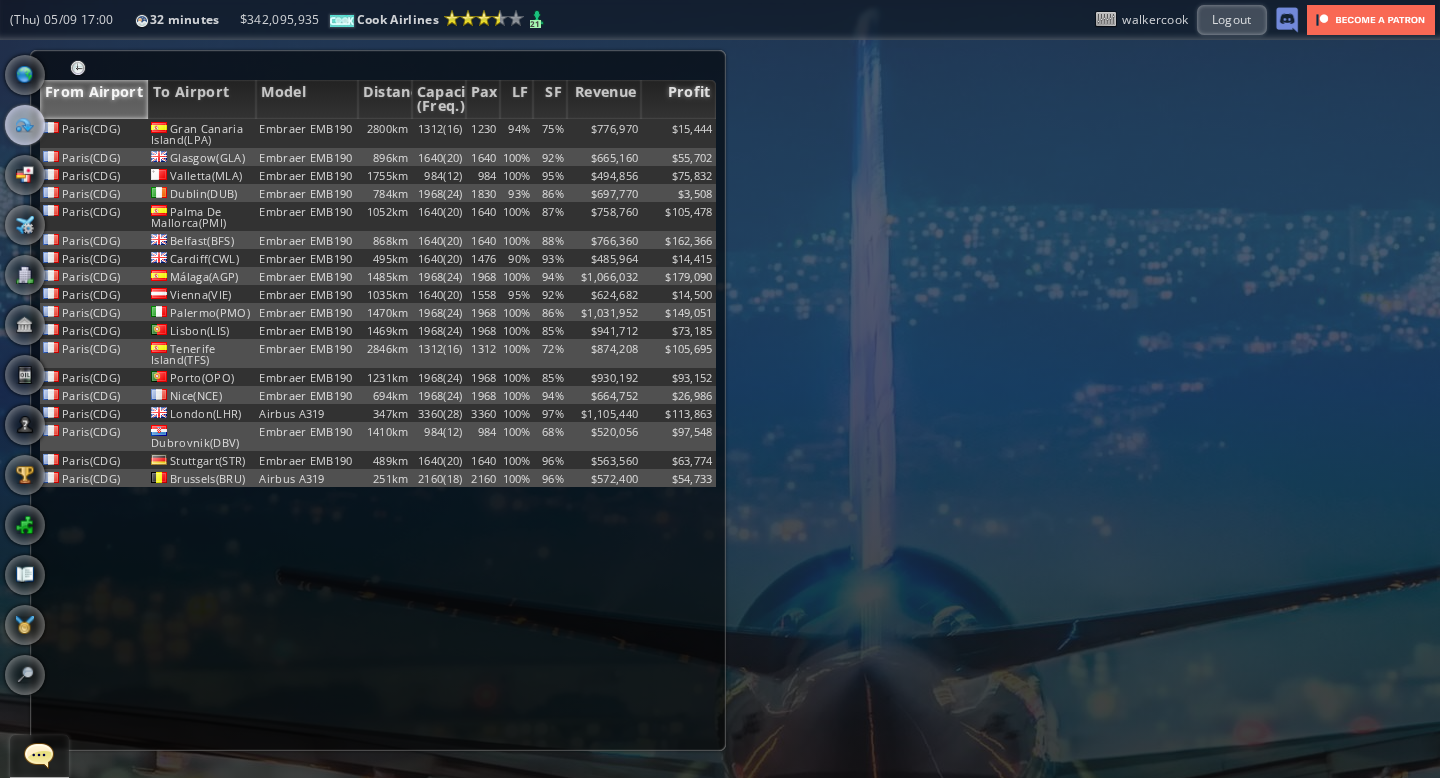 click on "Profit" at bounding box center [678, 99] 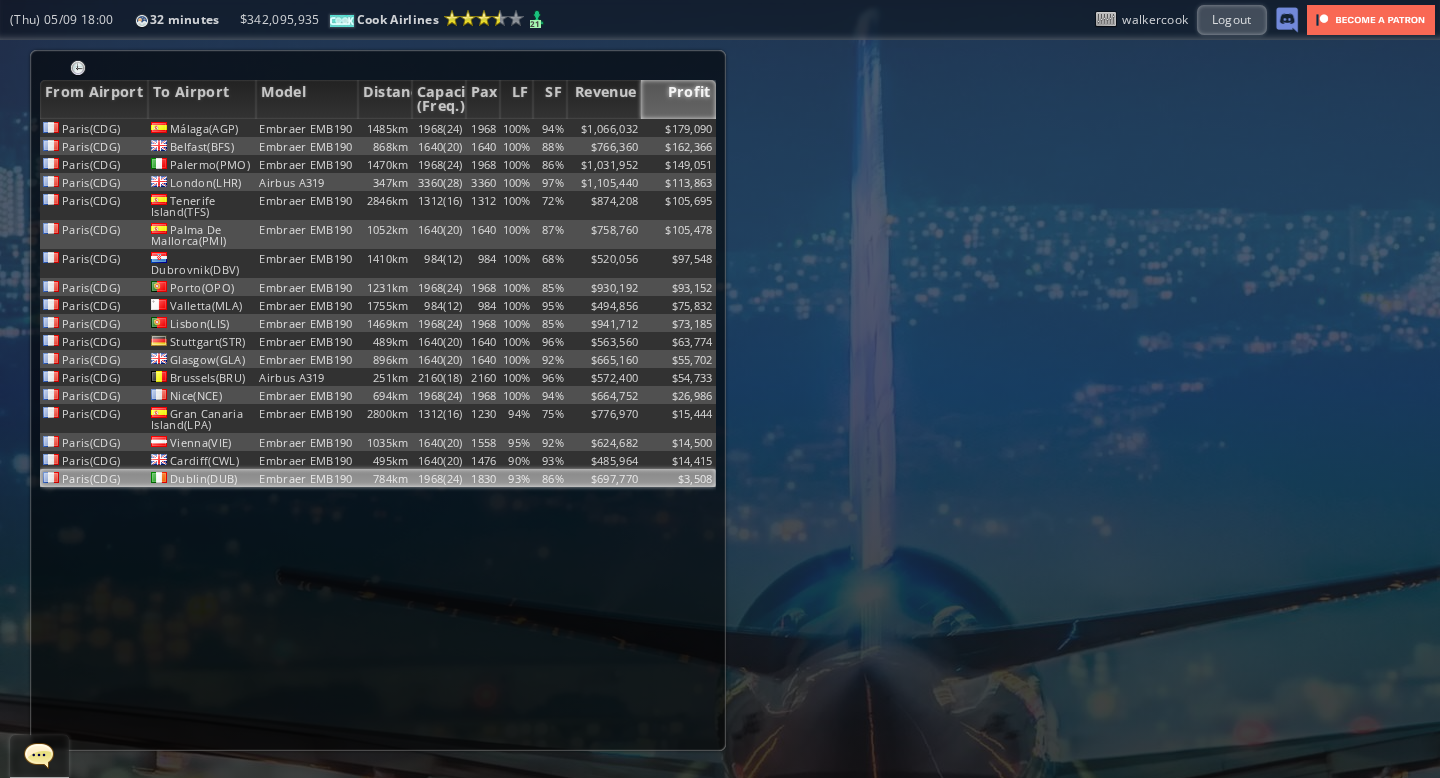 click on "93%" at bounding box center [517, 128] 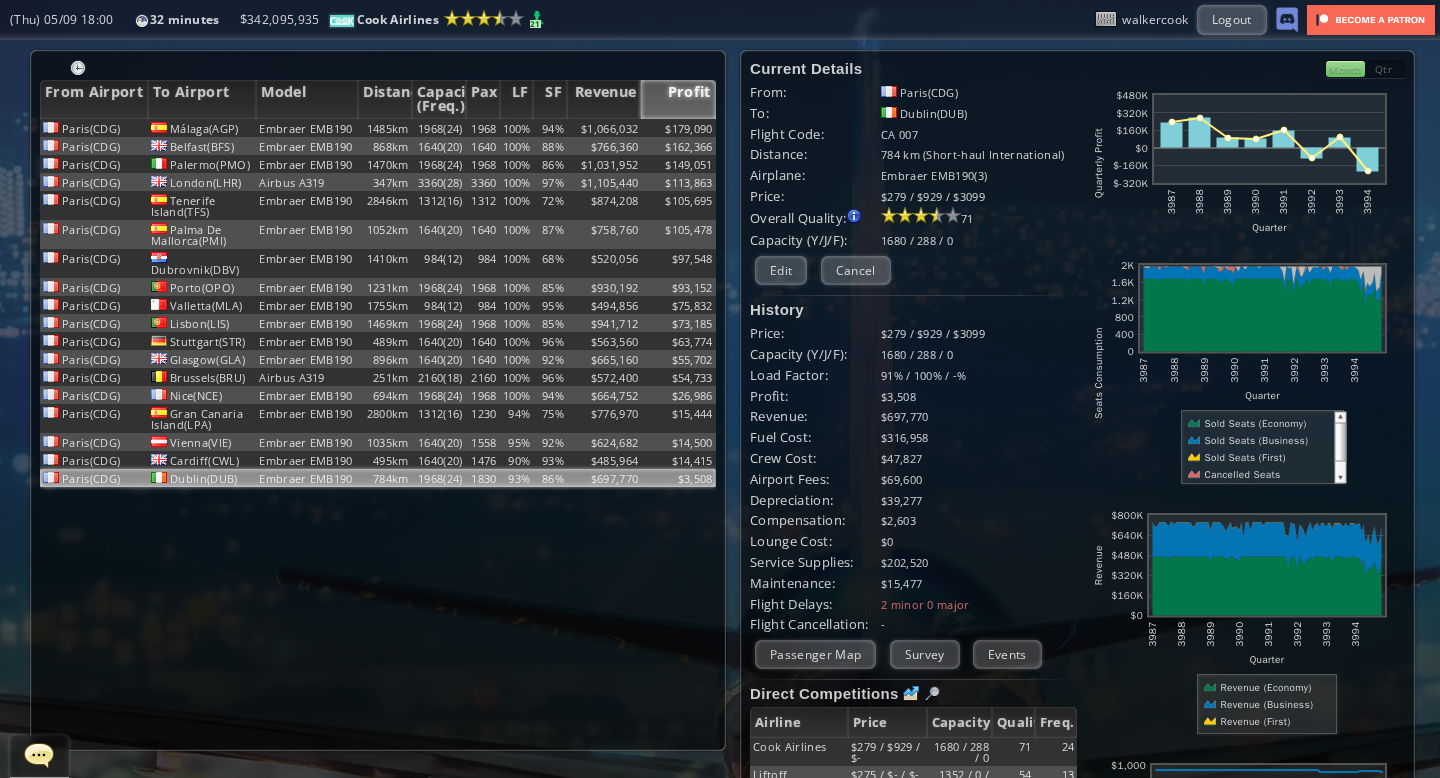 click on "Month" at bounding box center (1345, 69) 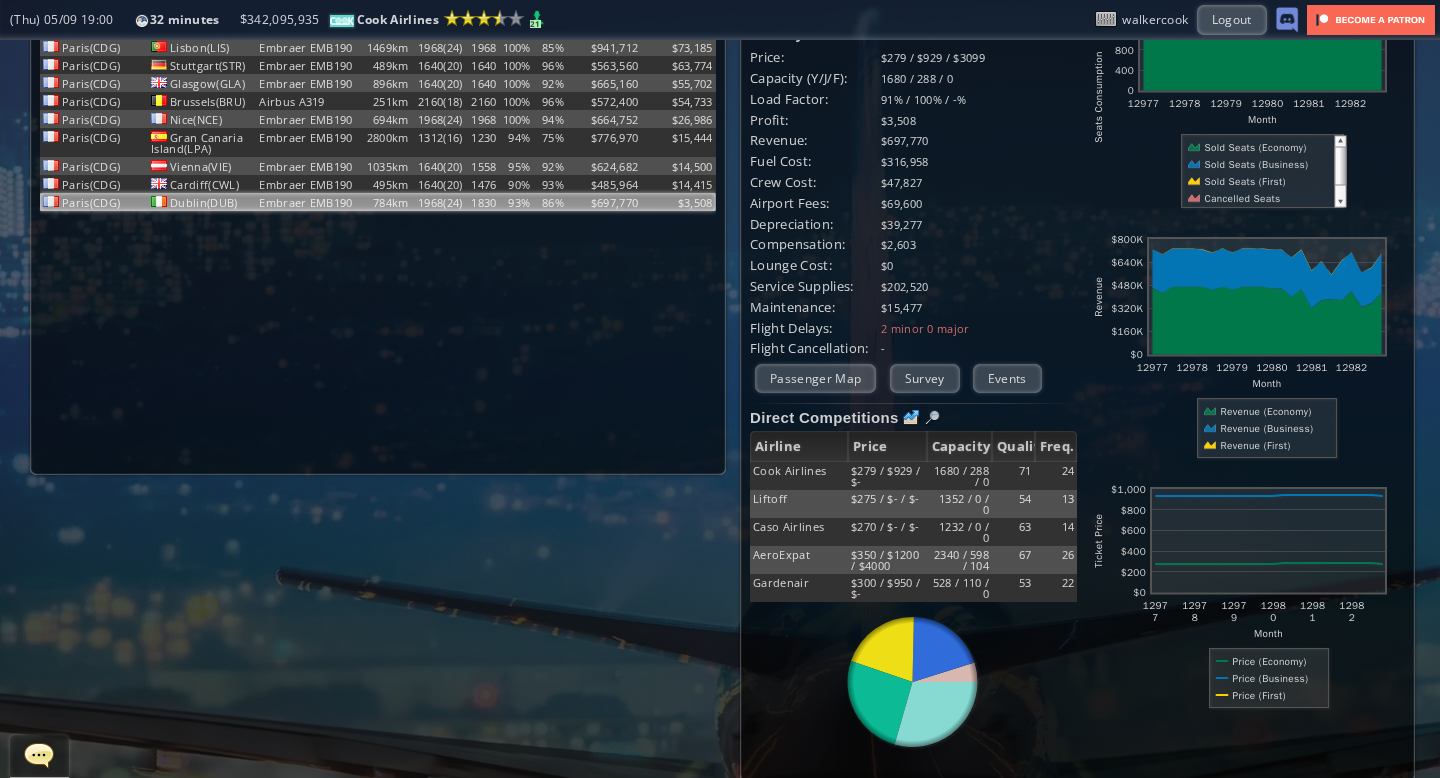 scroll, scrollTop: 0, scrollLeft: 0, axis: both 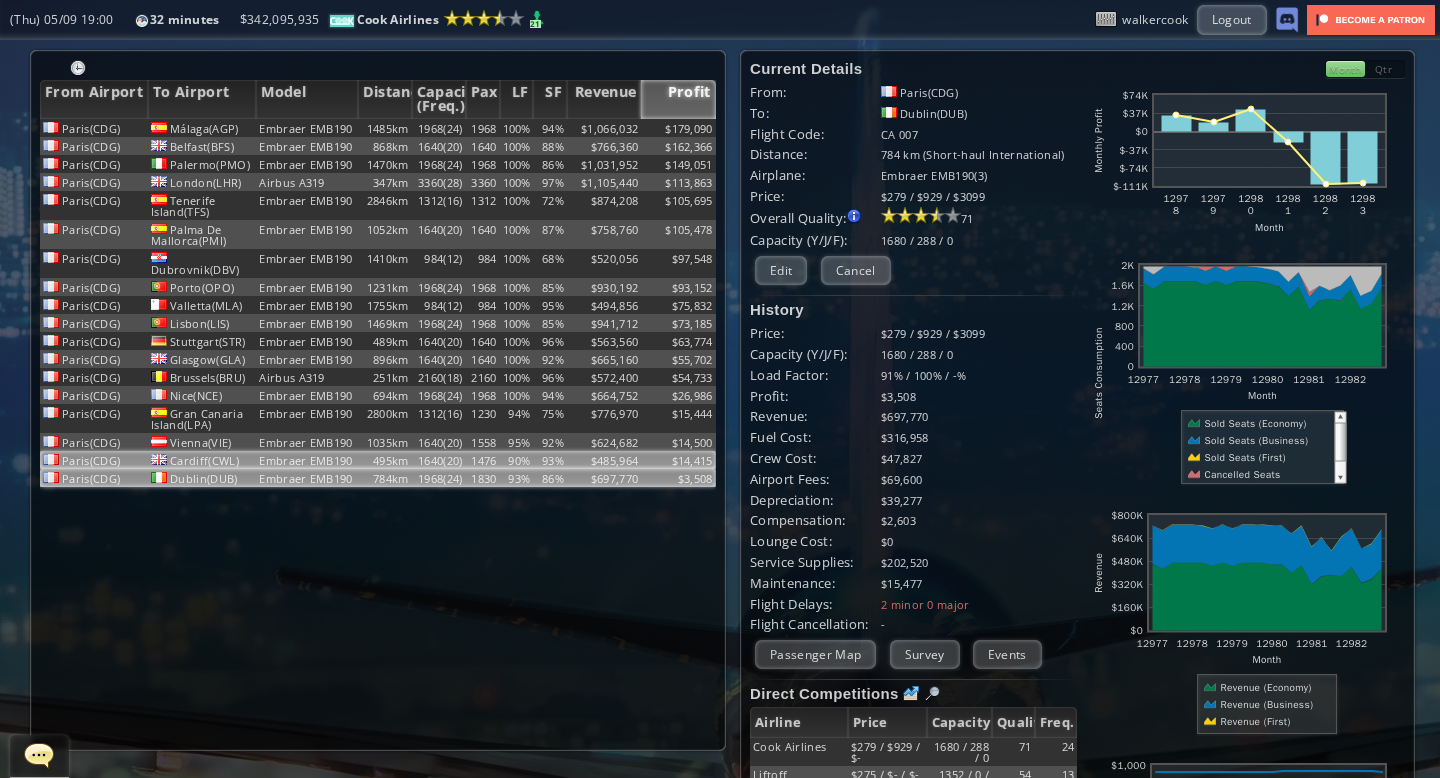 click on "90%" at bounding box center [517, 128] 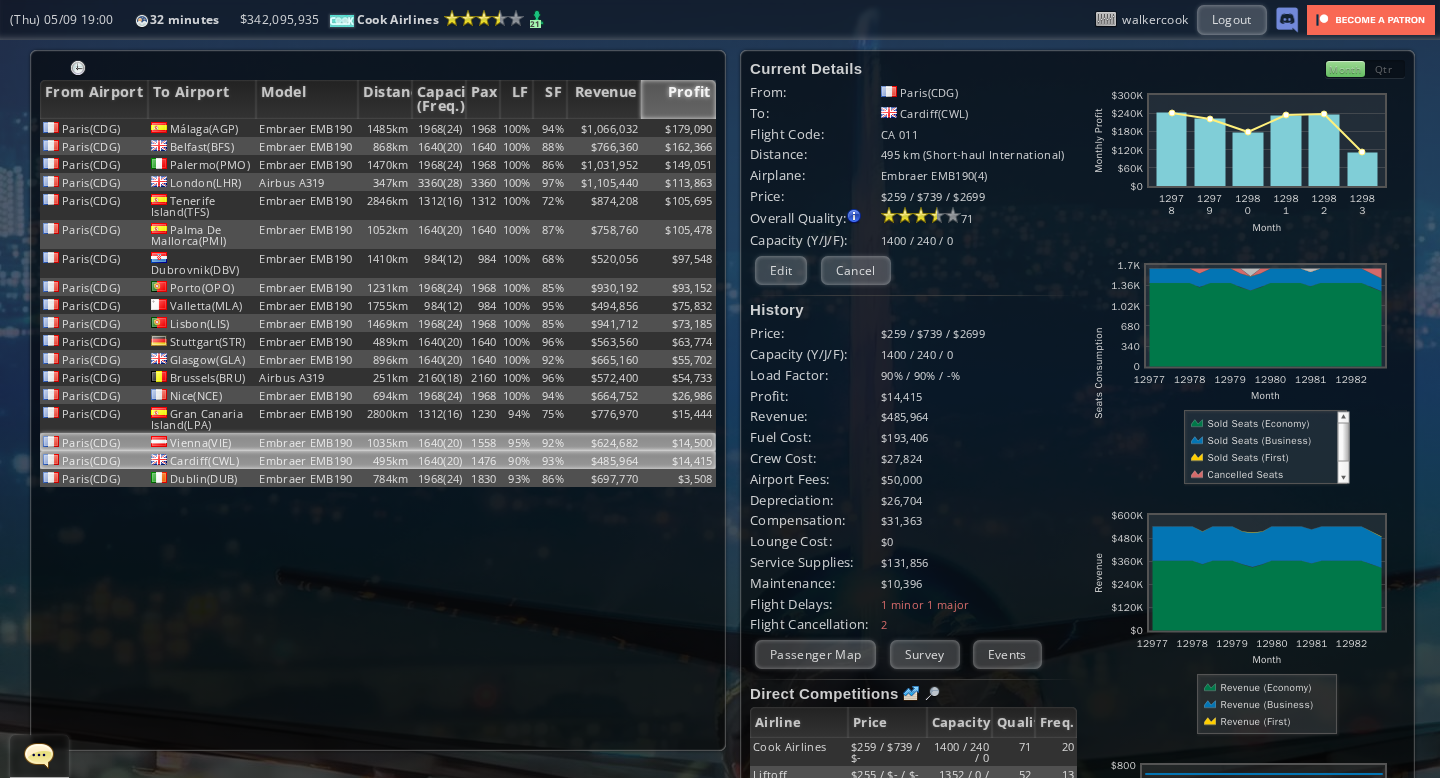 click on "95%" at bounding box center (517, 128) 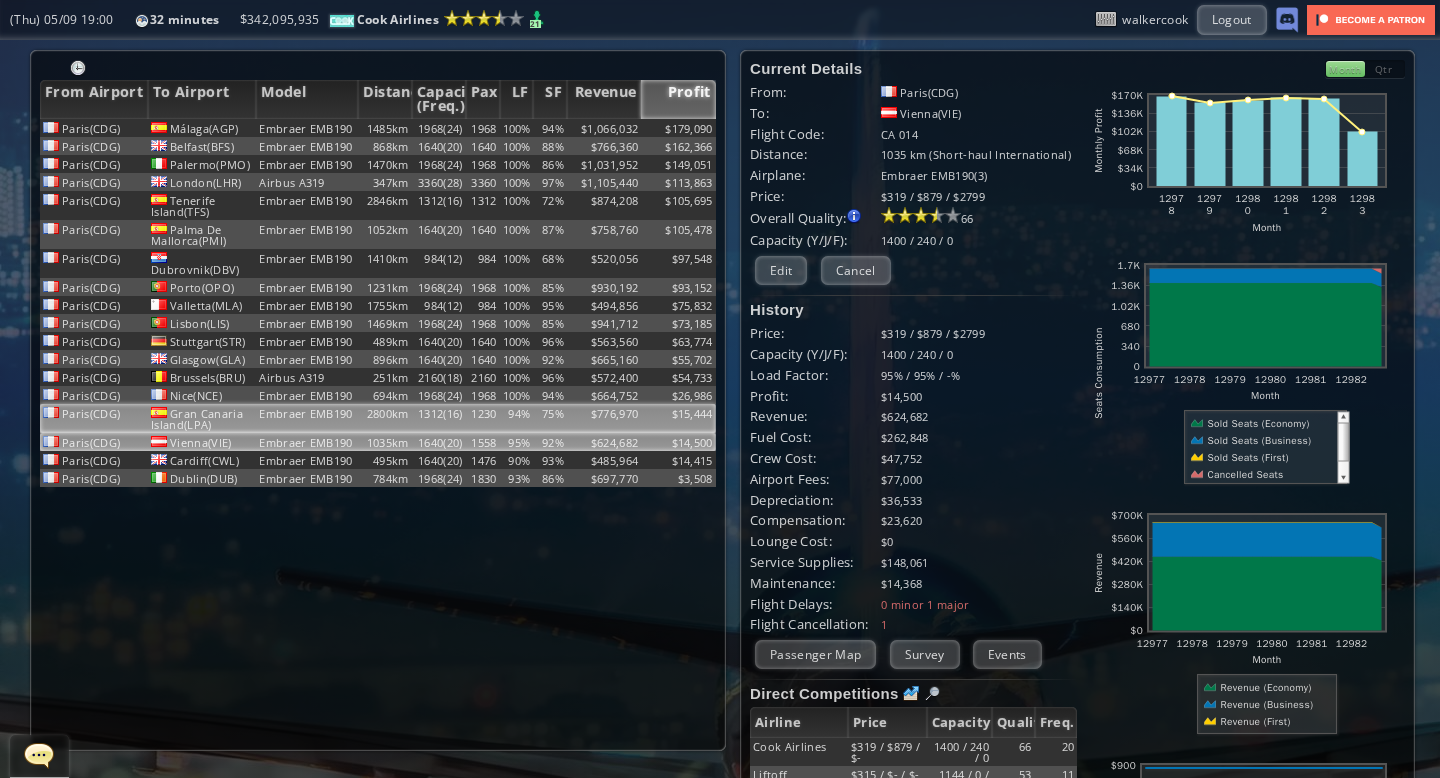 click on "94%" at bounding box center [517, 128] 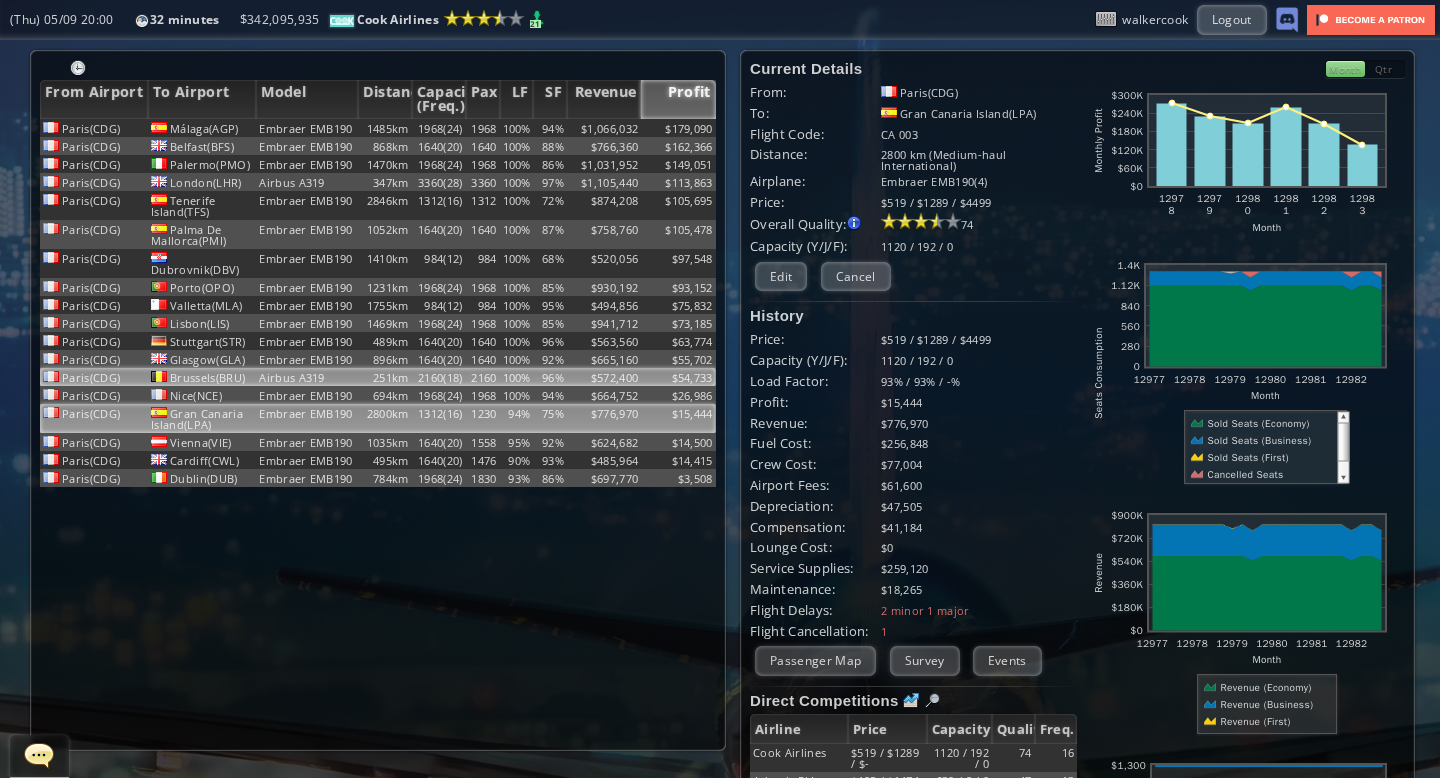 click on "100%" at bounding box center (517, 128) 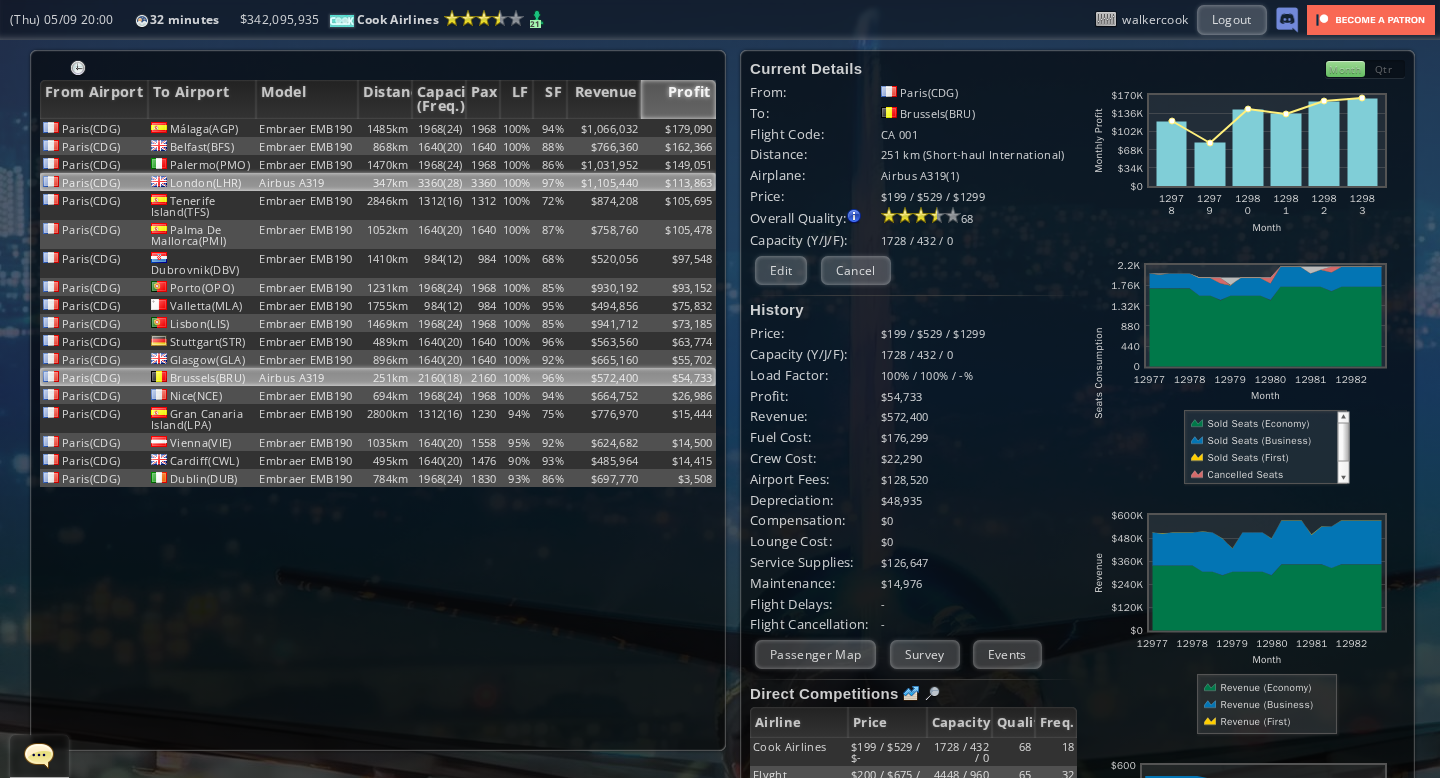 click on "100%" at bounding box center (517, 128) 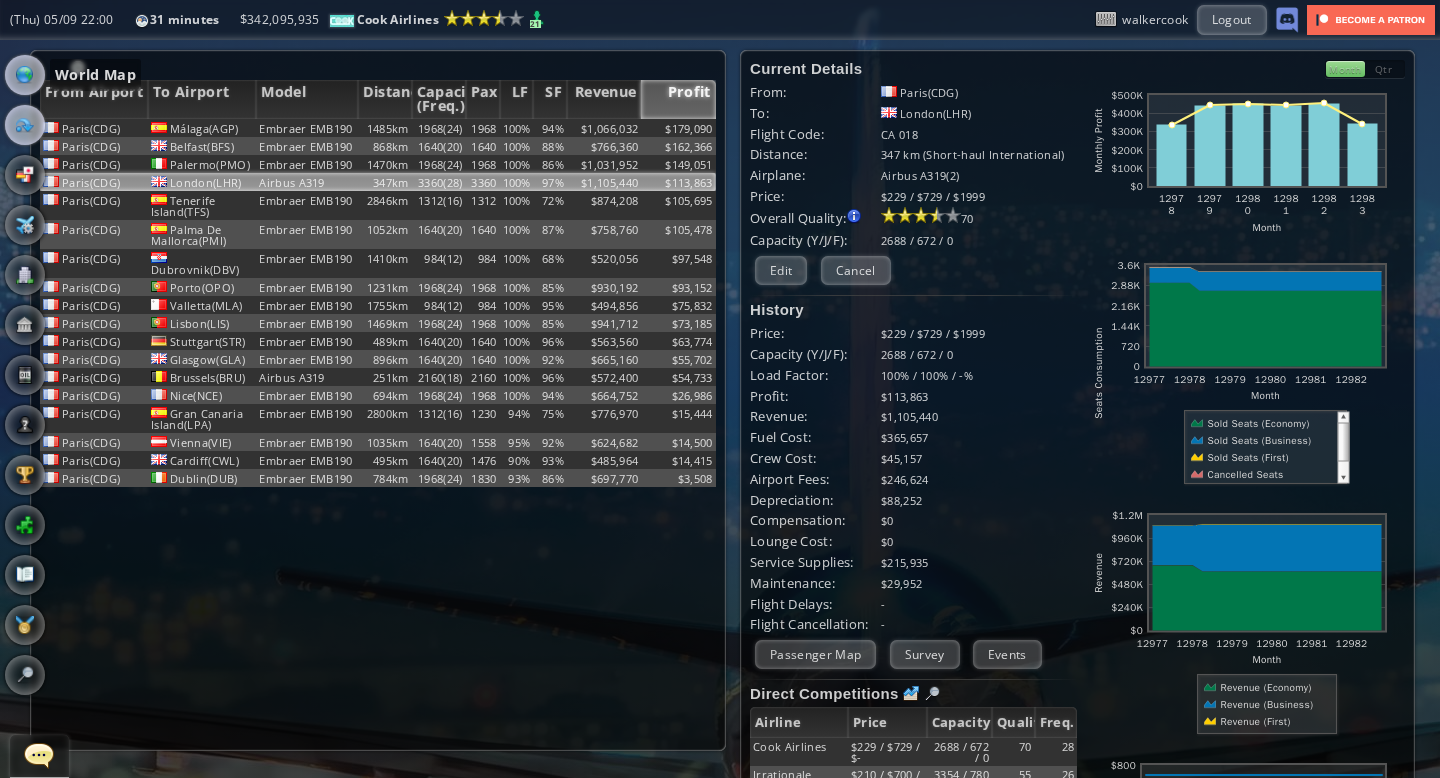 click at bounding box center [25, 75] 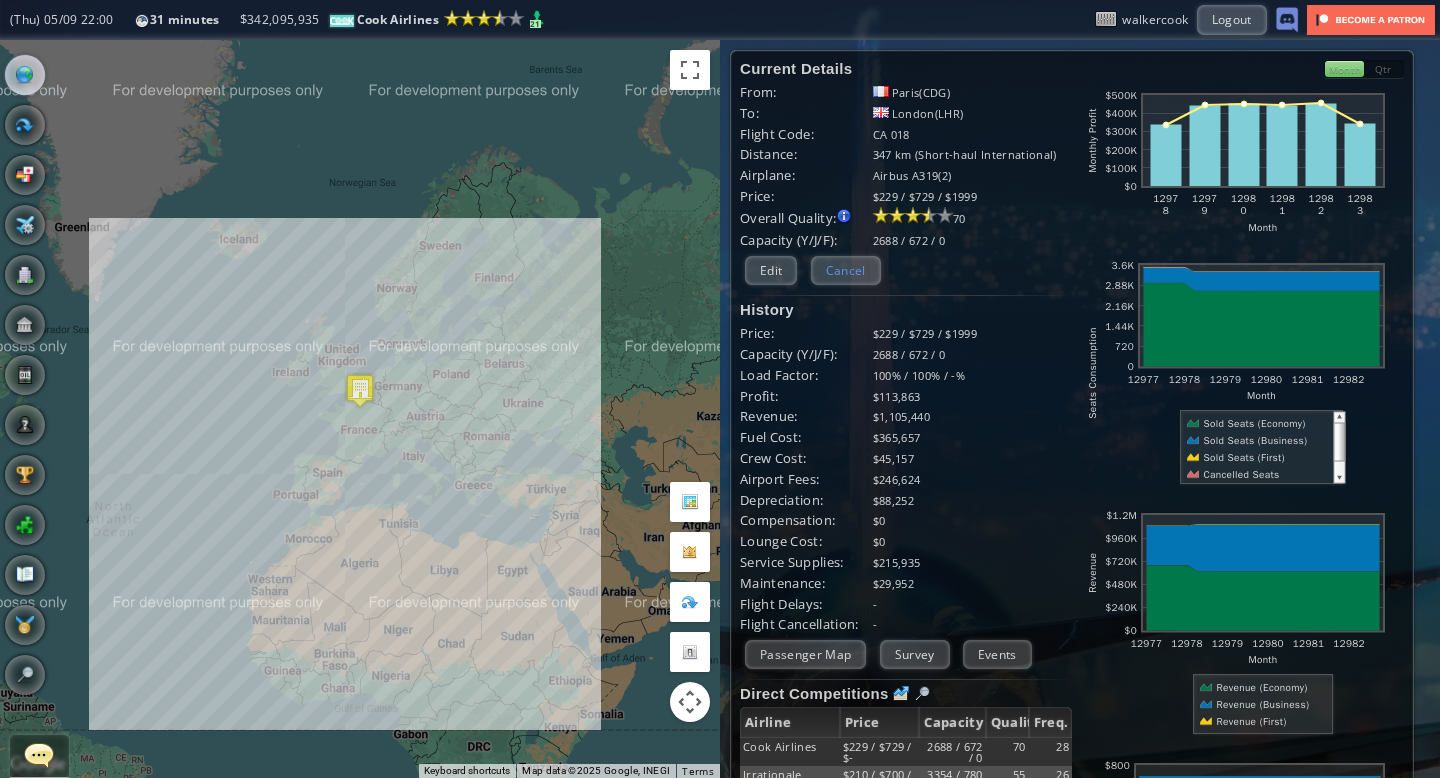 click on "Cancel" at bounding box center (846, 270) 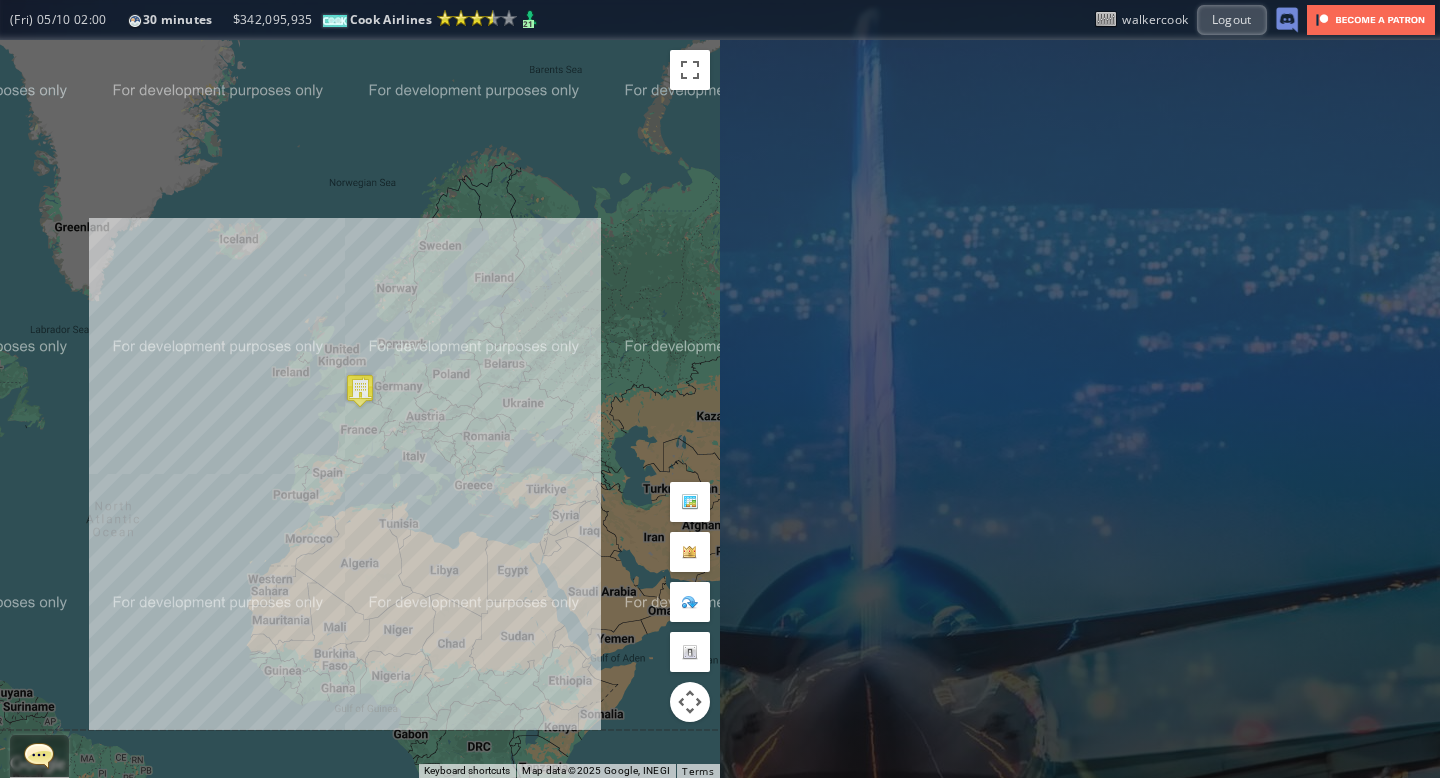 click at bounding box center (360, 390) 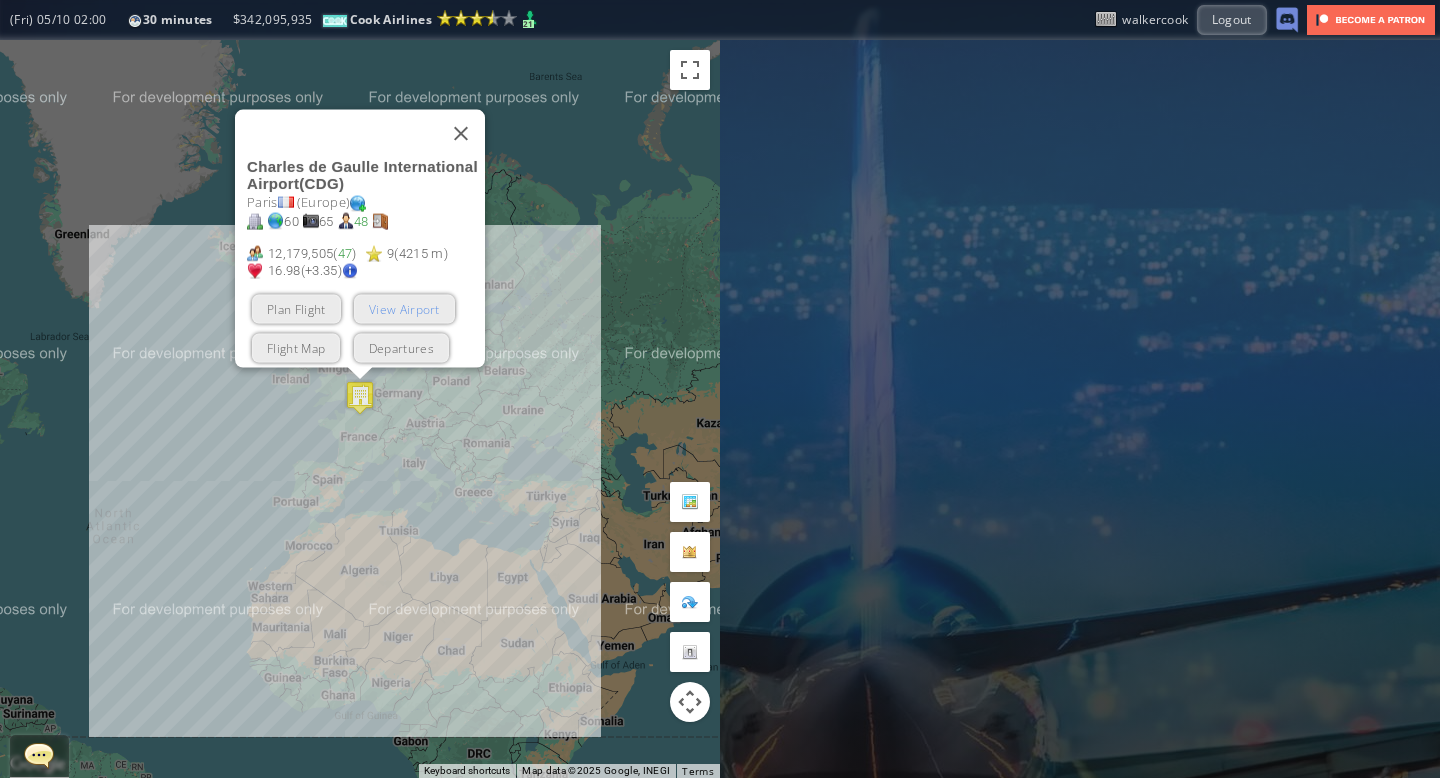 click on "View Airport" at bounding box center [404, 309] 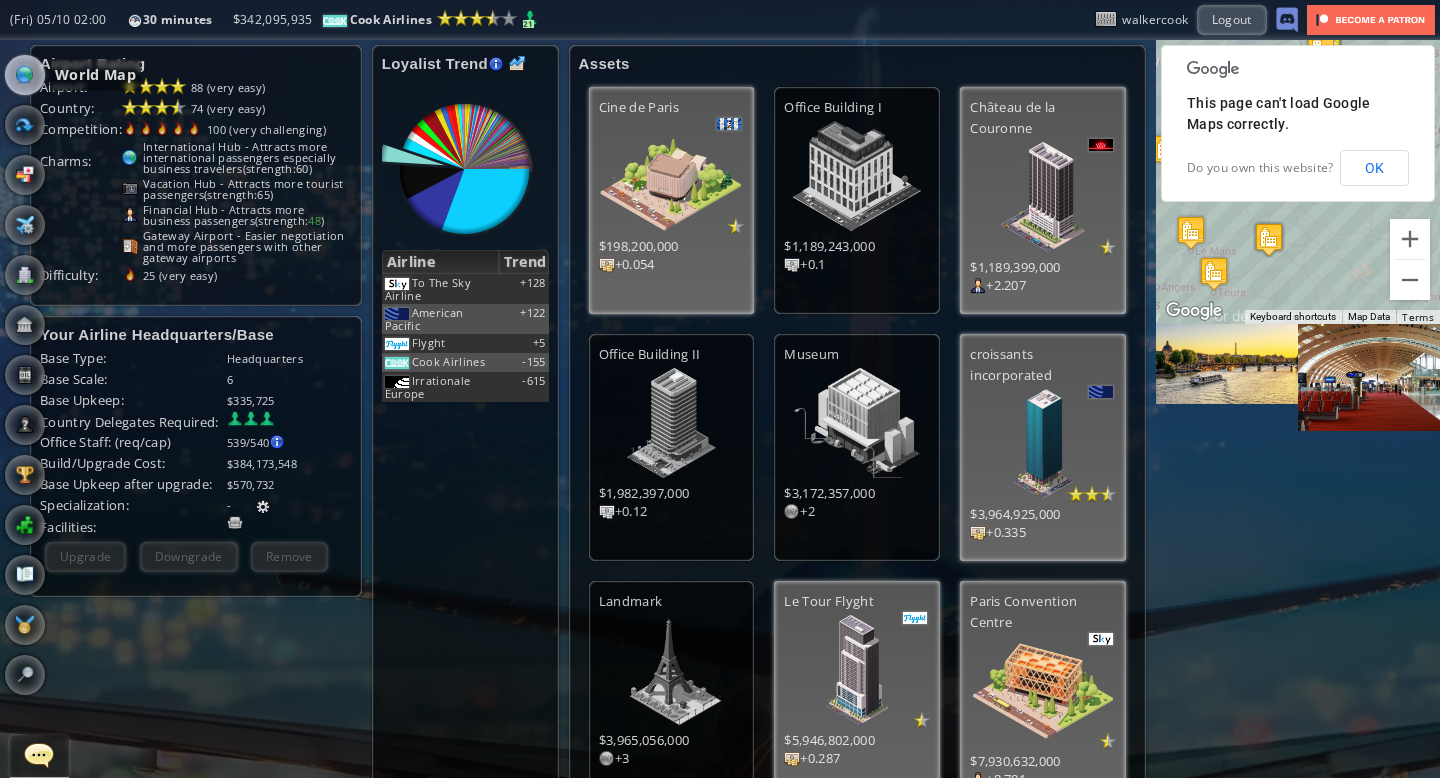 click at bounding box center [25, 75] 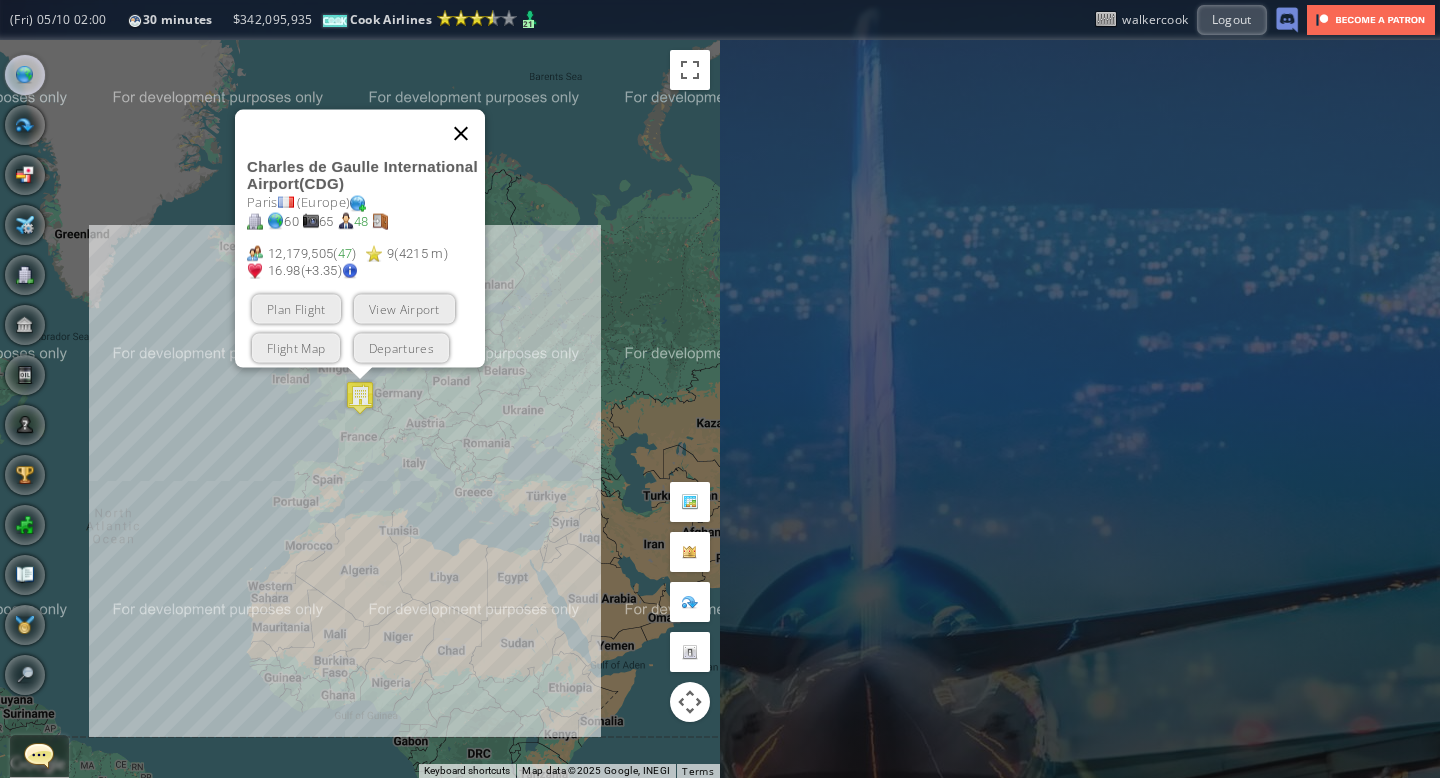 click at bounding box center (461, 134) 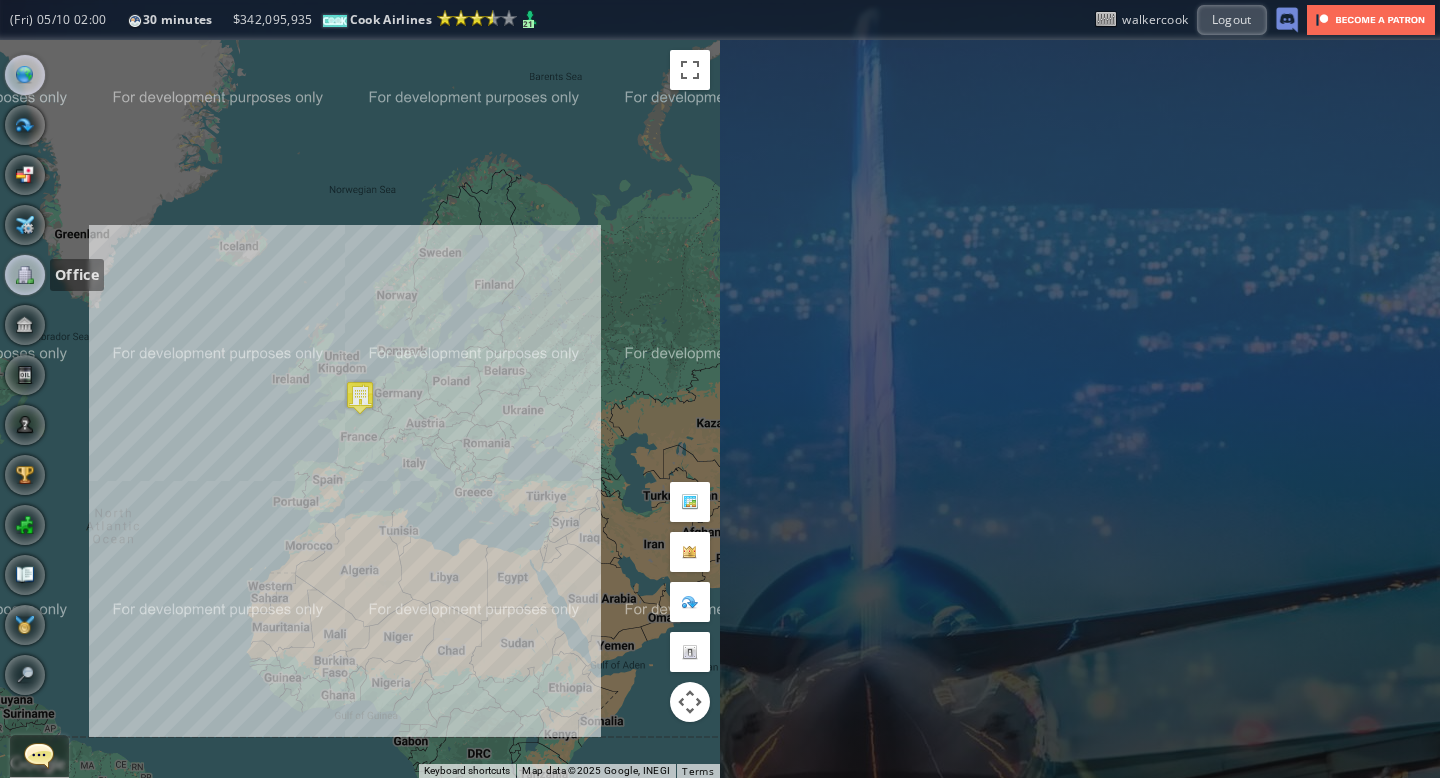 click at bounding box center [25, 275] 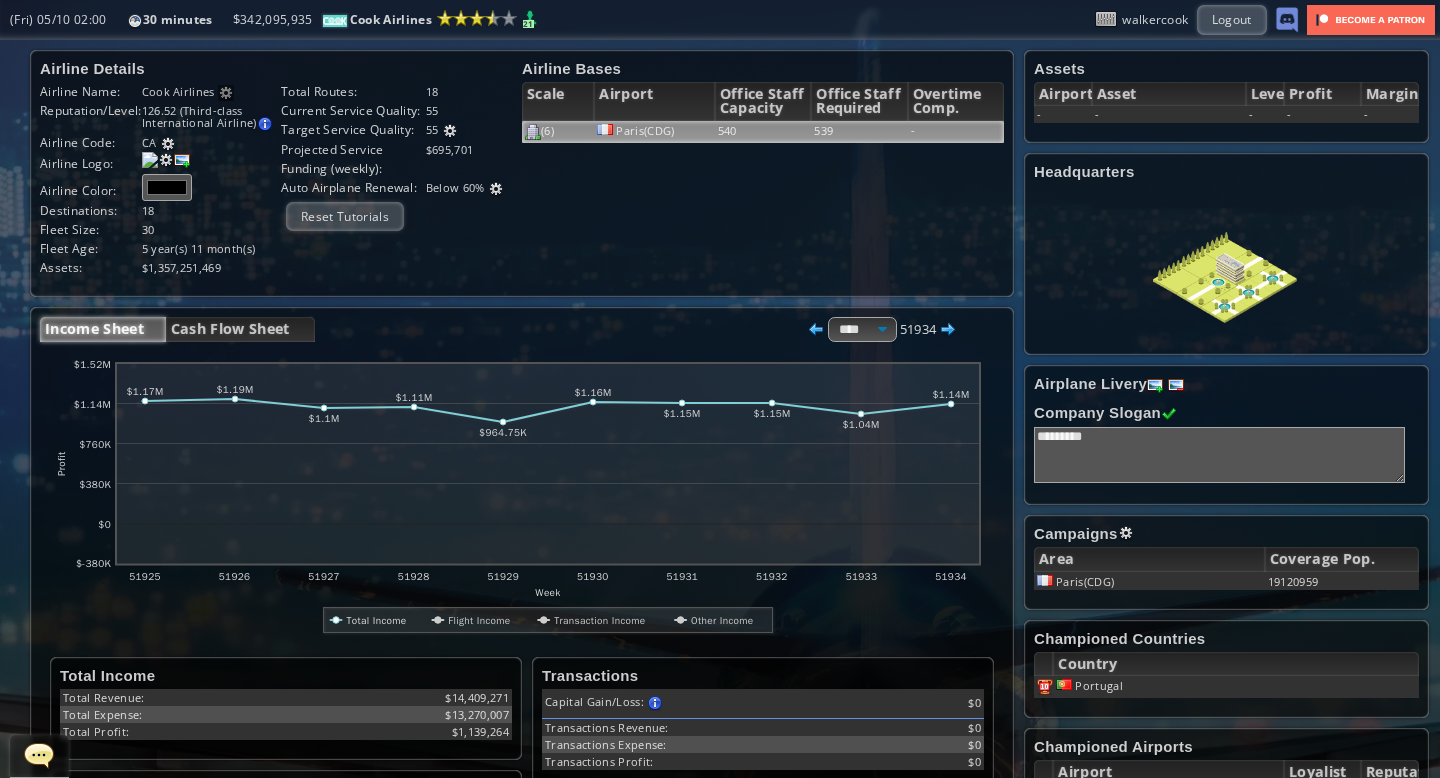 click on "540" at bounding box center (763, 132) 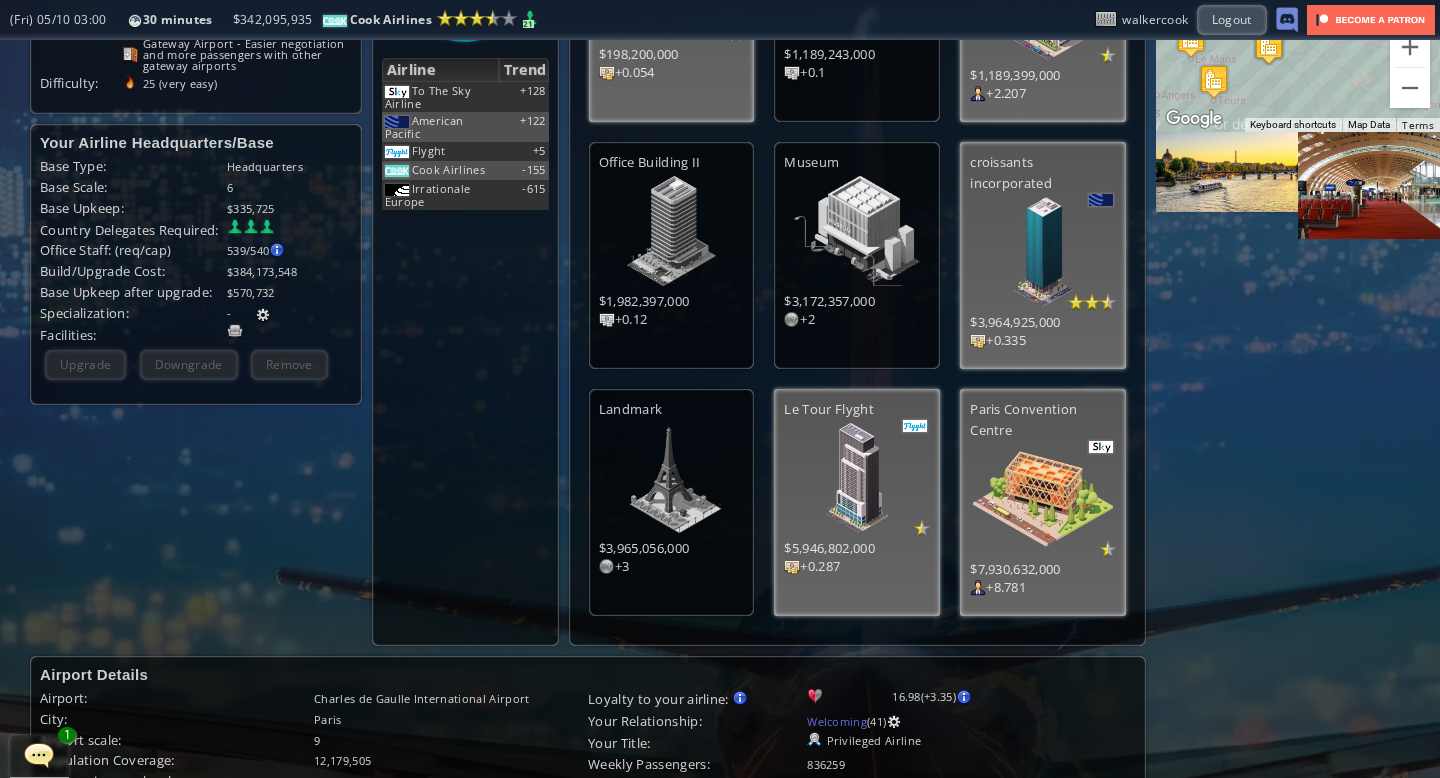 scroll, scrollTop: 0, scrollLeft: 0, axis: both 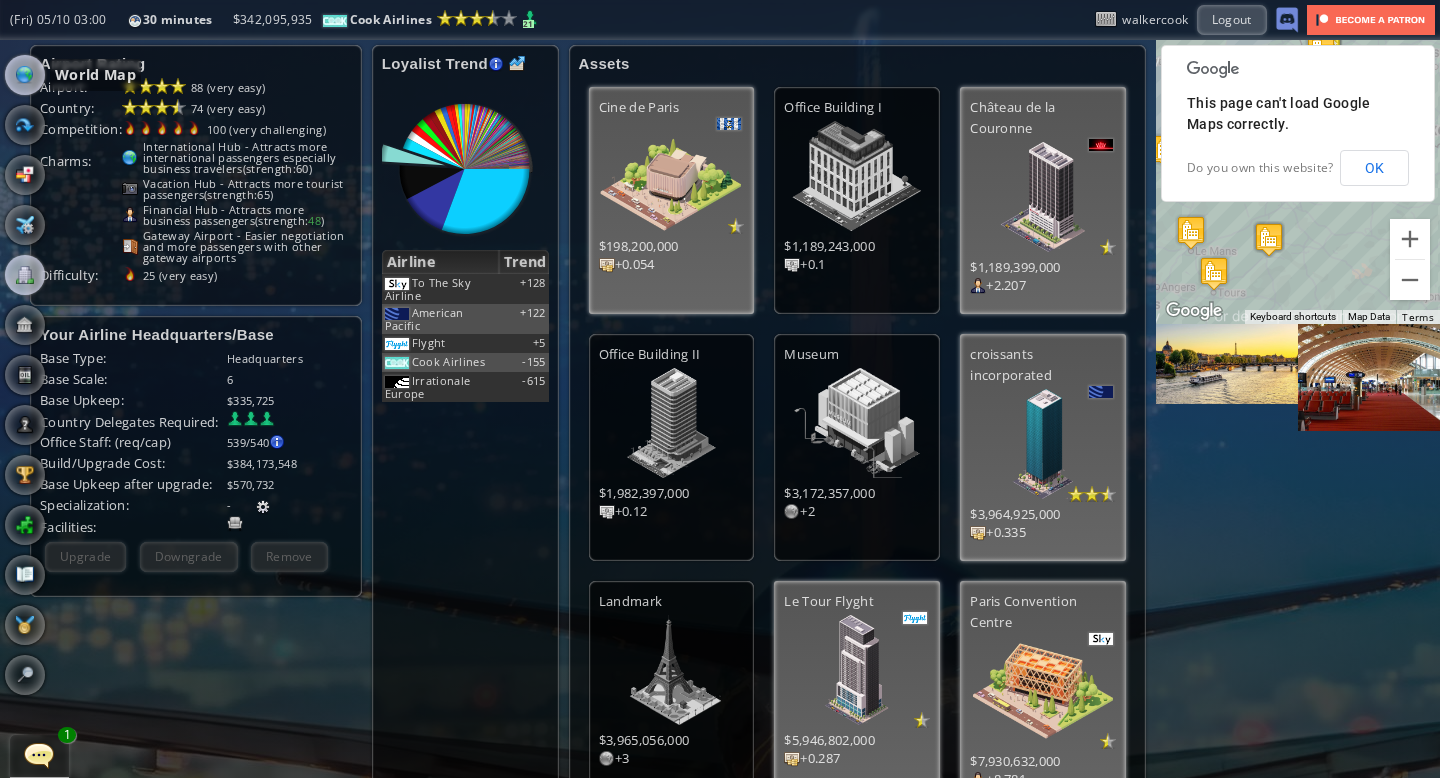 click at bounding box center (25, 75) 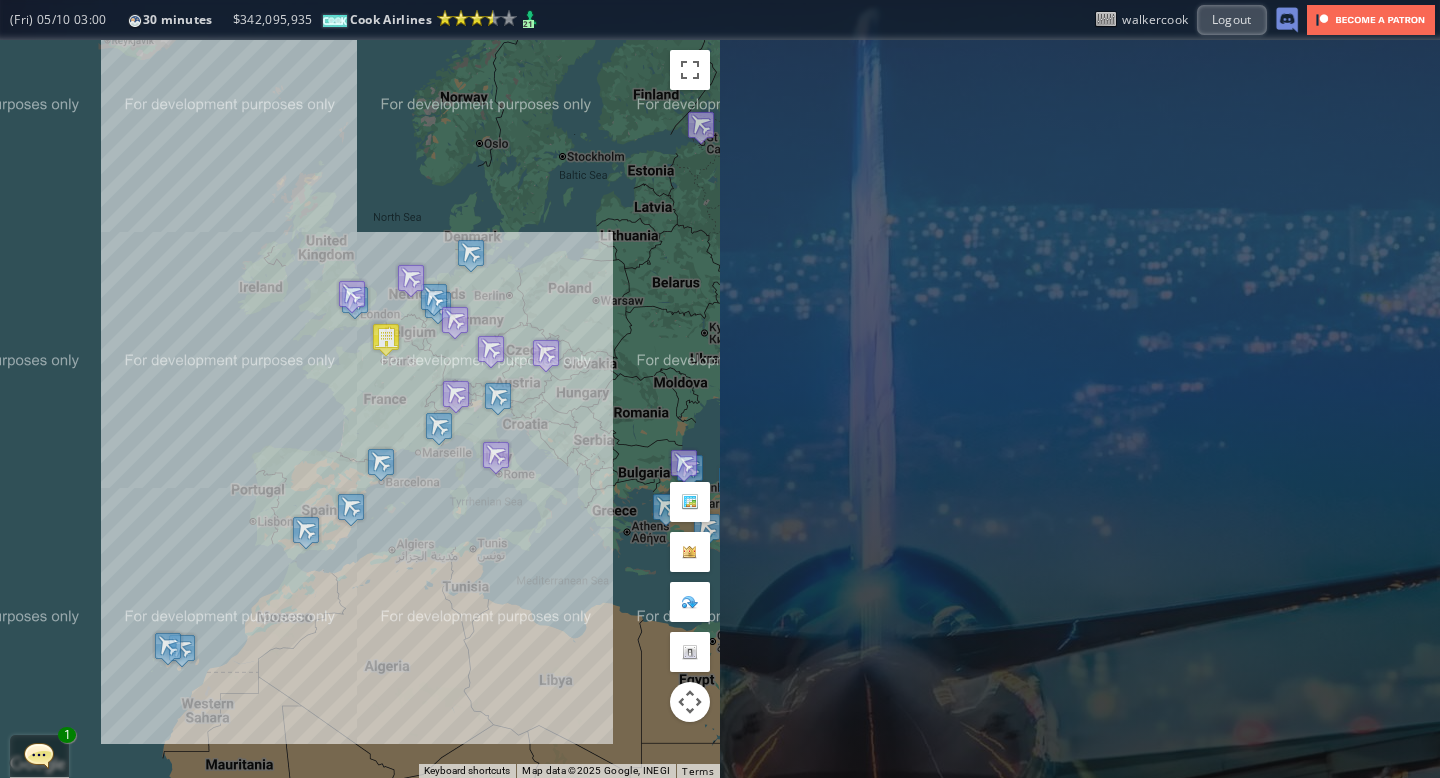 drag, startPoint x: 384, startPoint y: 345, endPoint x: 481, endPoint y: 164, distance: 205.35335 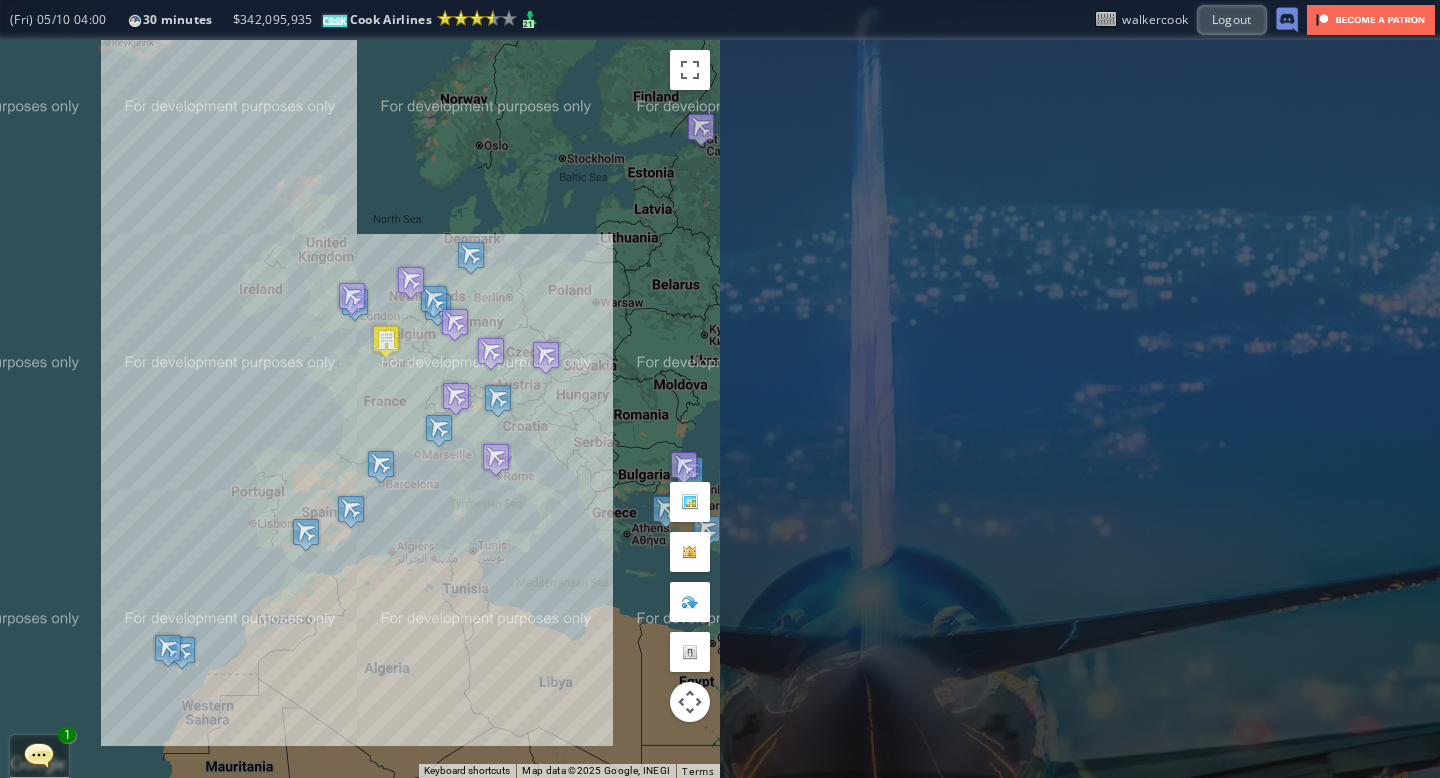 click at bounding box center [39, 755] 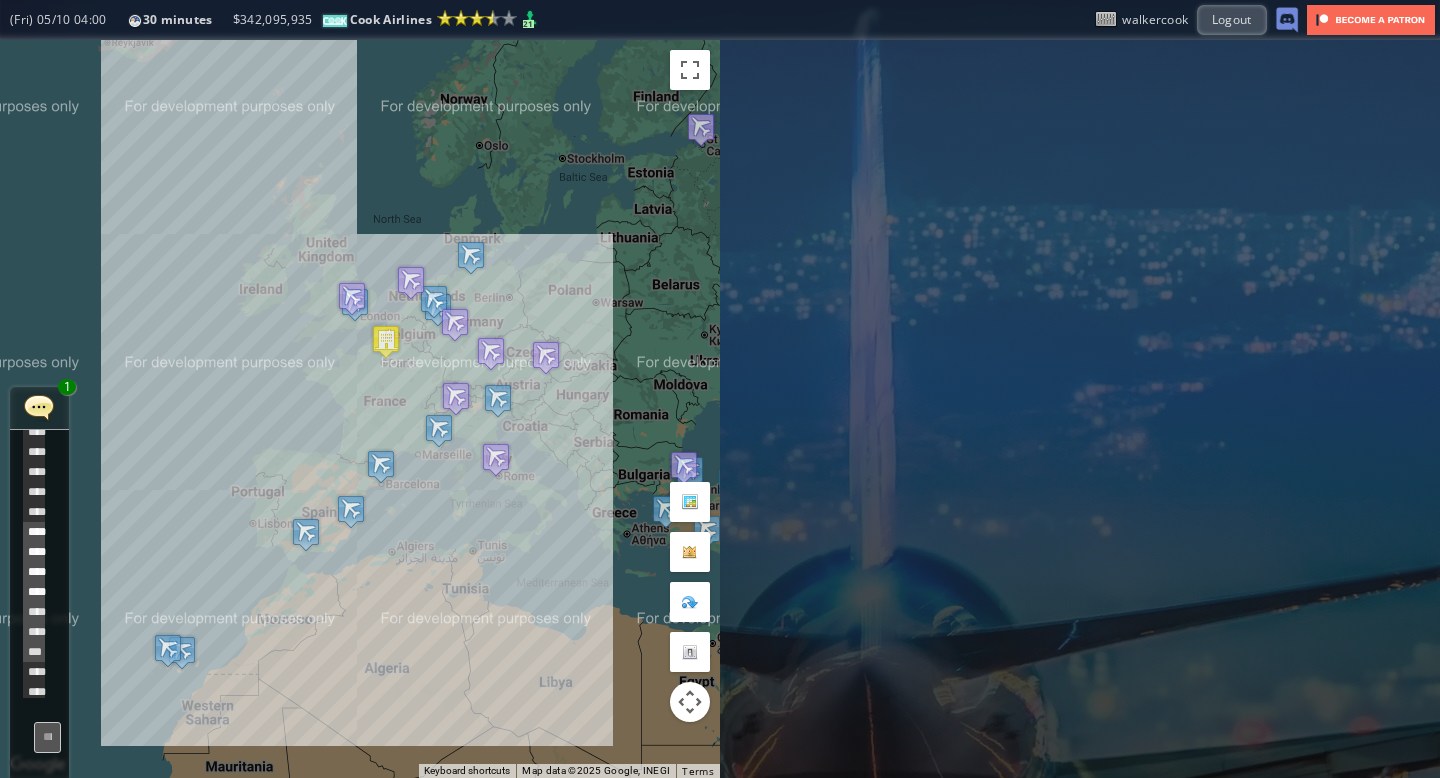 scroll, scrollTop: 481, scrollLeft: 0, axis: vertical 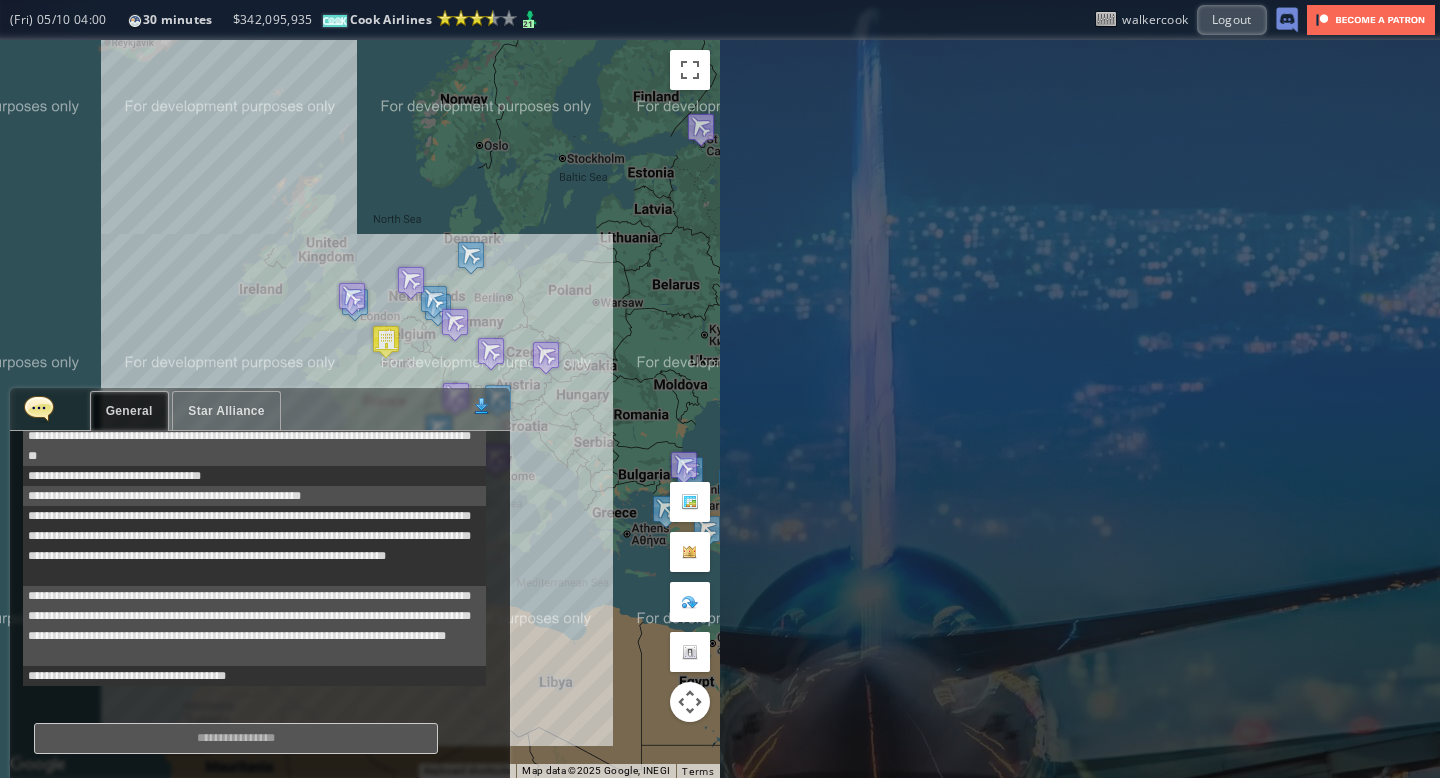 click at bounding box center (39, 408) 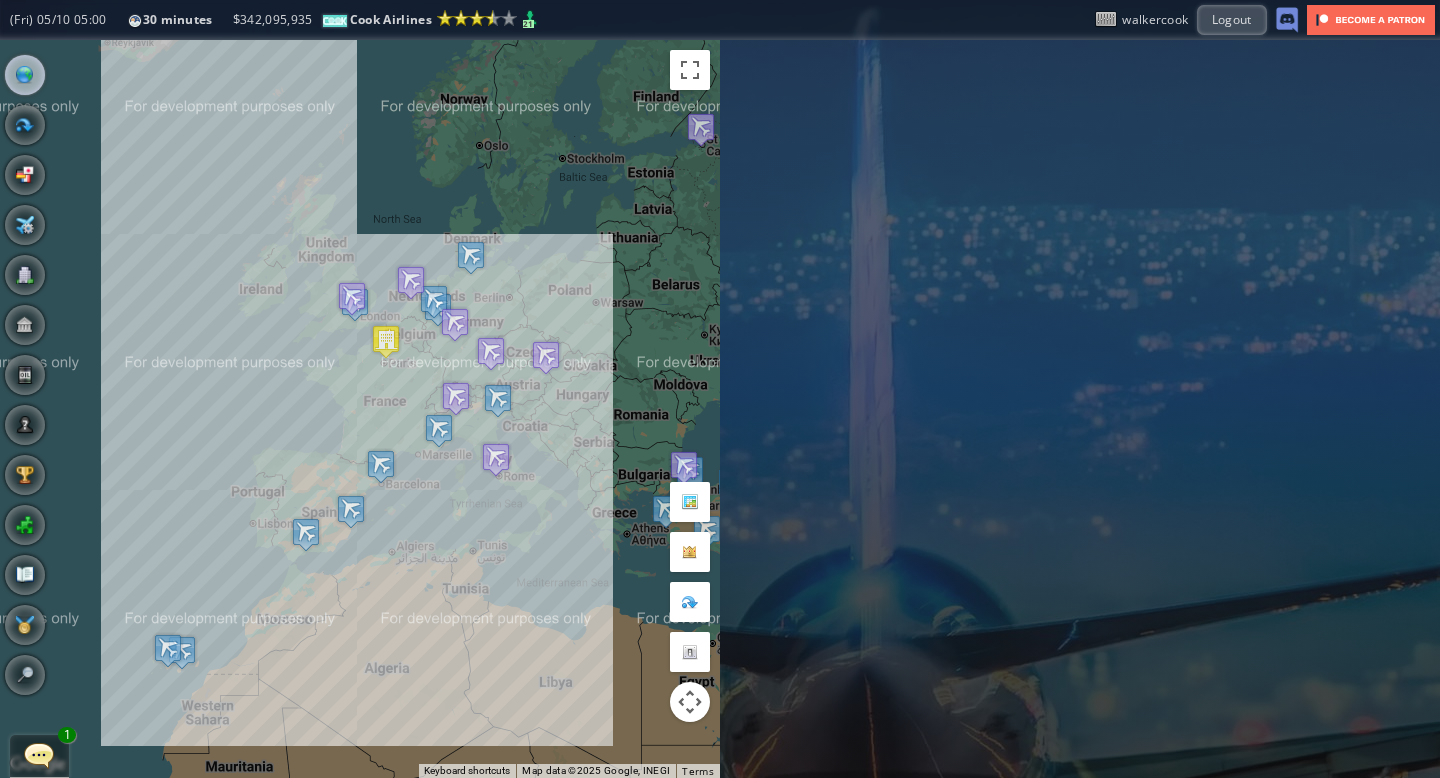 click at bounding box center [39, 755] 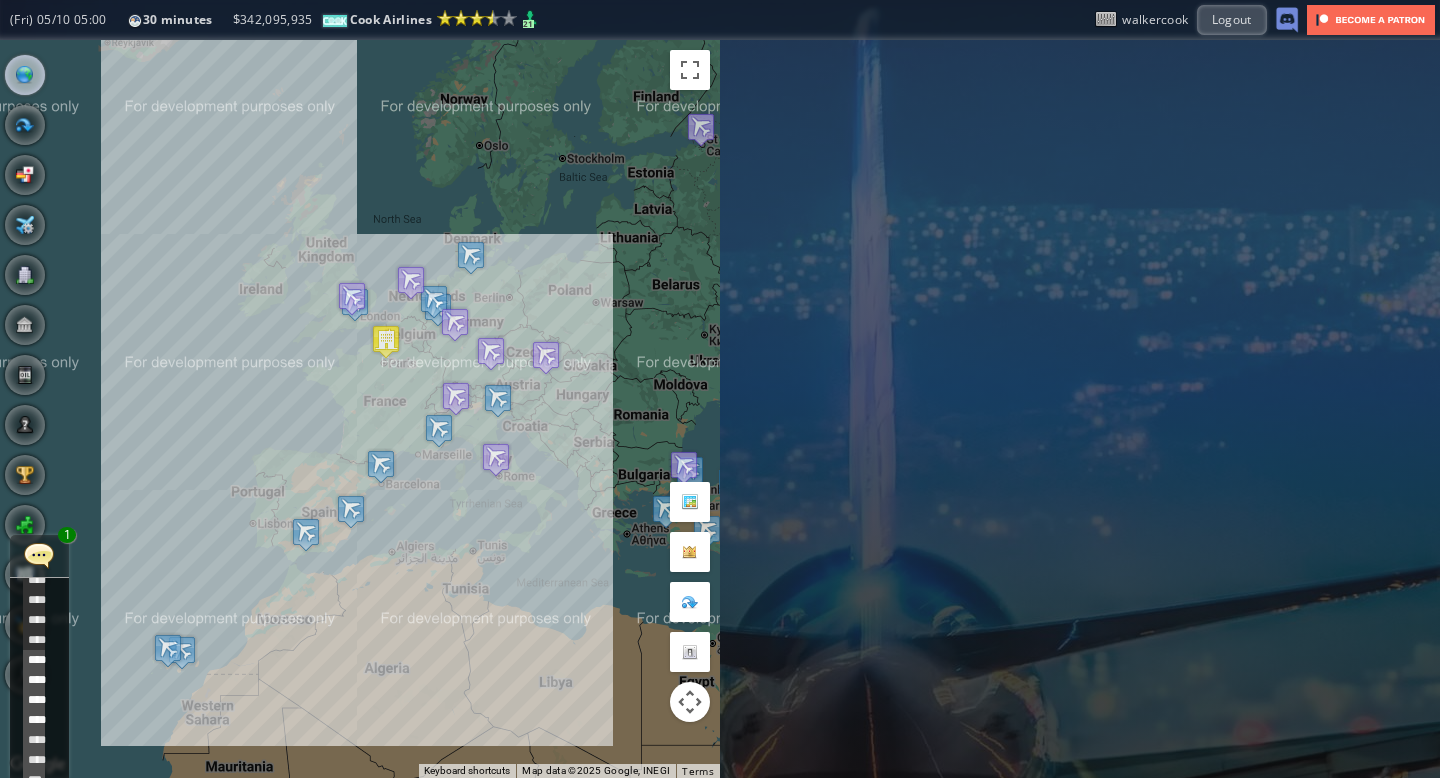 scroll, scrollTop: 501, scrollLeft: 0, axis: vertical 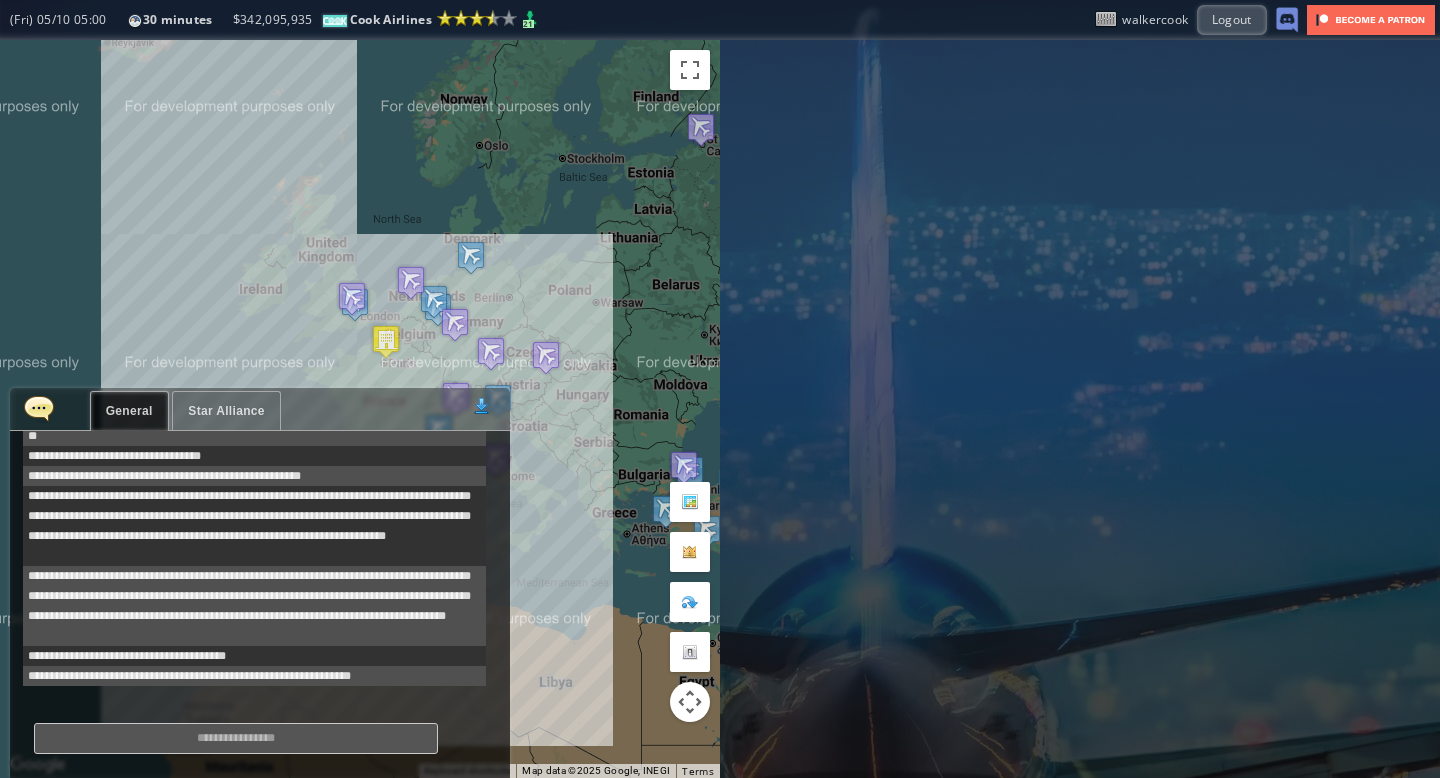 click at bounding box center (39, 408) 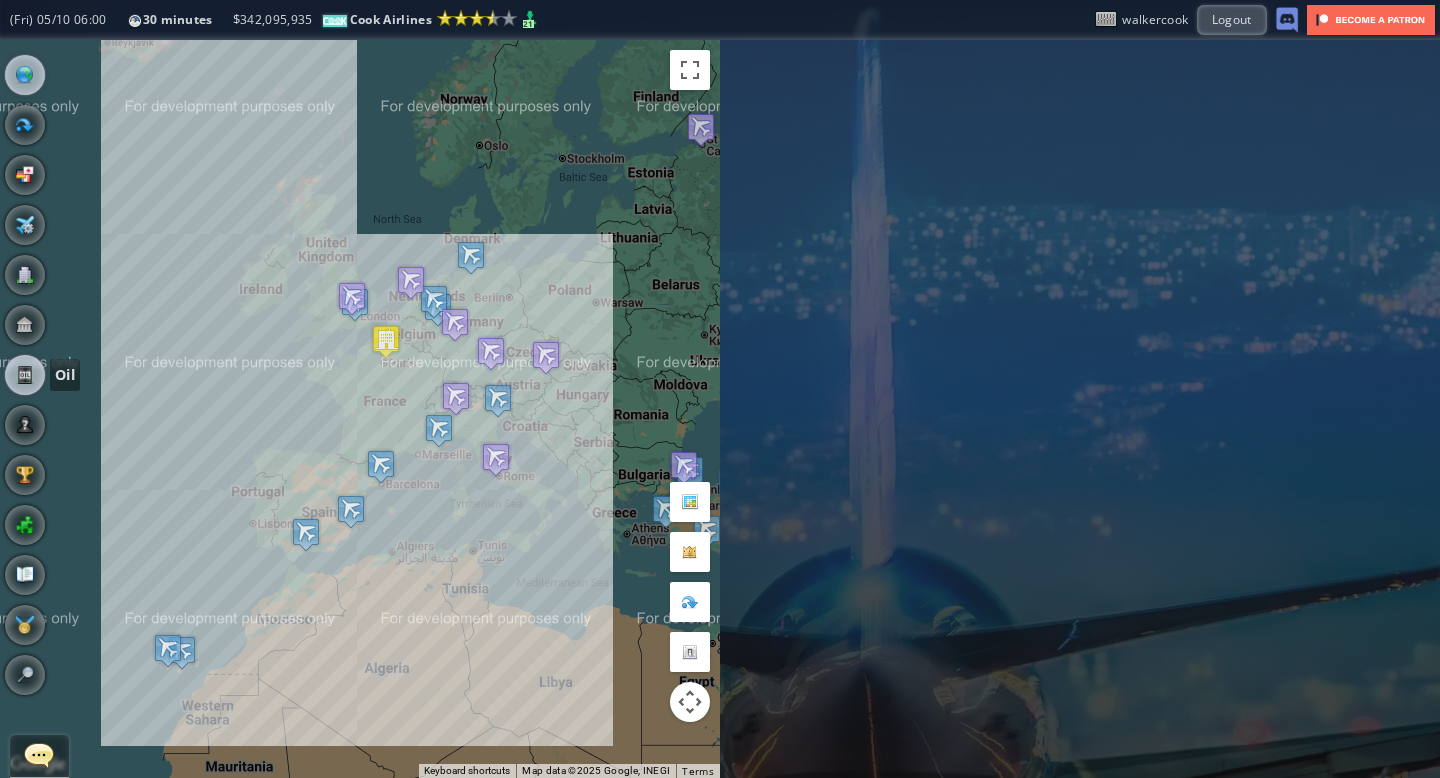 click at bounding box center [25, 375] 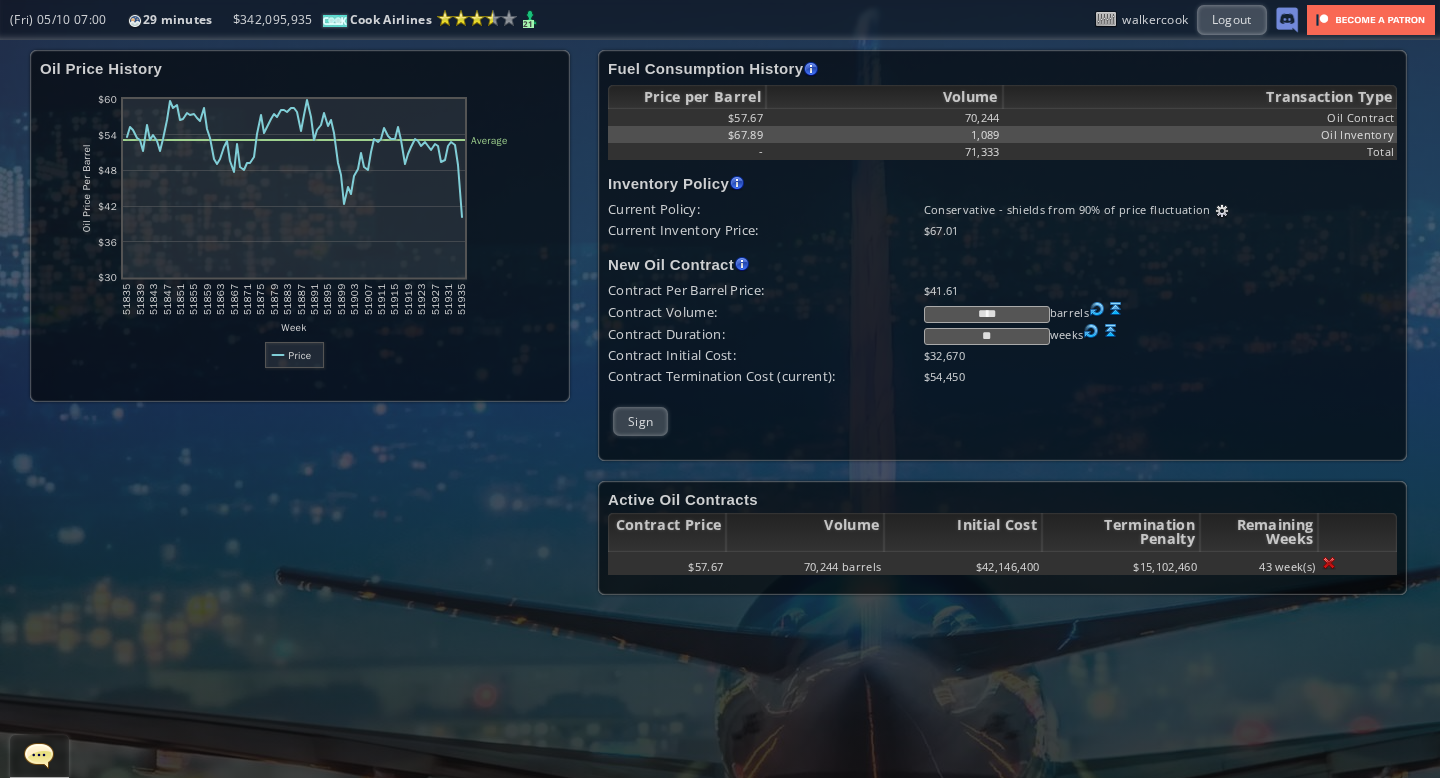 click at bounding box center [1116, 309] 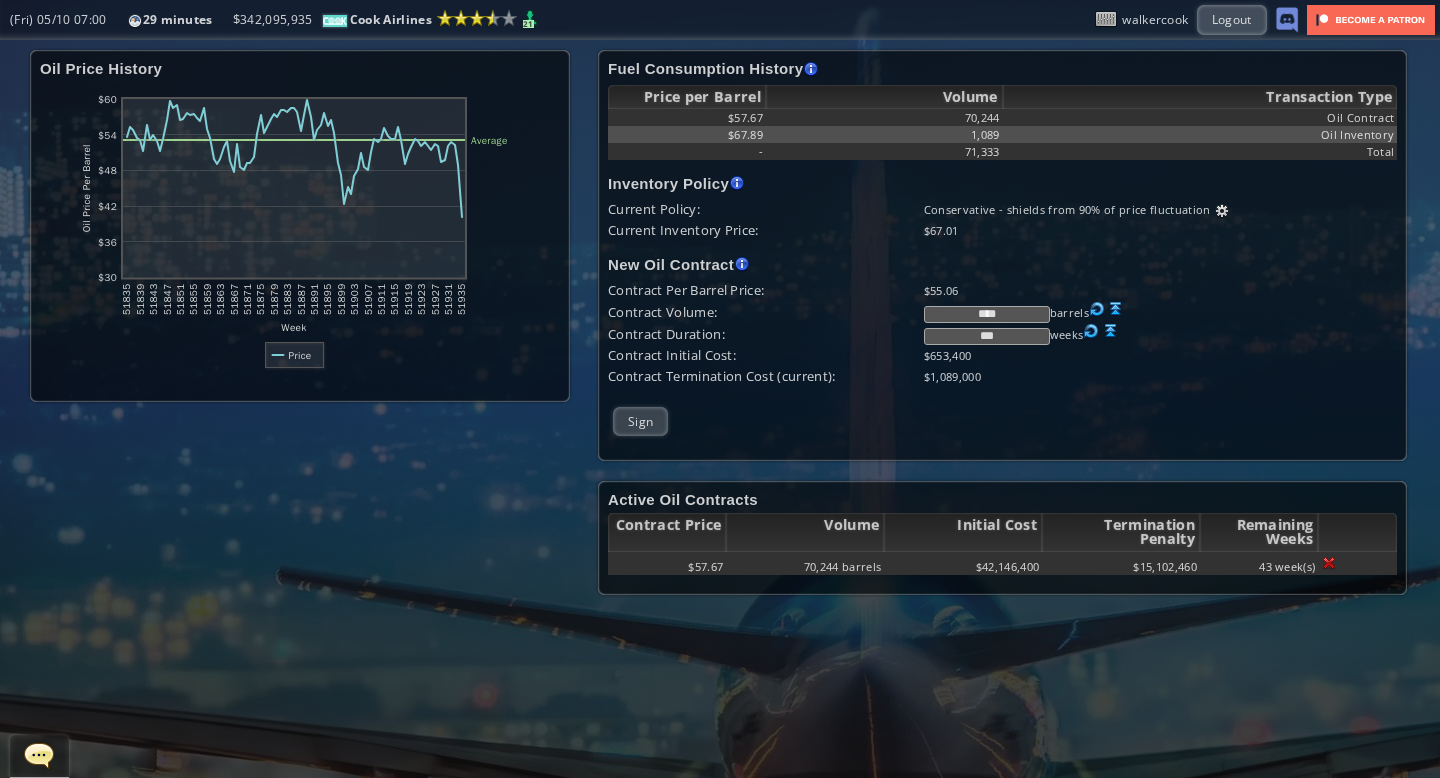 click at bounding box center (1222, 211) 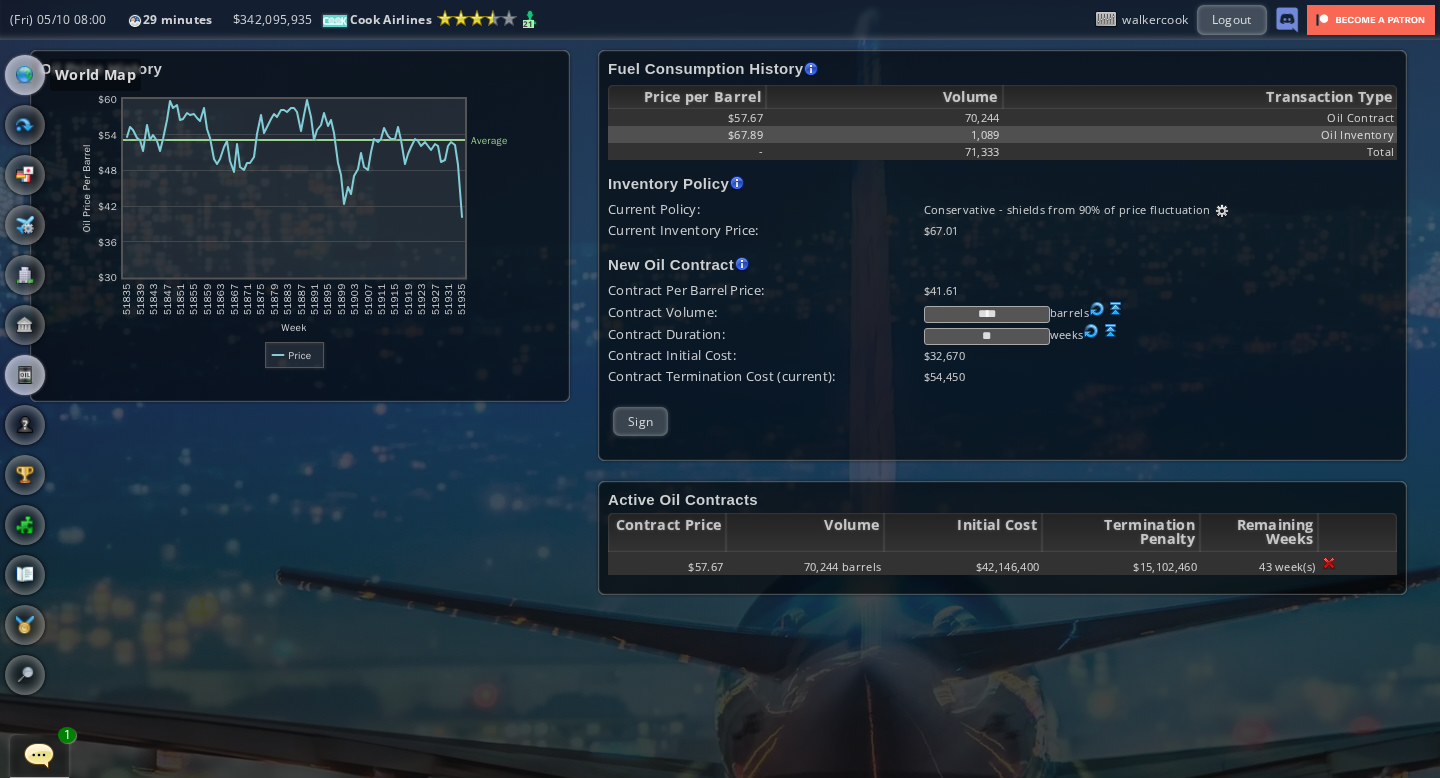 click at bounding box center (25, 75) 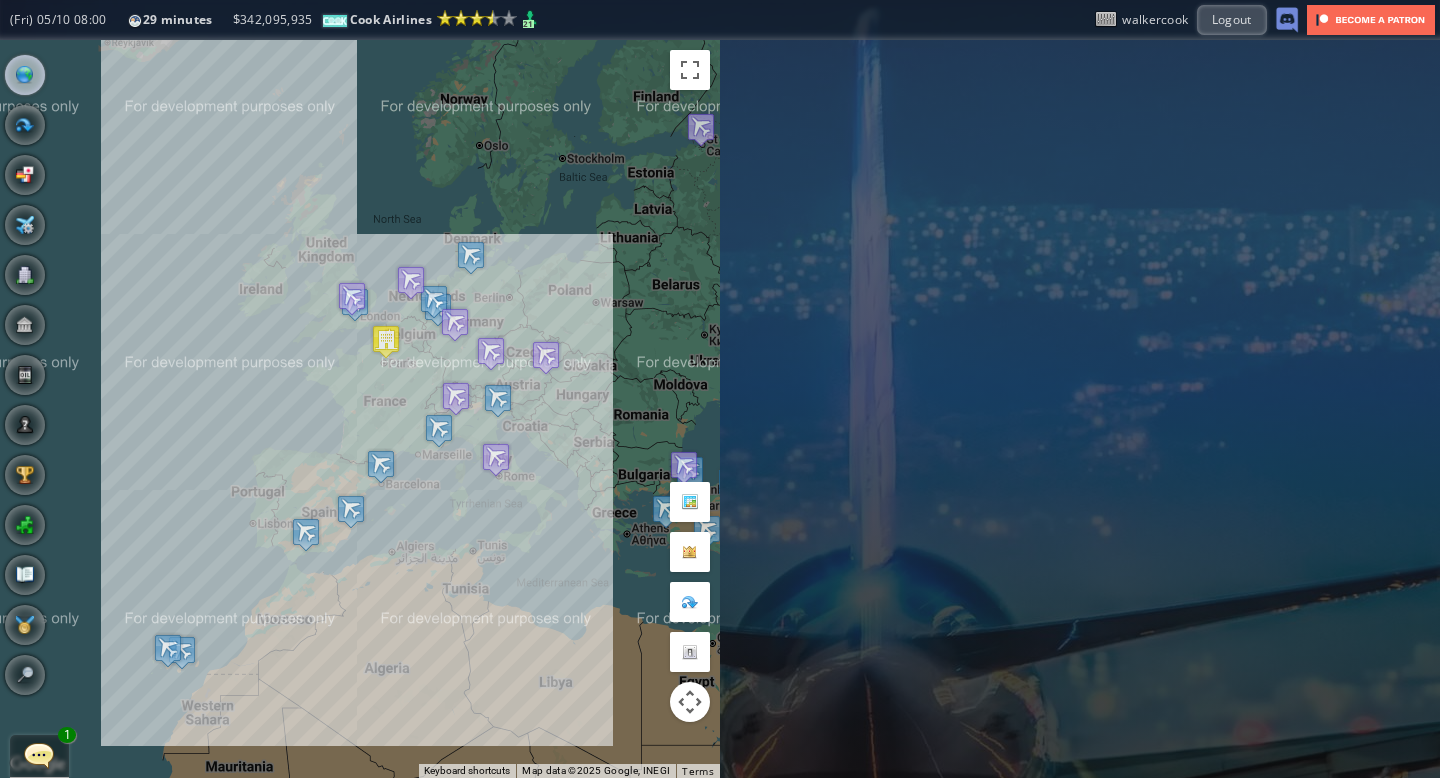 click at bounding box center (39, 755) 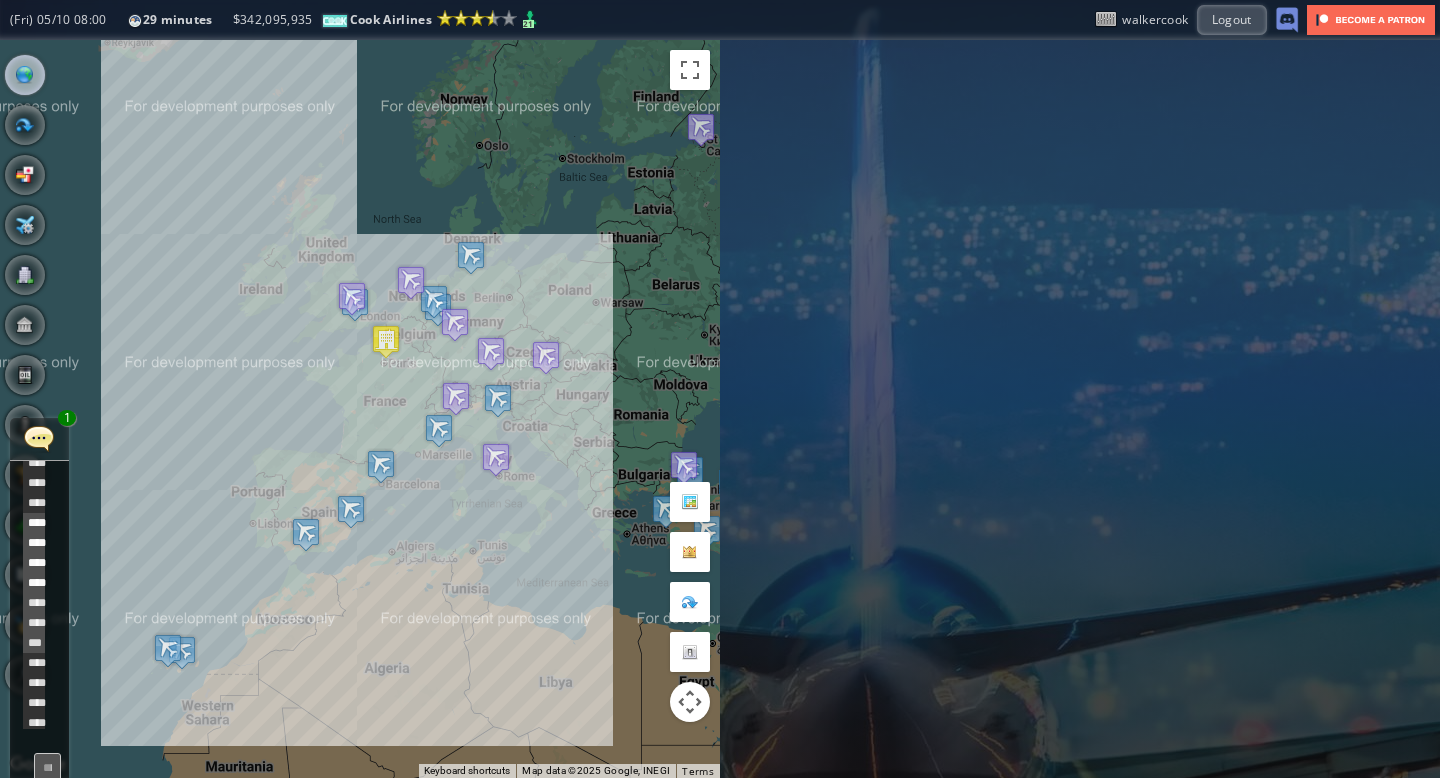 scroll, scrollTop: 541, scrollLeft: 0, axis: vertical 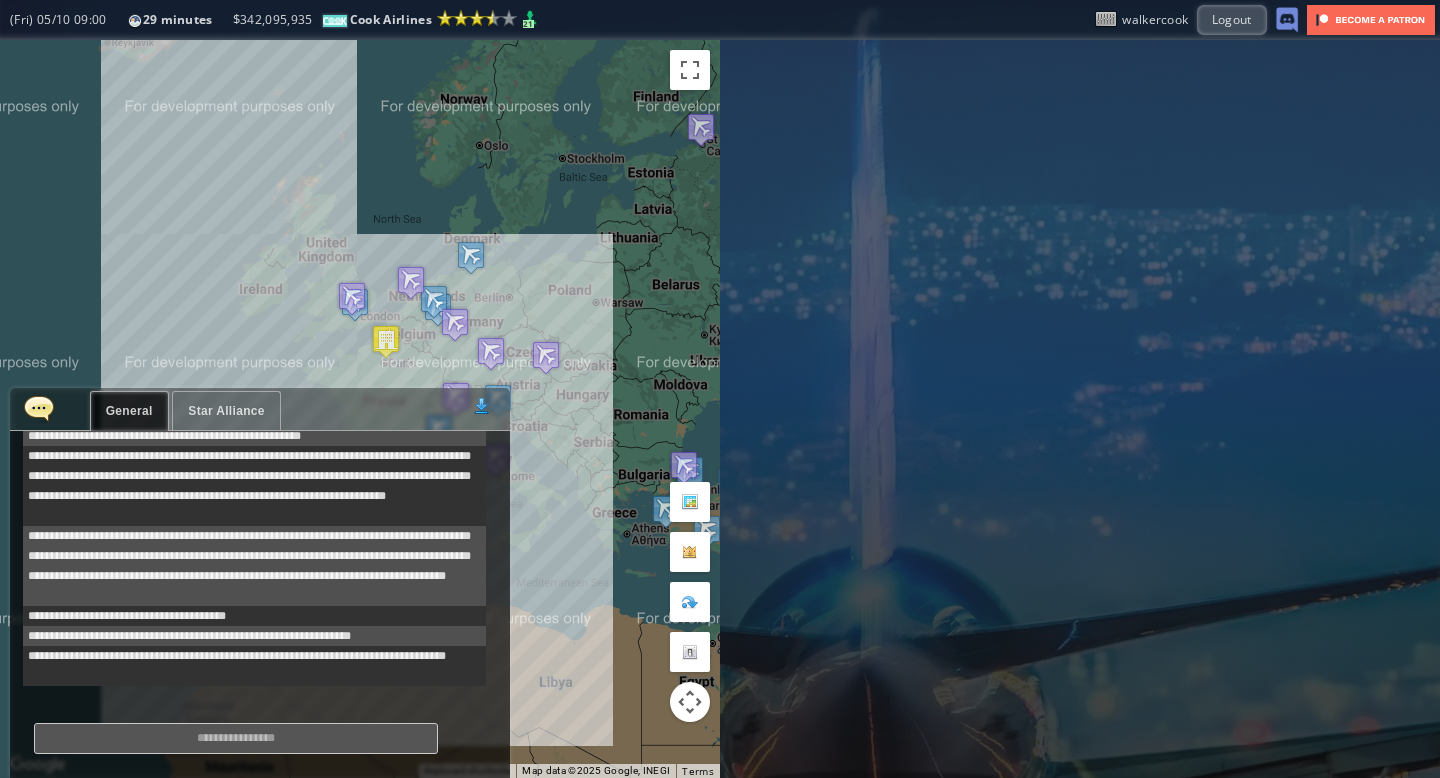 click at bounding box center [39, 408] 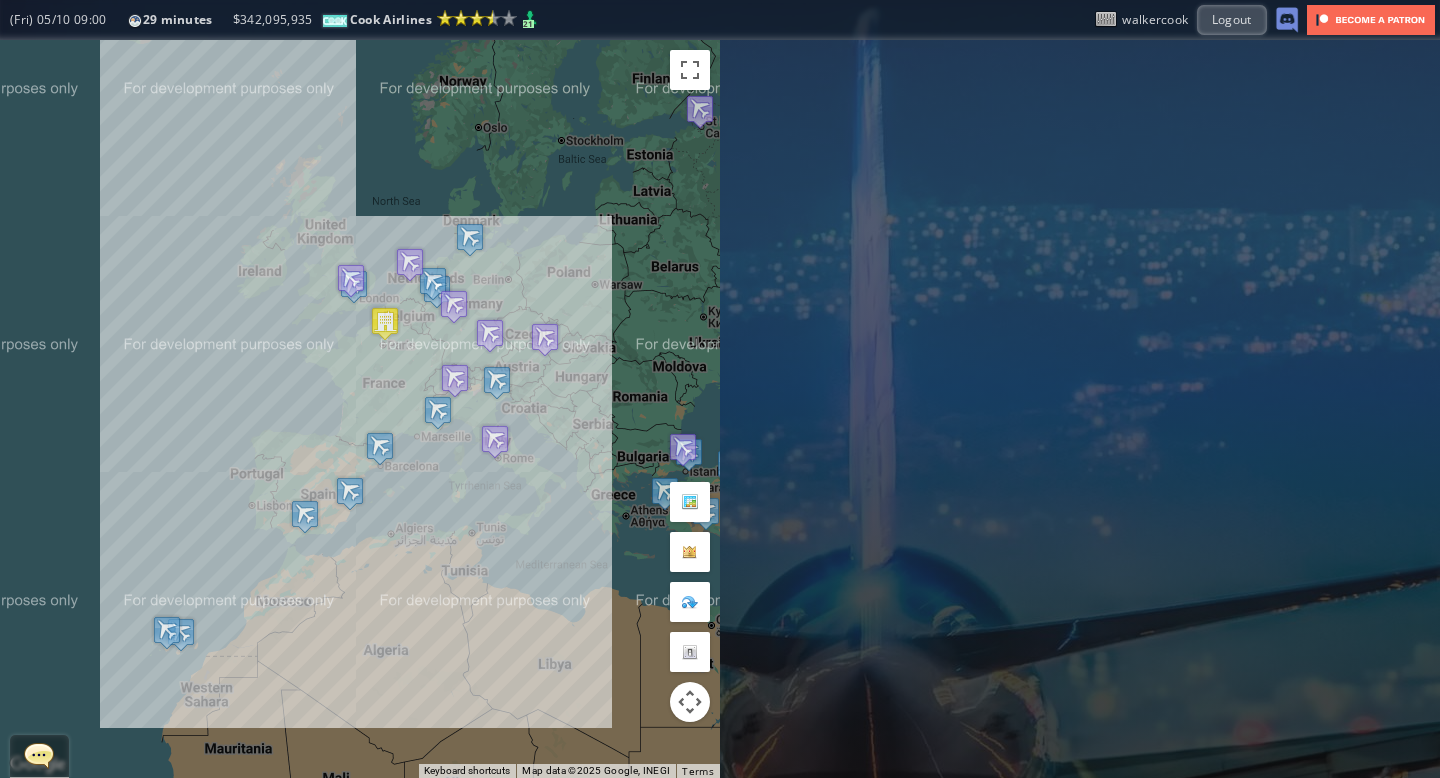 drag, startPoint x: 198, startPoint y: 396, endPoint x: 197, endPoint y: 383, distance: 13.038404 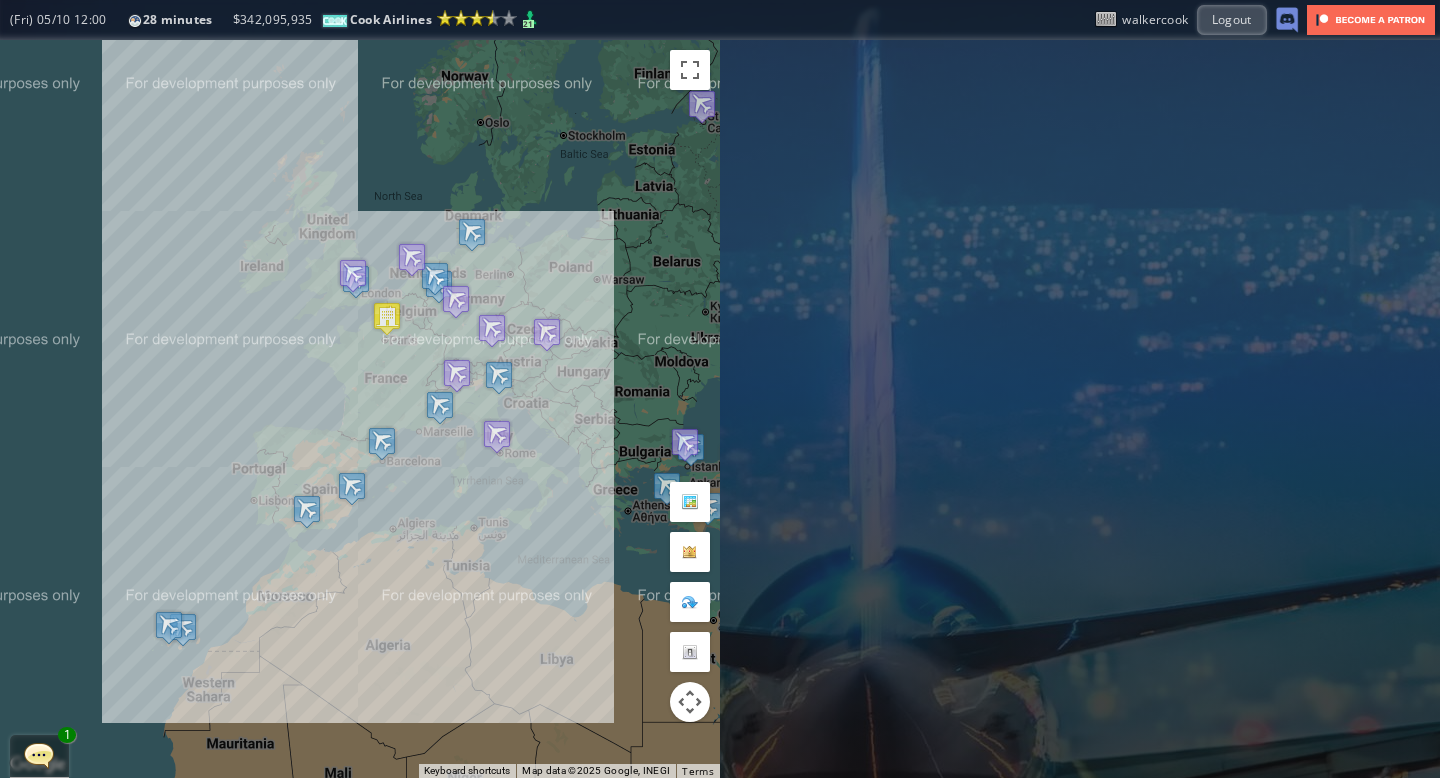 click on "To navigate, press the arrow keys." at bounding box center (360, 409) 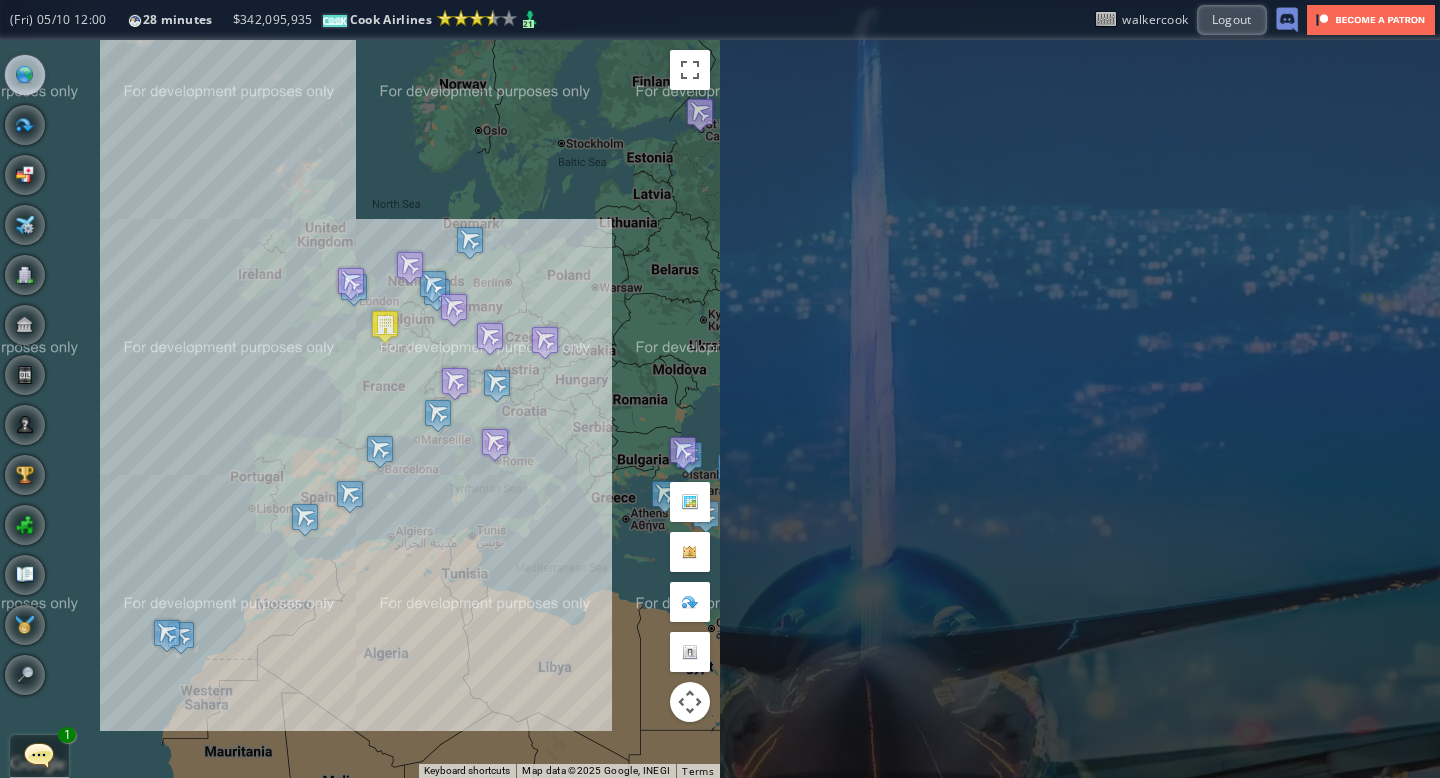 click at bounding box center [39, 755] 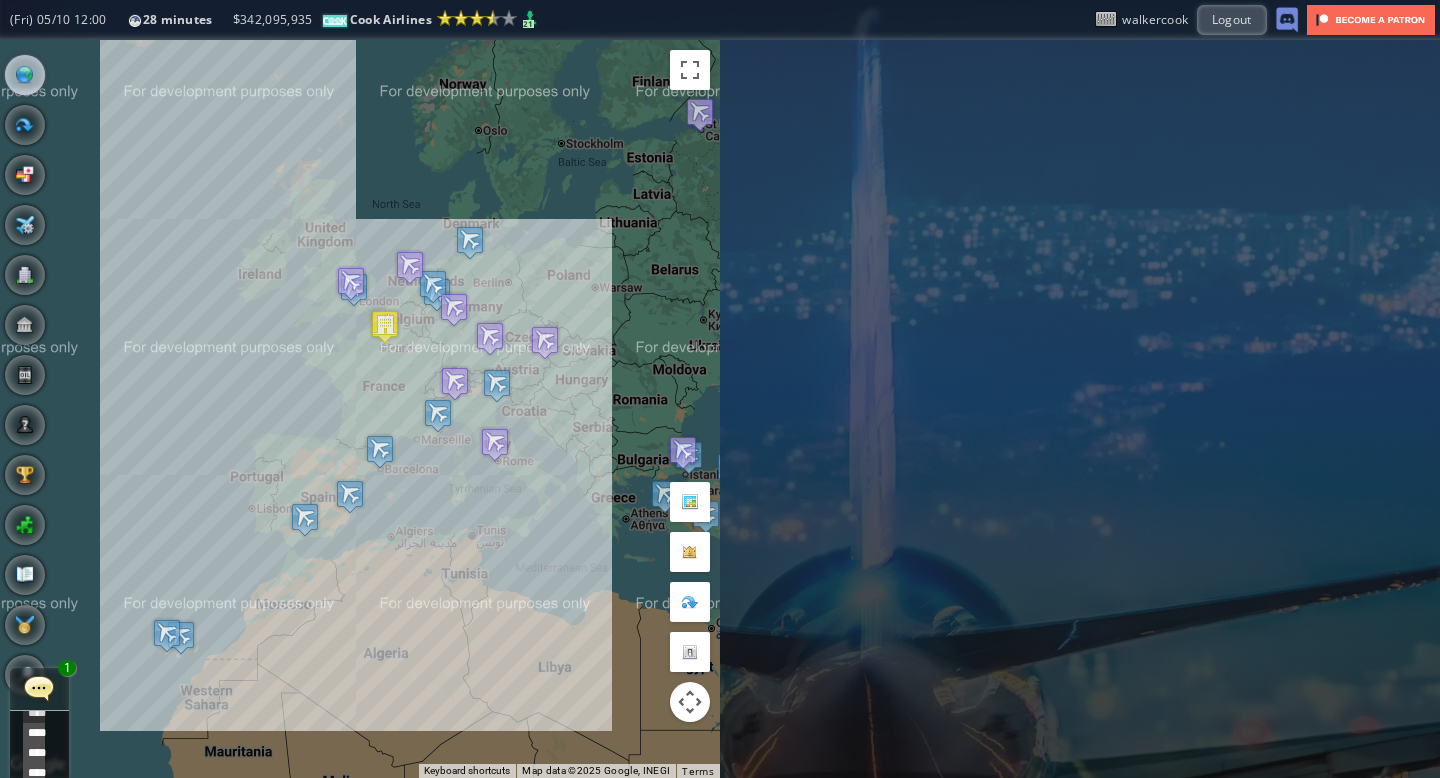 scroll, scrollTop: 581, scrollLeft: 0, axis: vertical 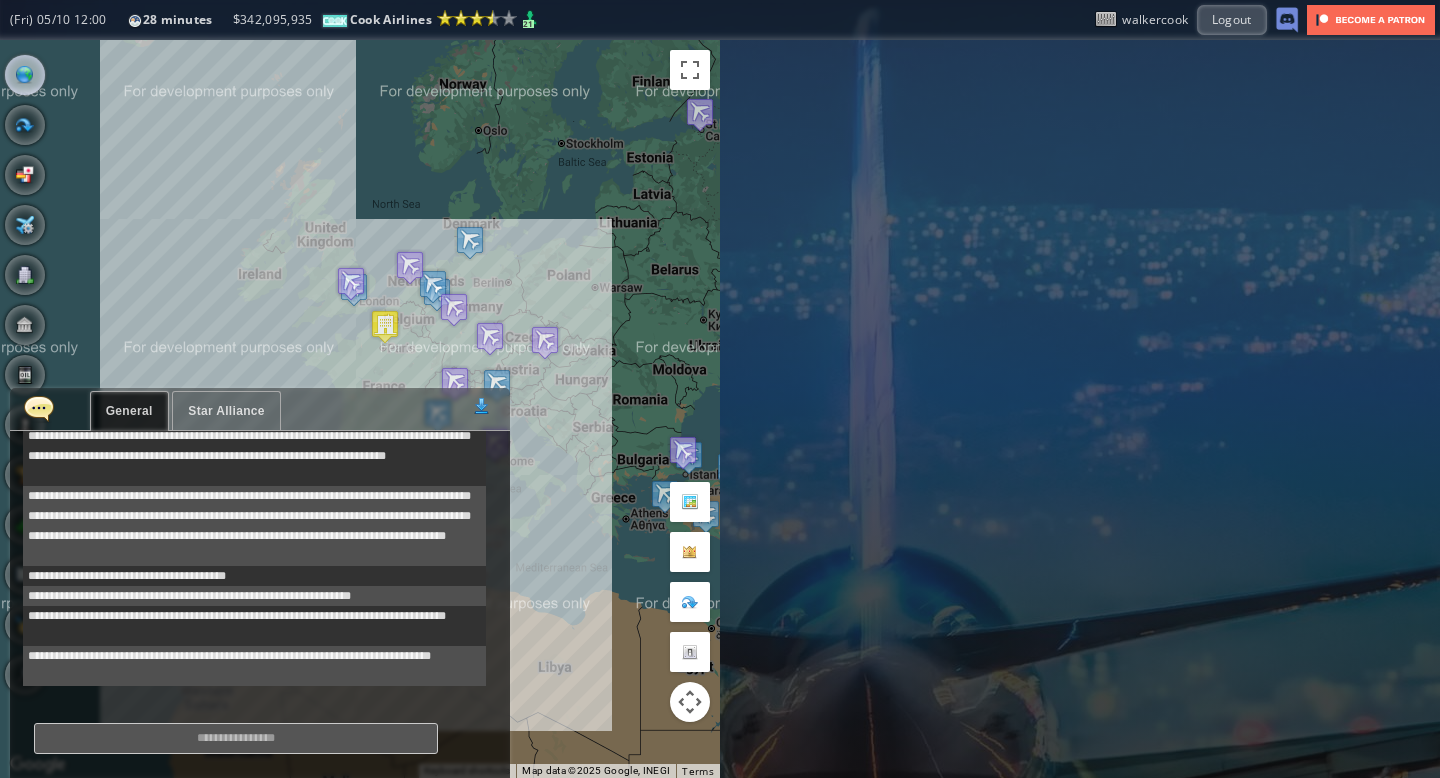 click at bounding box center [39, 408] 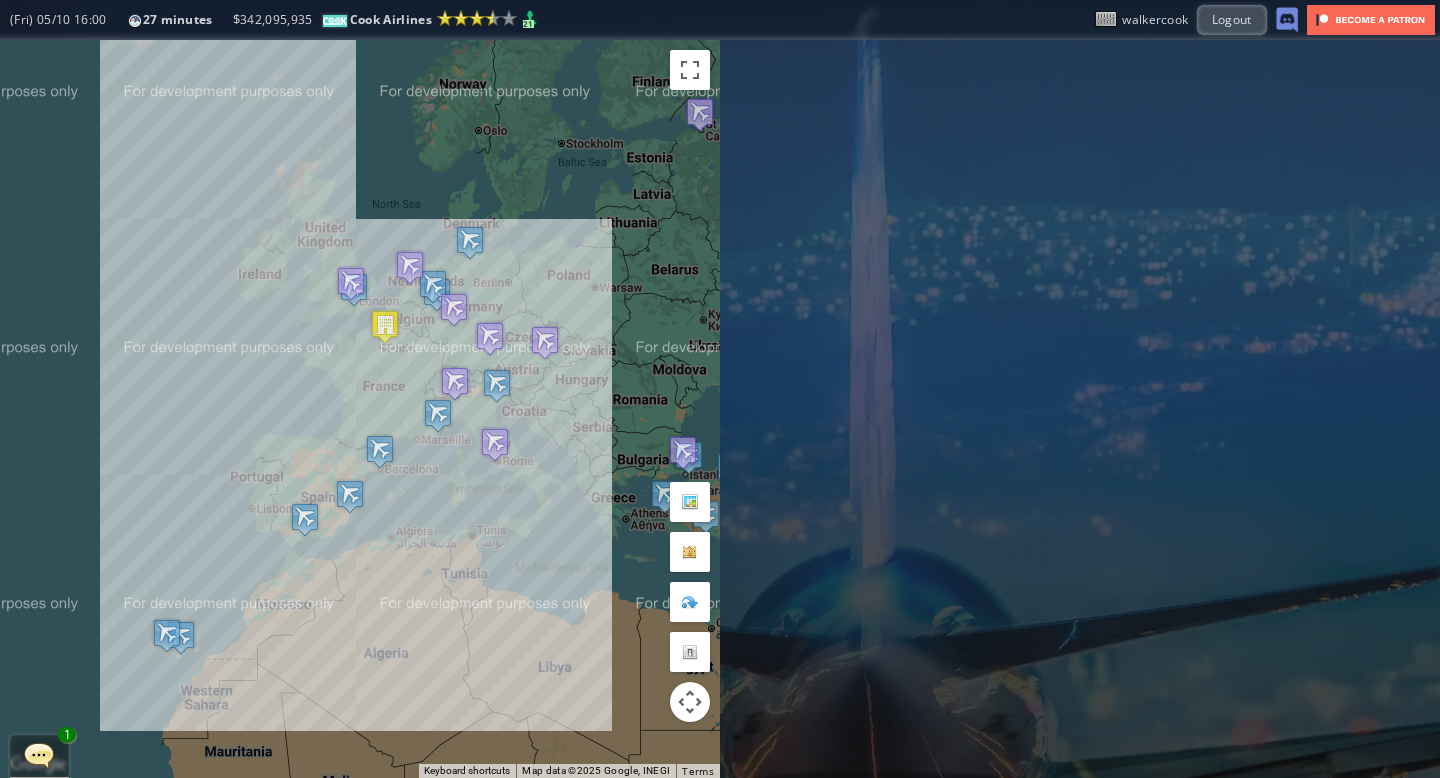 click at bounding box center (39, 755) 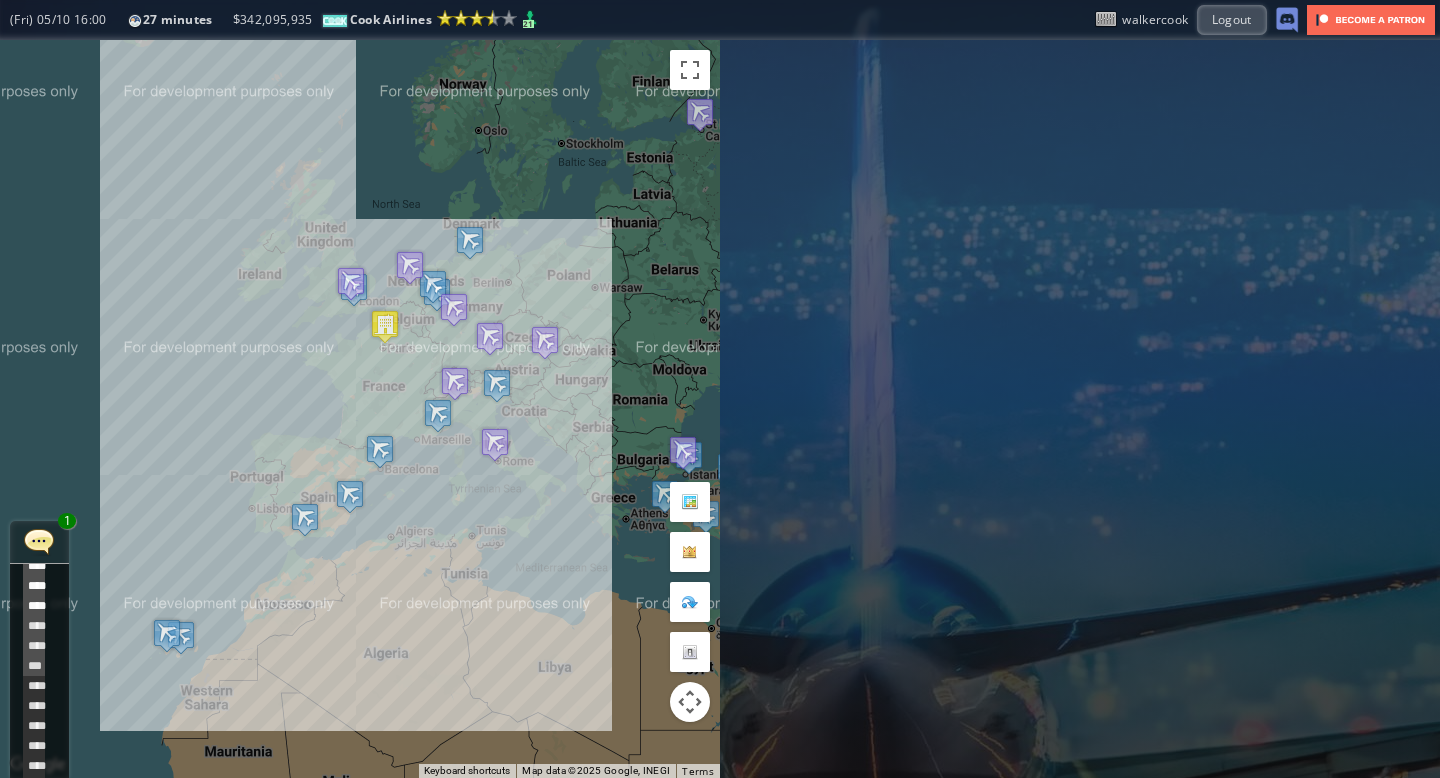 scroll, scrollTop: 621, scrollLeft: 0, axis: vertical 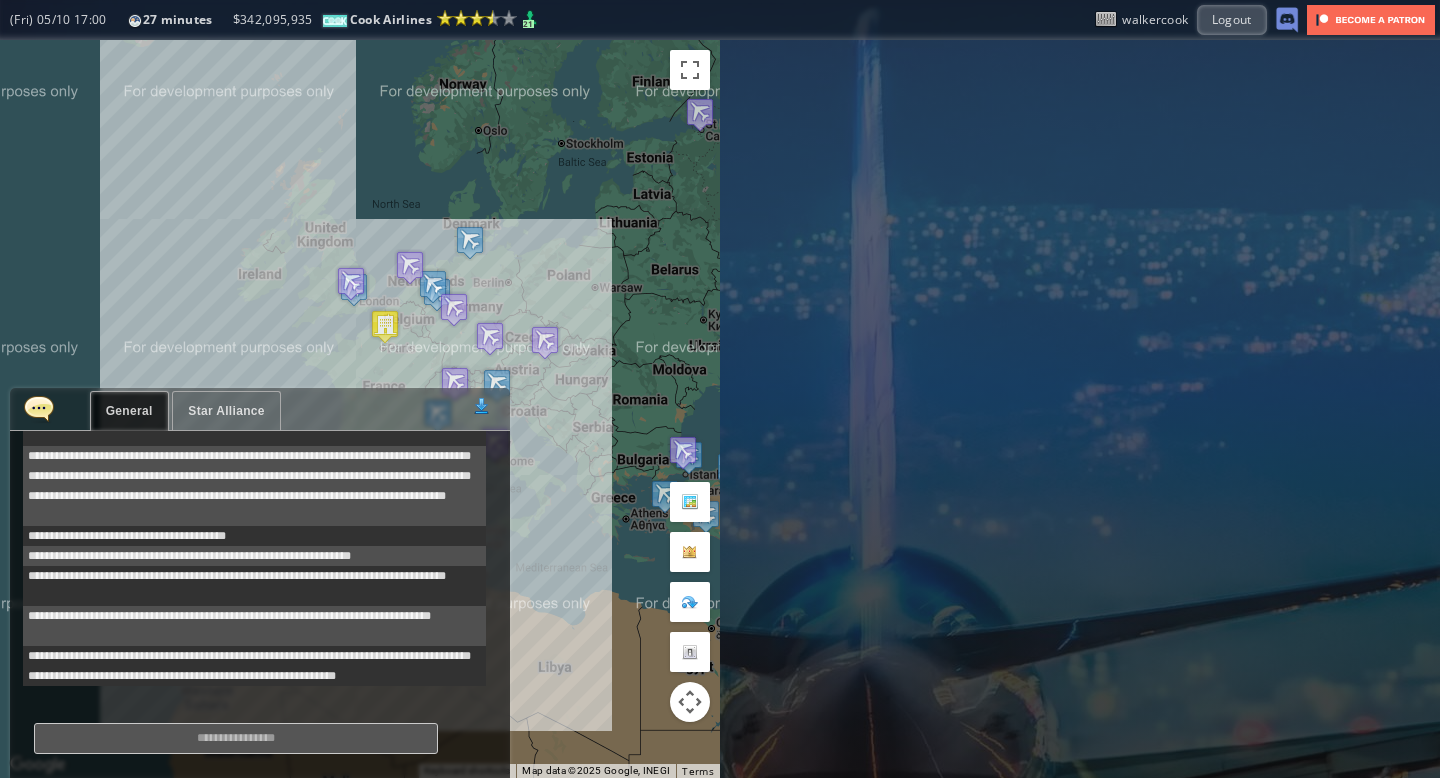 click on "Star Alliance" at bounding box center (226, 411) 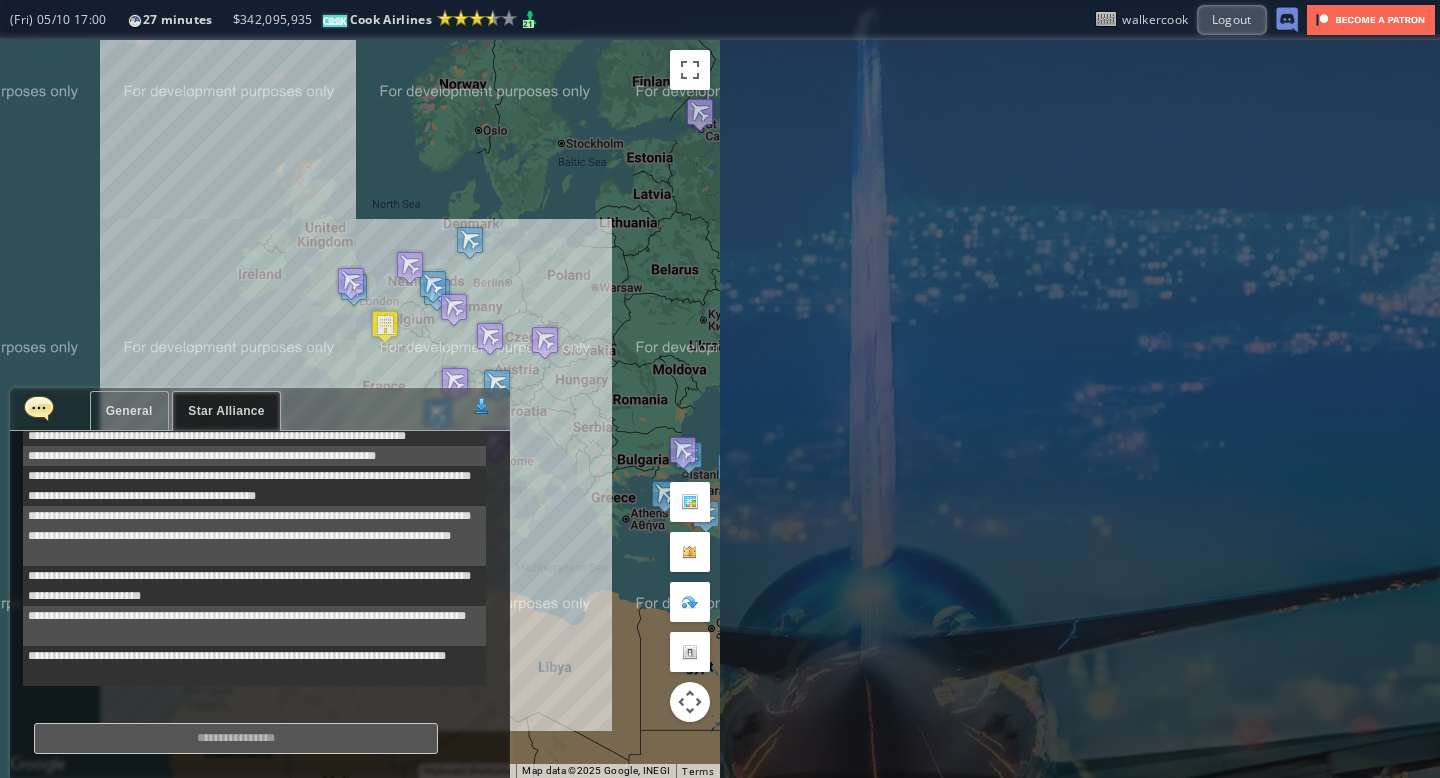 click on "General" at bounding box center (129, 411) 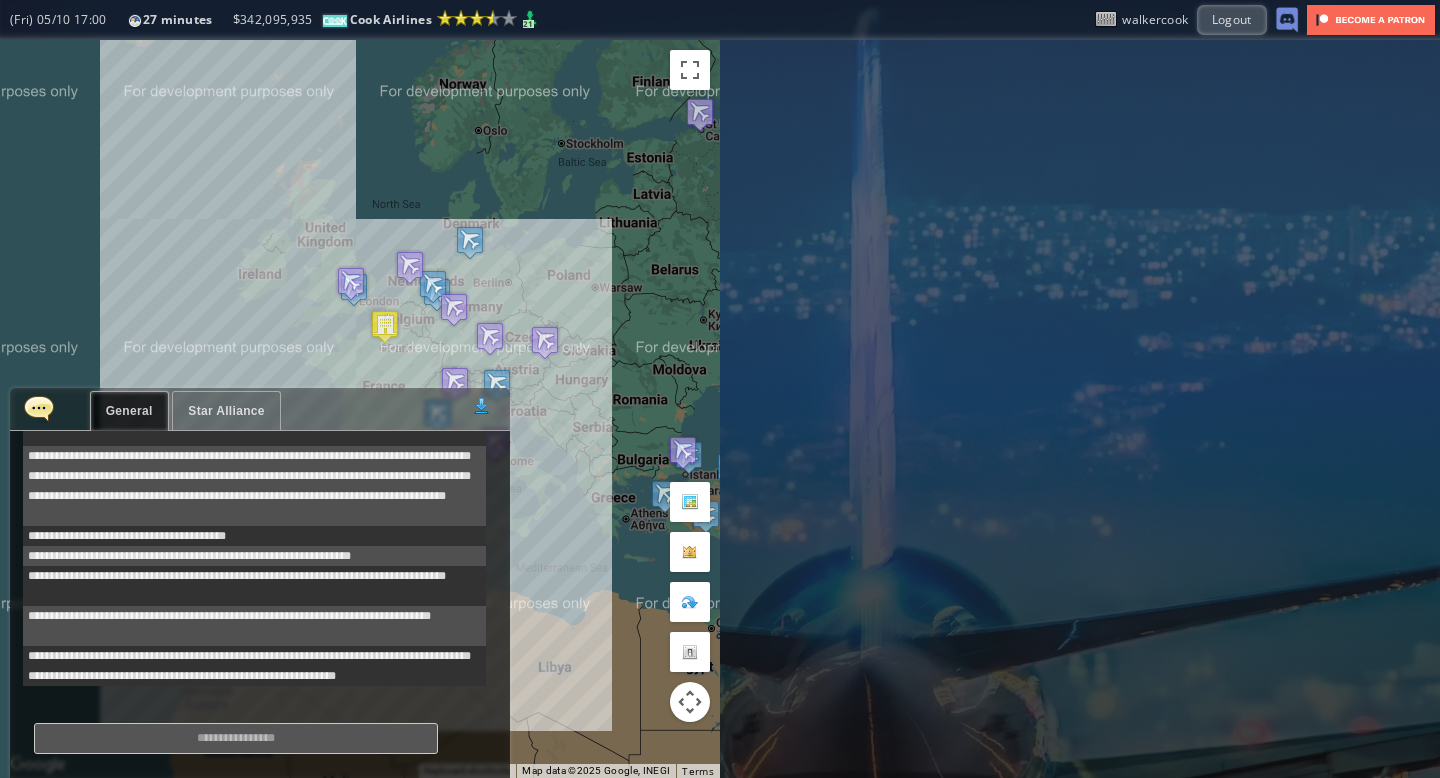 click at bounding box center [39, 408] 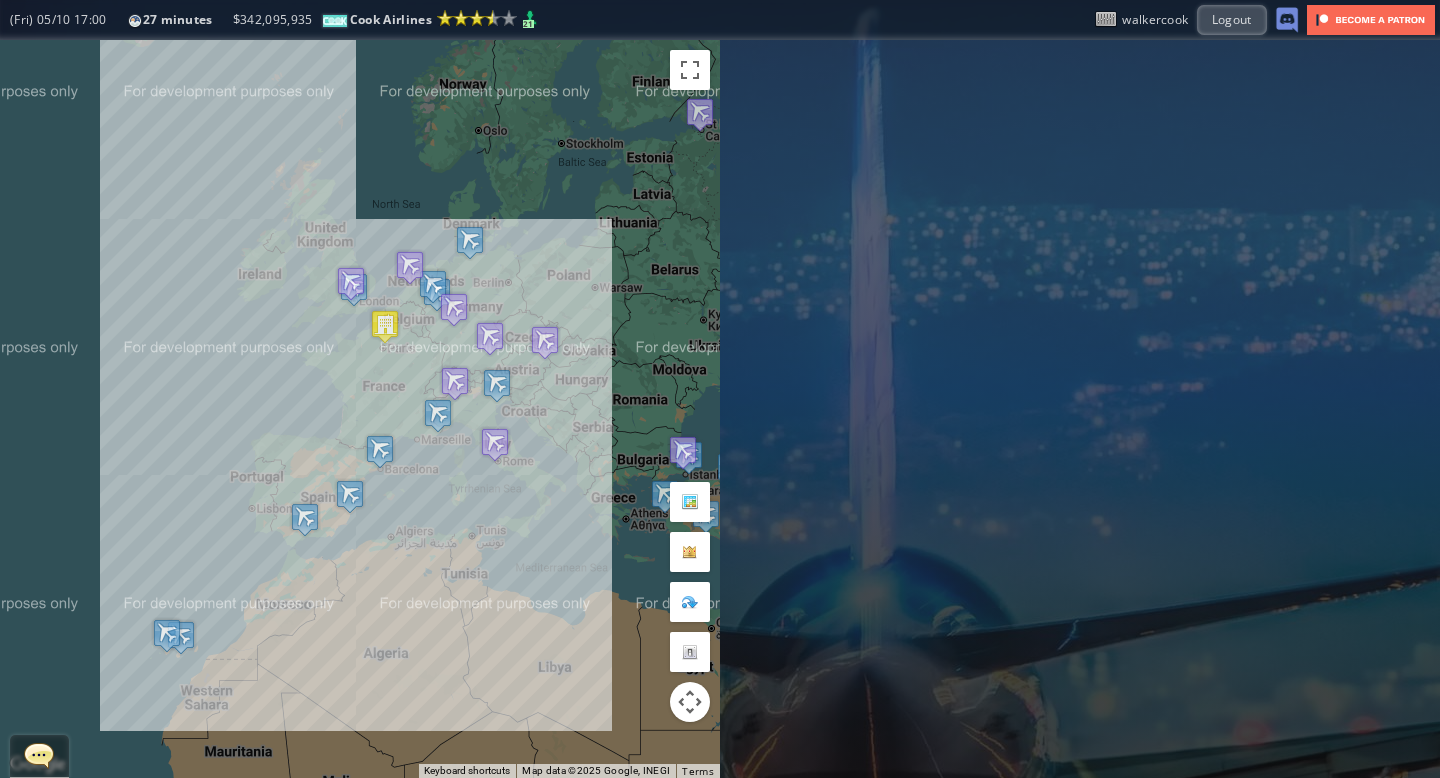 click at bounding box center [1287, 20] 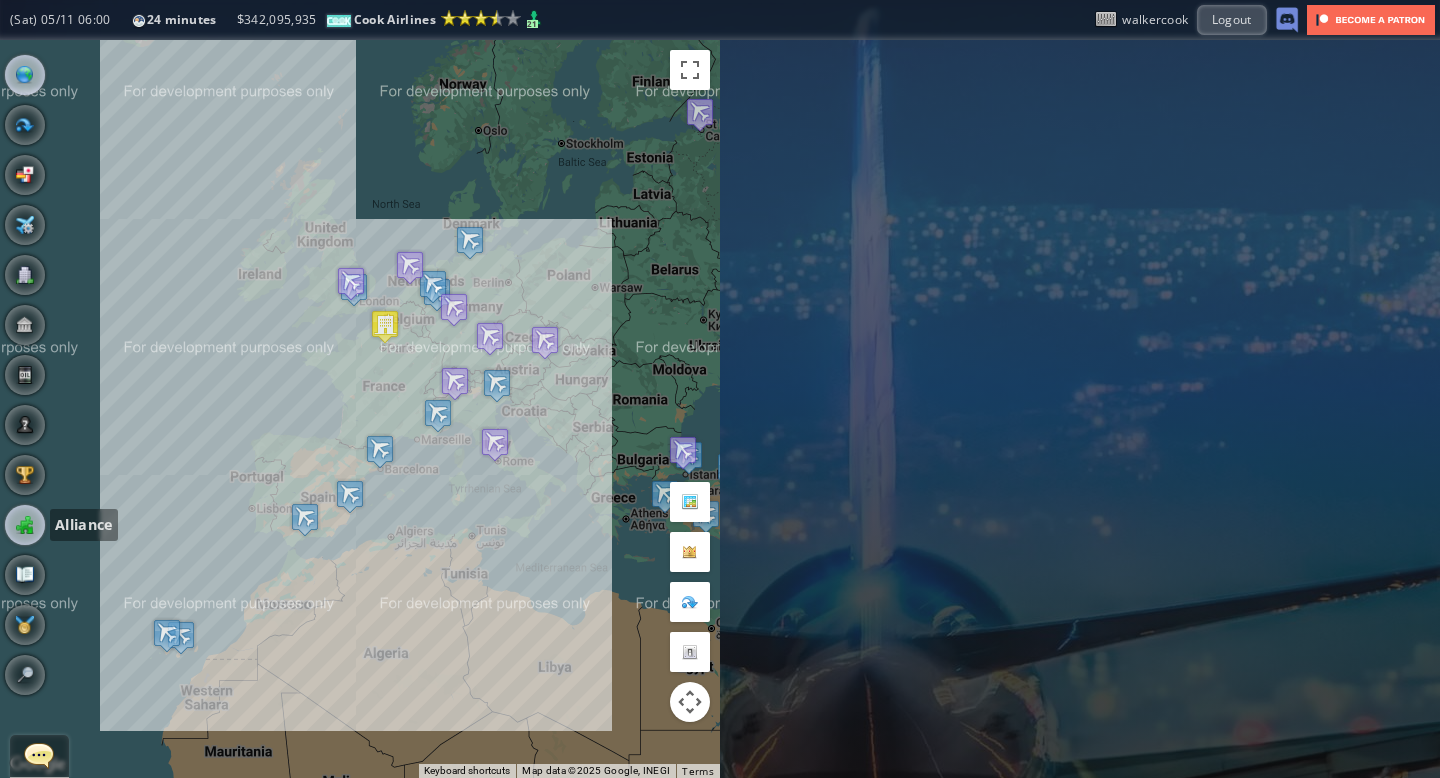 click at bounding box center (25, 525) 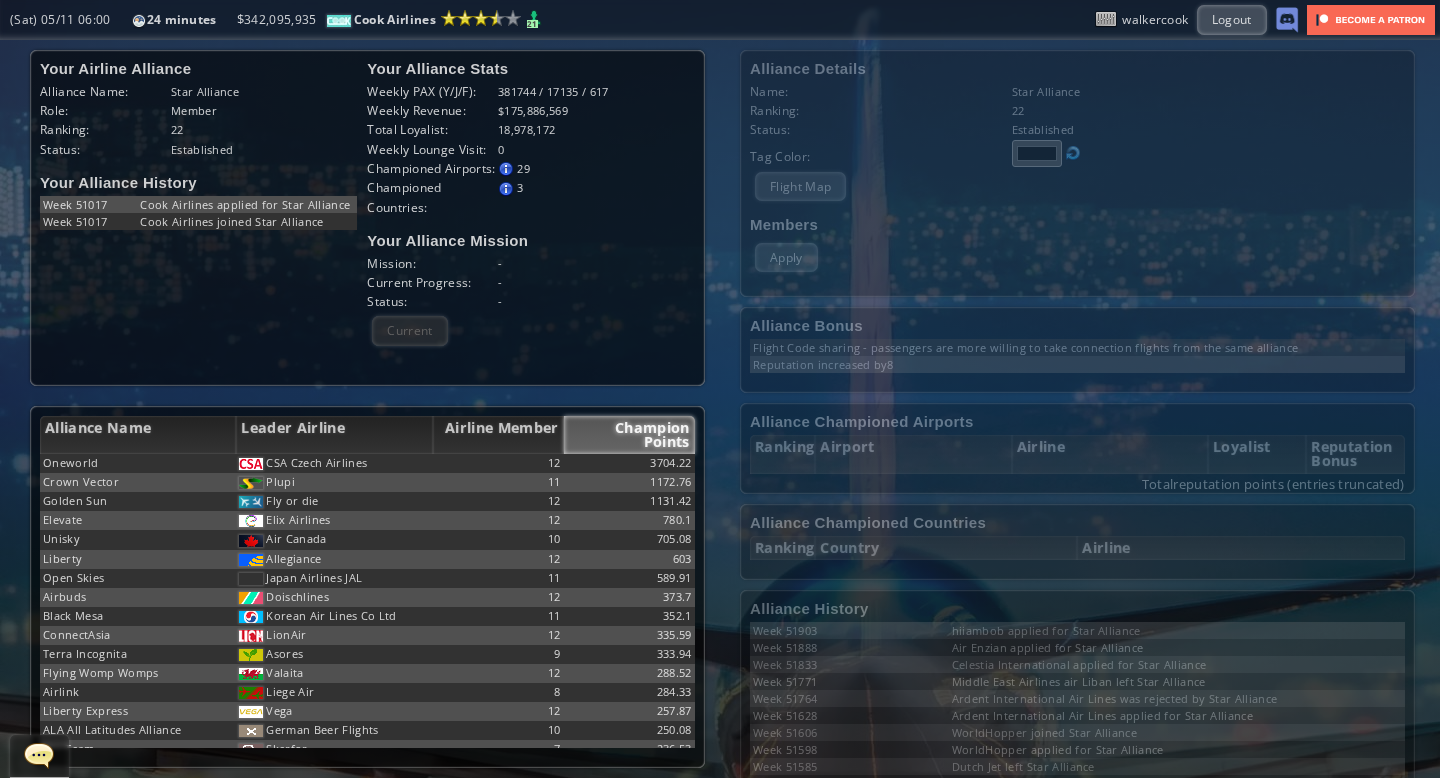 scroll, scrollTop: 400, scrollLeft: 0, axis: vertical 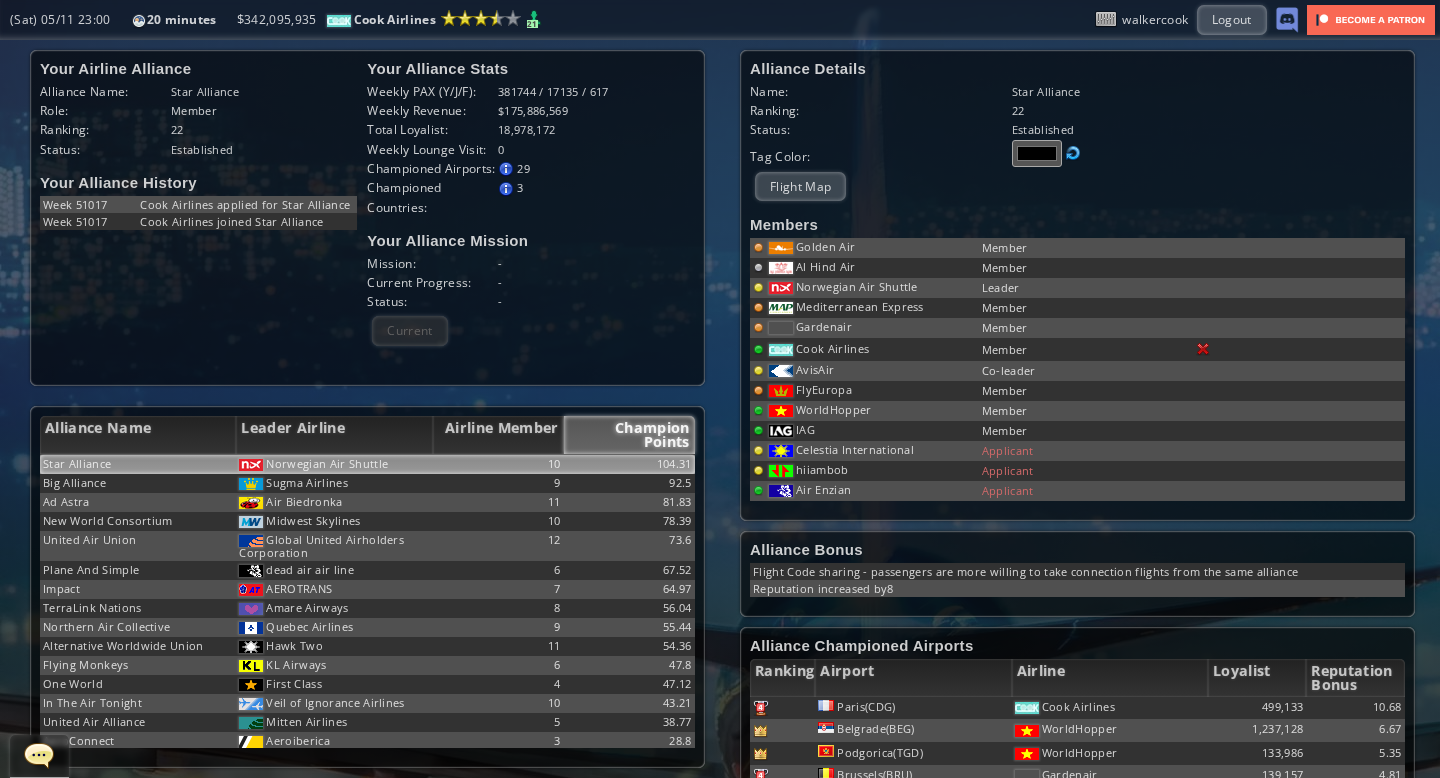 click at bounding box center (1287, 20) 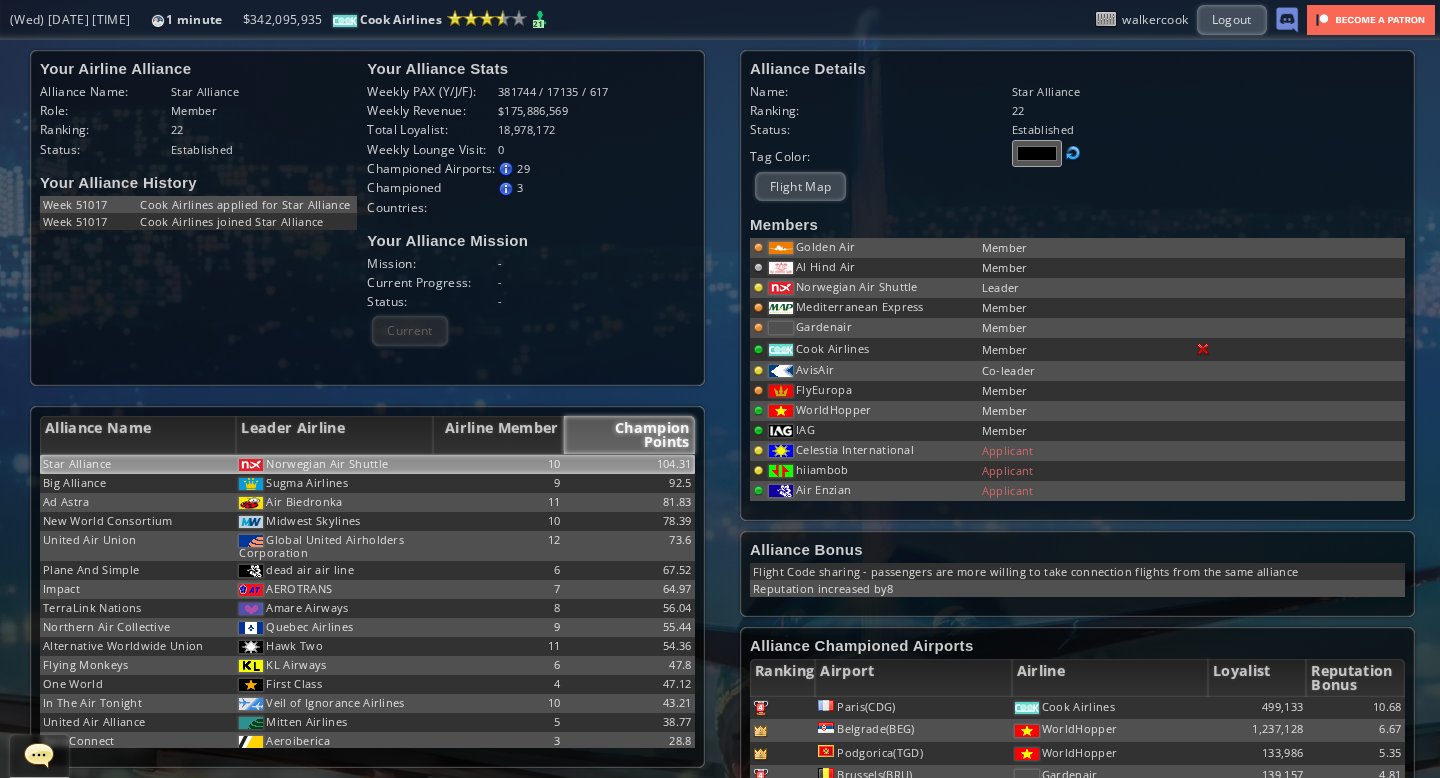 click at bounding box center [1287, 20] 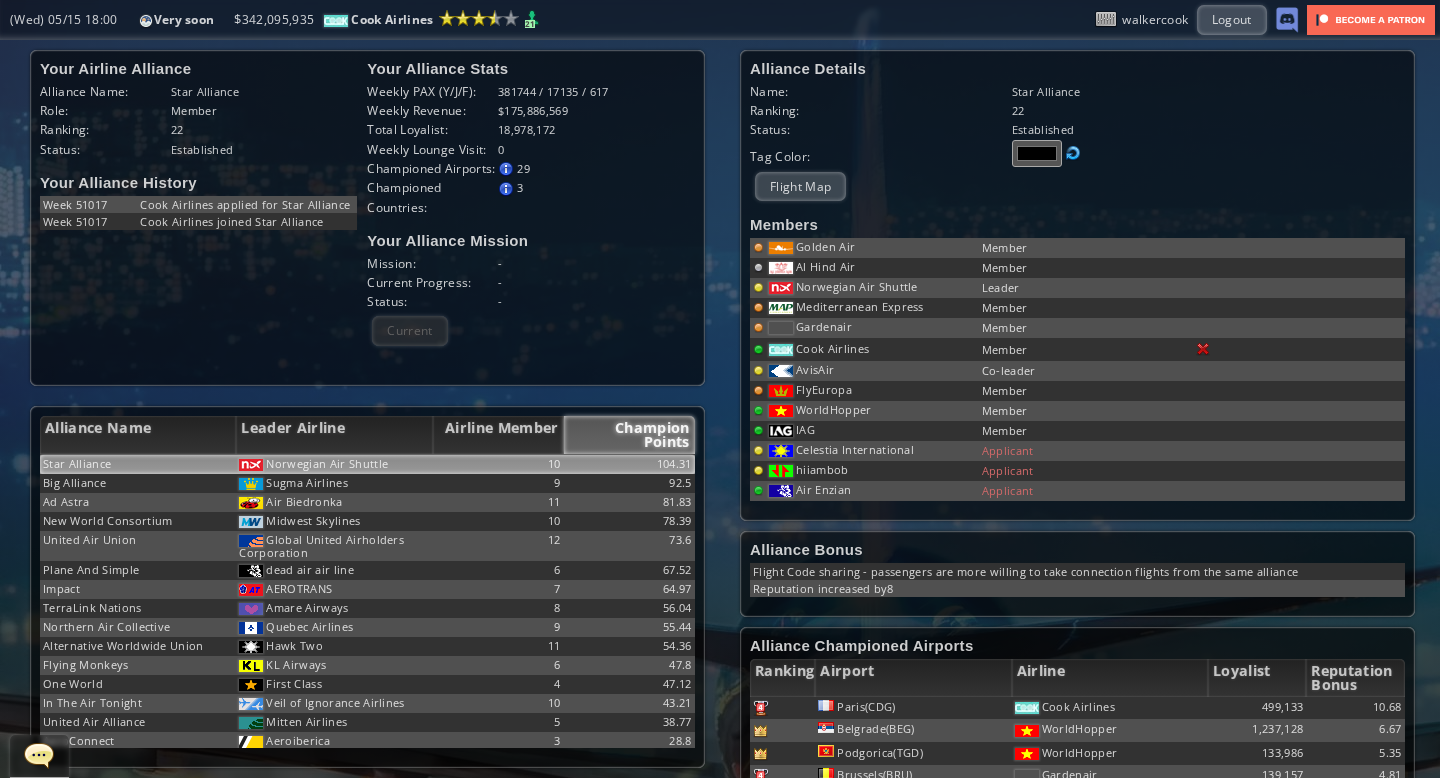 click on "Your Airline Alliance
Alliance Name:
Star Alliance
Role:
Member
Ranking:
22
Status:
Established
Your Alliance History
Week 51017 Cook Airlines applied for Star Alliance Week 51017 Cook Airlines joined Star Alliance
Your Alliance Stats
Weekly PAX (Y/J/F):
381744 / 17135 / 617
Weekly Revenue:
$175,886,569
Total Loyalist:
18,978,172
Weekly Lounge Visit:
0
Scale 3- 4" at bounding box center [375, 409] 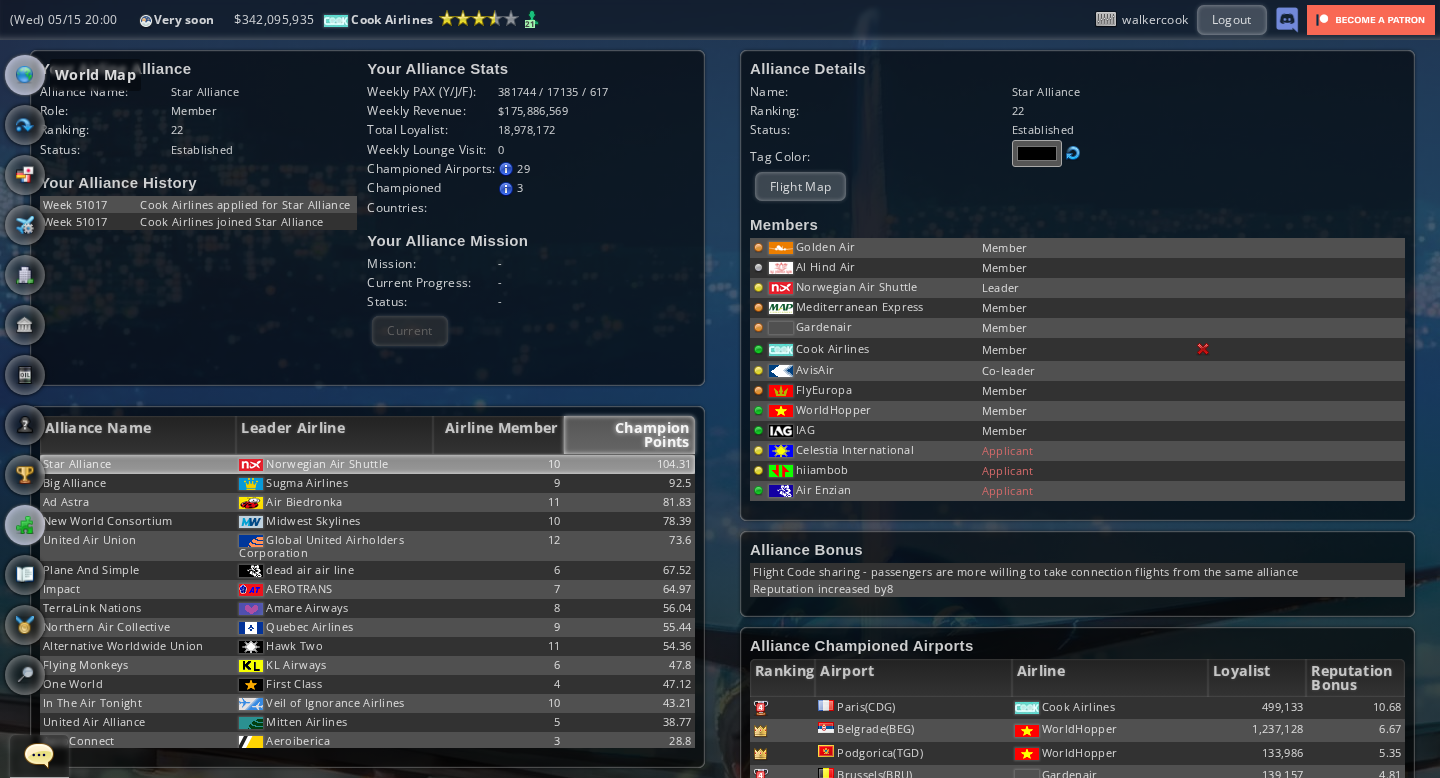 click at bounding box center (25, 75) 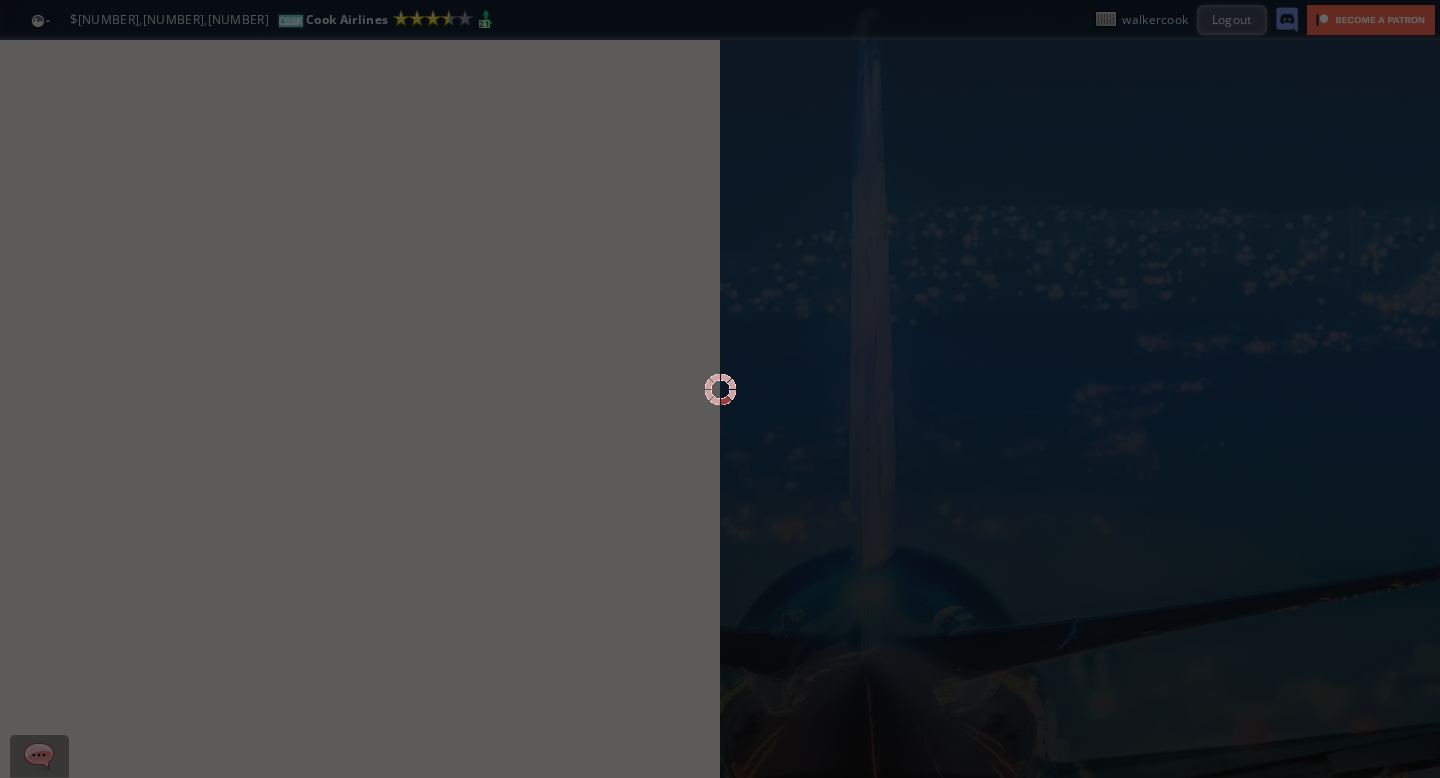 scroll, scrollTop: 0, scrollLeft: 0, axis: both 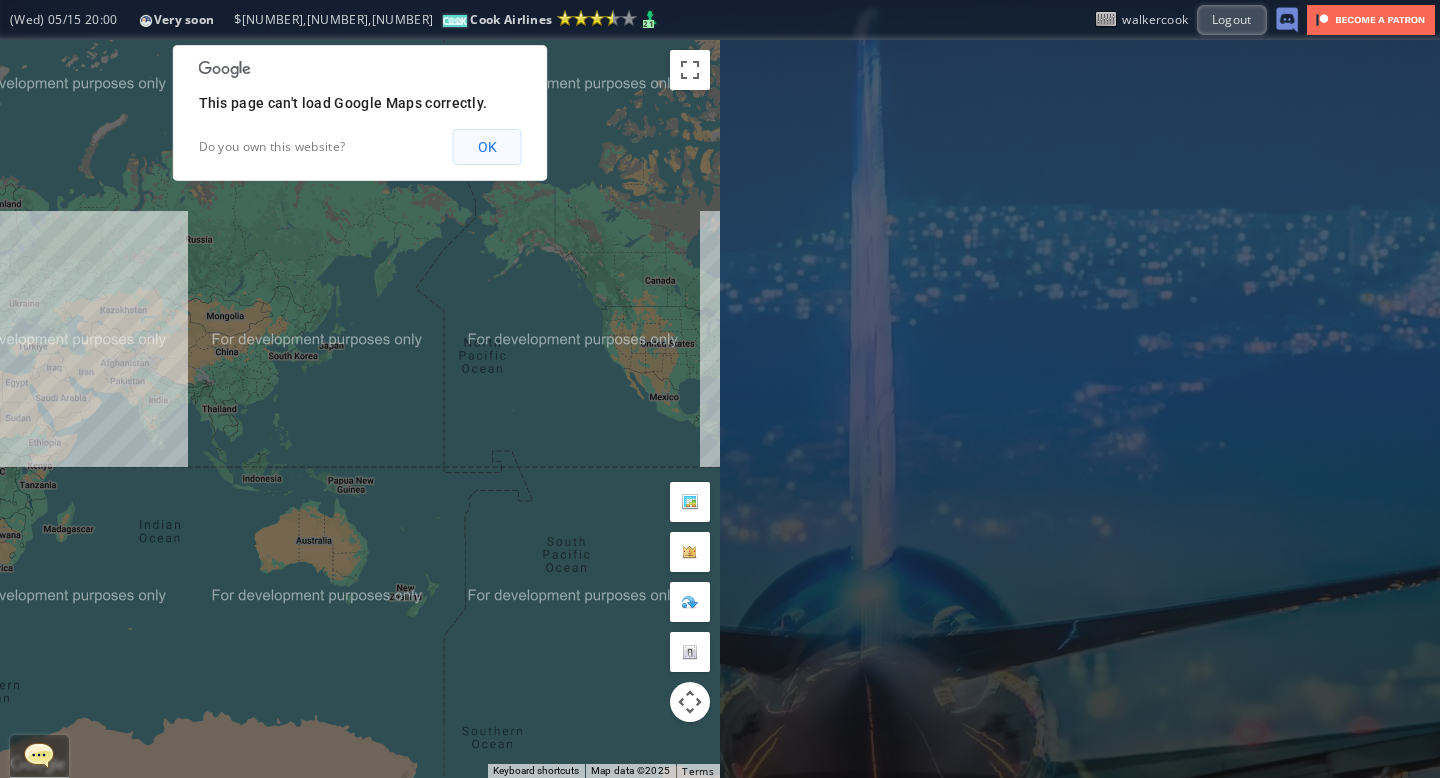 click on "OK" at bounding box center [487, 147] 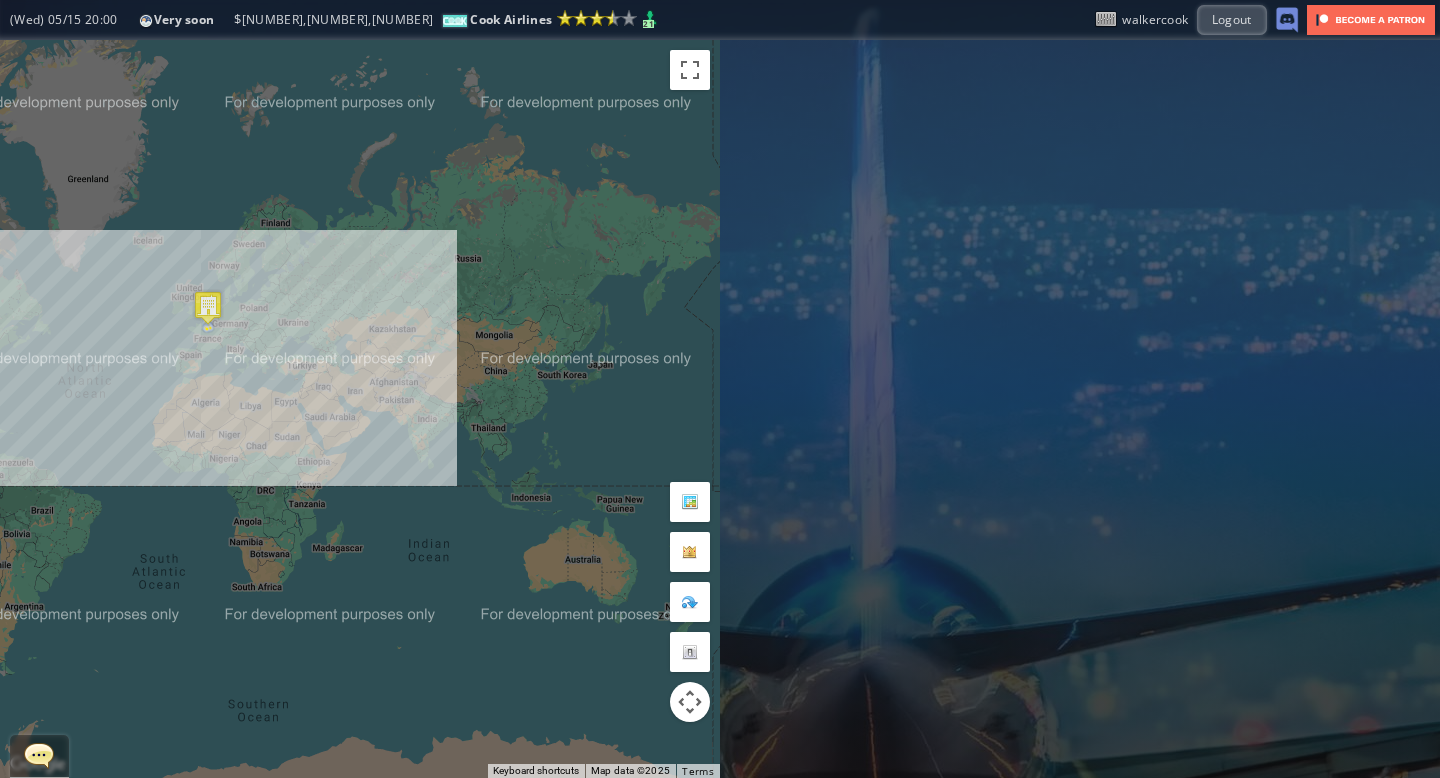 drag, startPoint x: 213, startPoint y: 325, endPoint x: 484, endPoint y: 344, distance: 271.66522 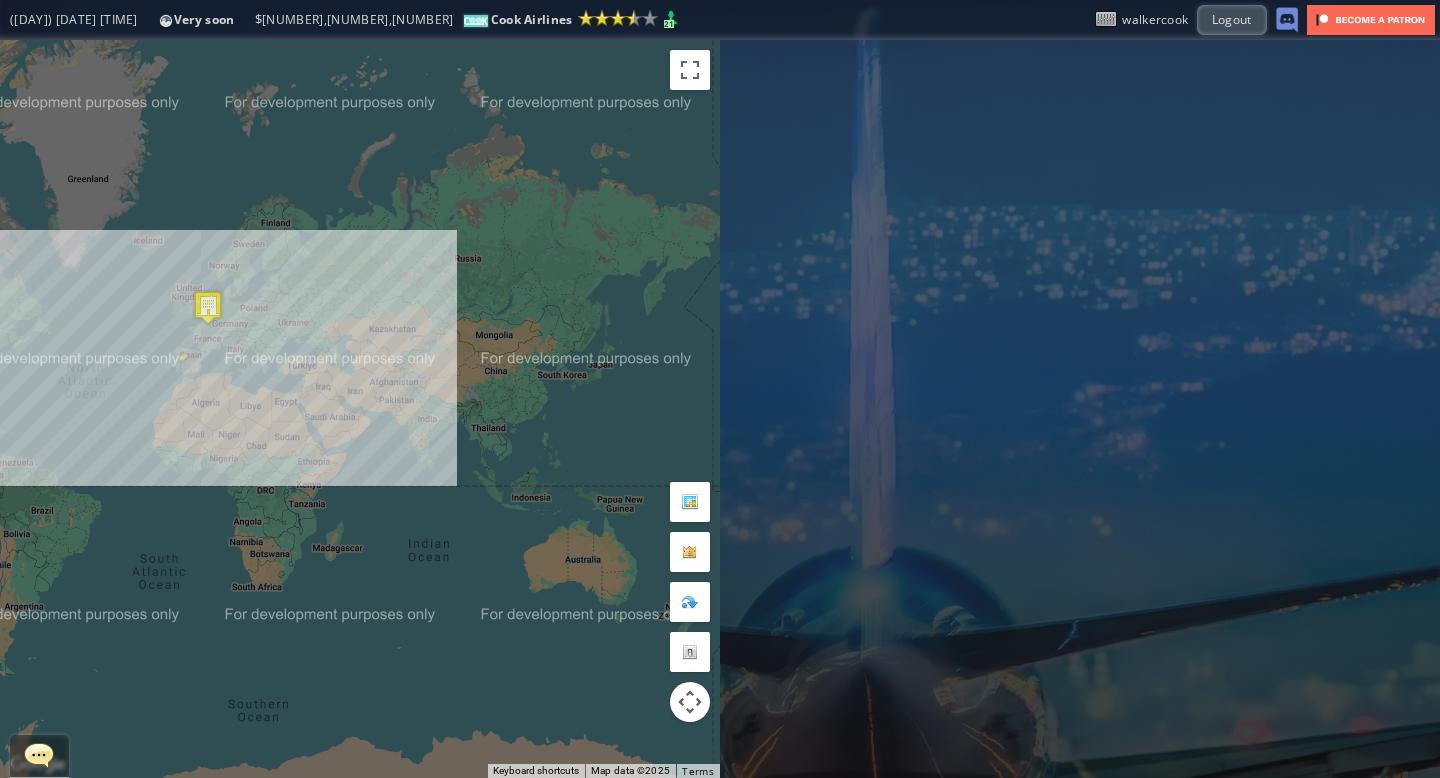 drag, startPoint x: 172, startPoint y: 185, endPoint x: 481, endPoint y: 335, distance: 343.4836 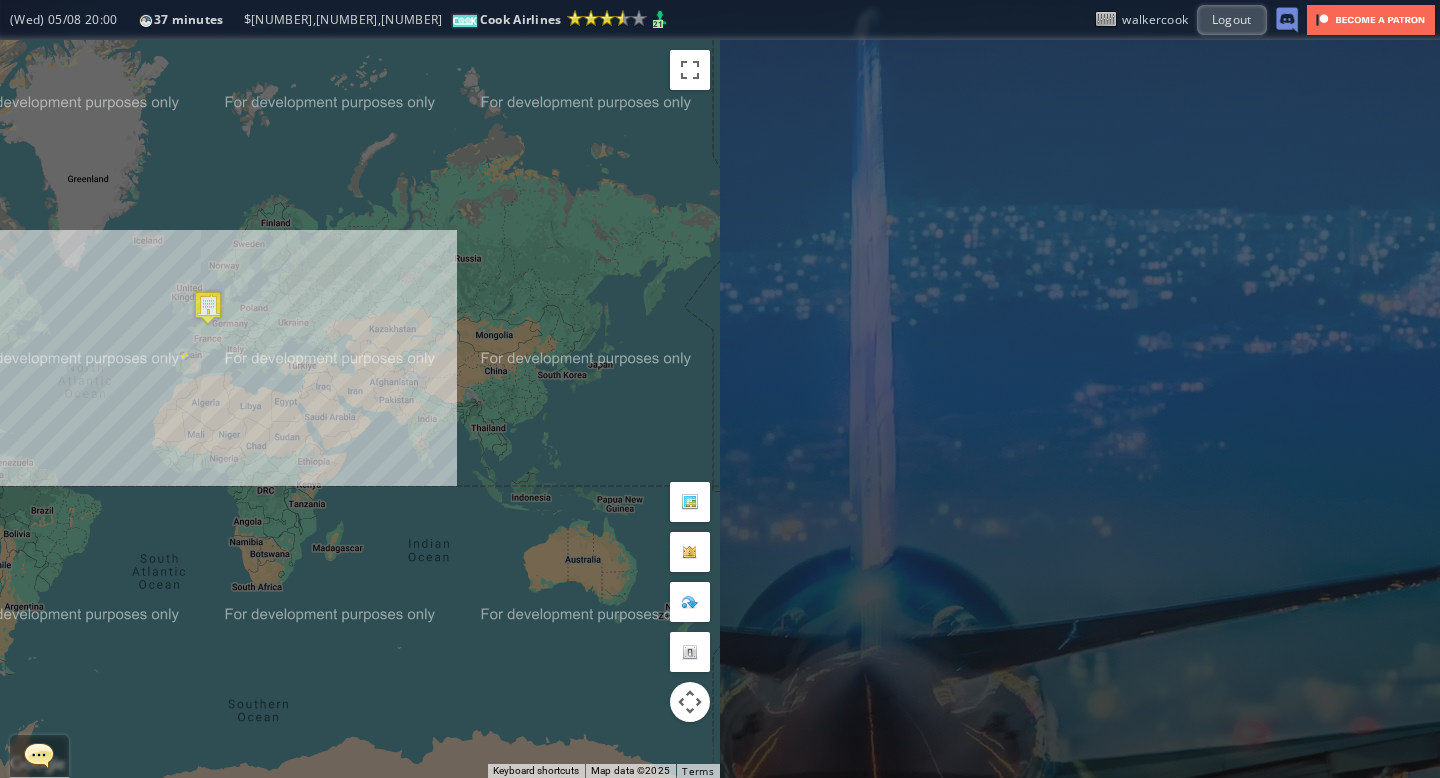 click on "To navigate, press the arrow keys." at bounding box center [360, 409] 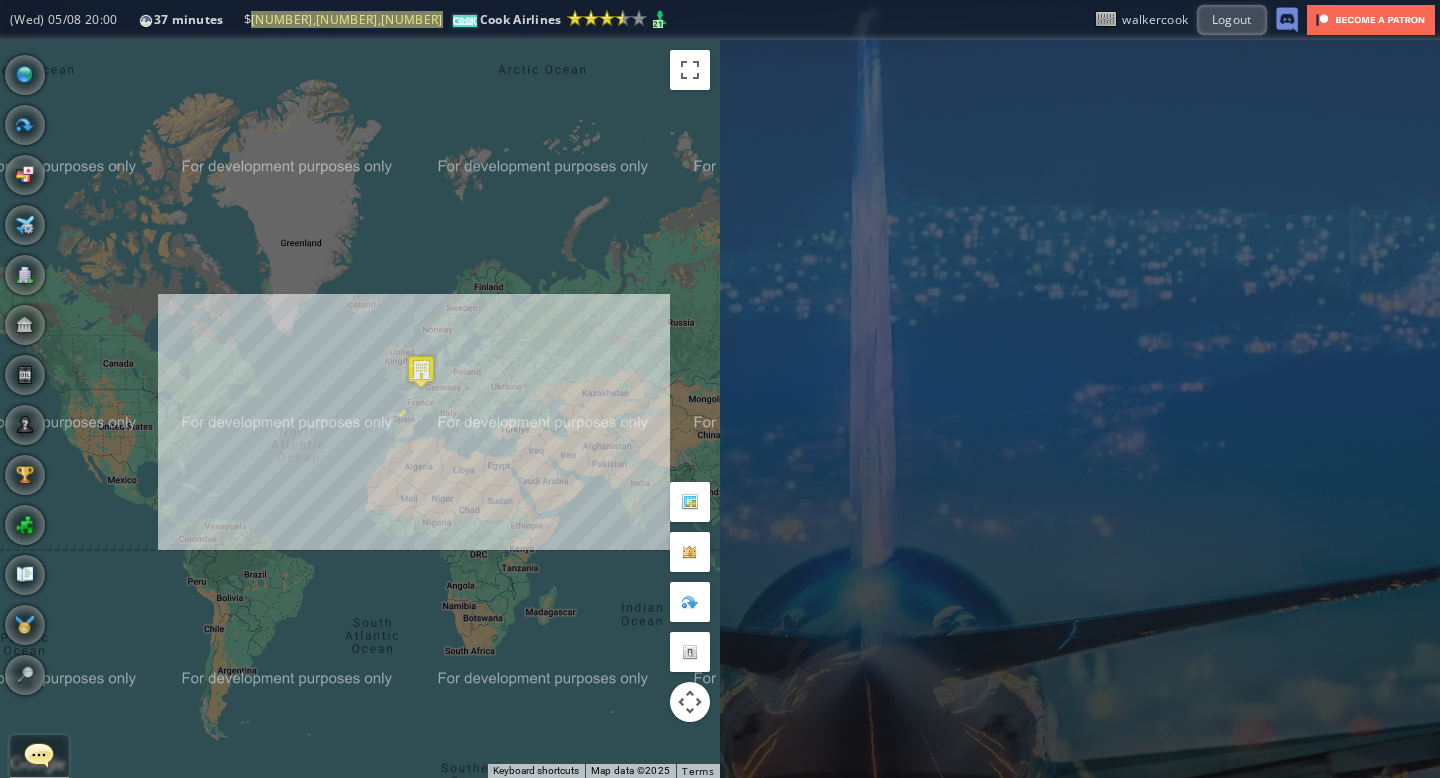 drag, startPoint x: 218, startPoint y: 199, endPoint x: 433, endPoint y: 283, distance: 230.82678 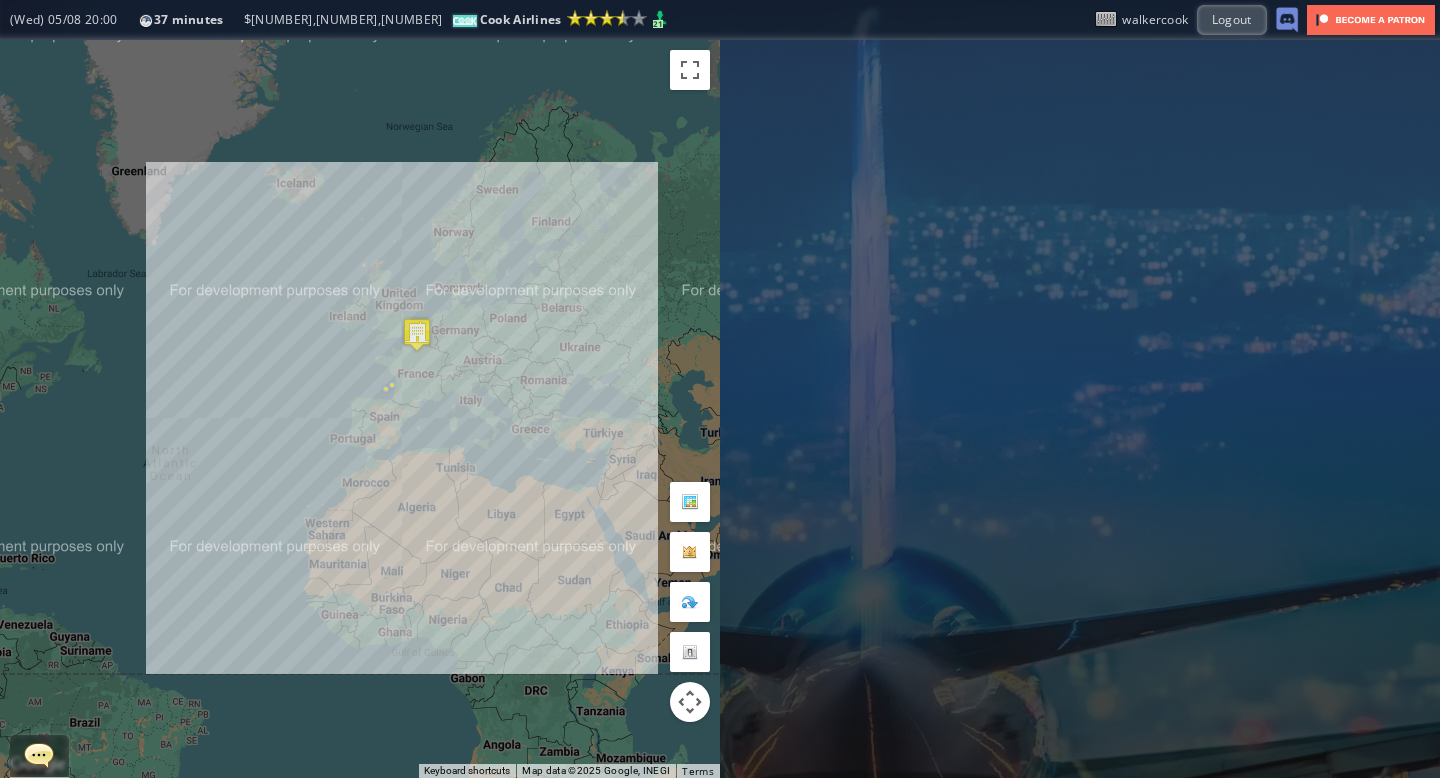 drag, startPoint x: 429, startPoint y: 297, endPoint x: 438, endPoint y: 187, distance: 110.36757 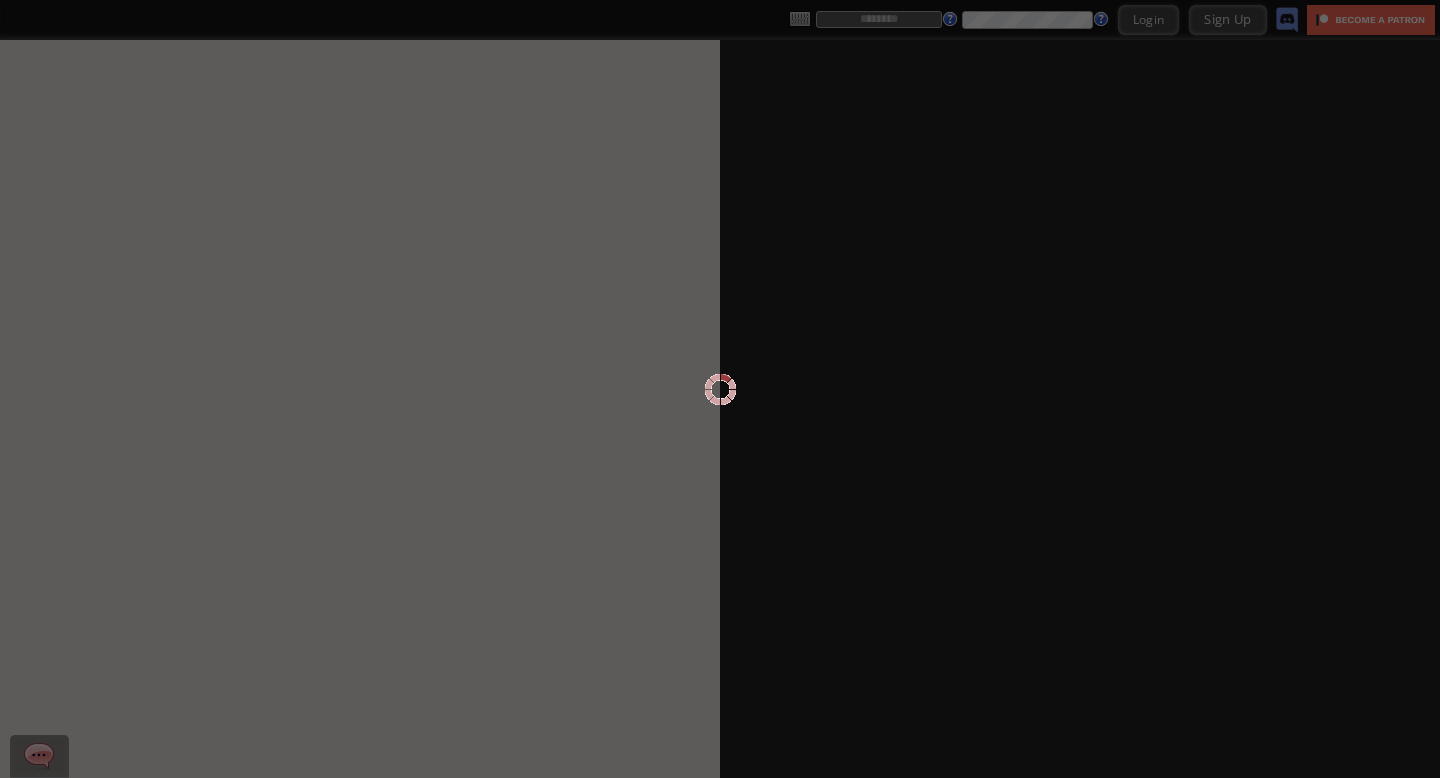 scroll, scrollTop: 0, scrollLeft: 0, axis: both 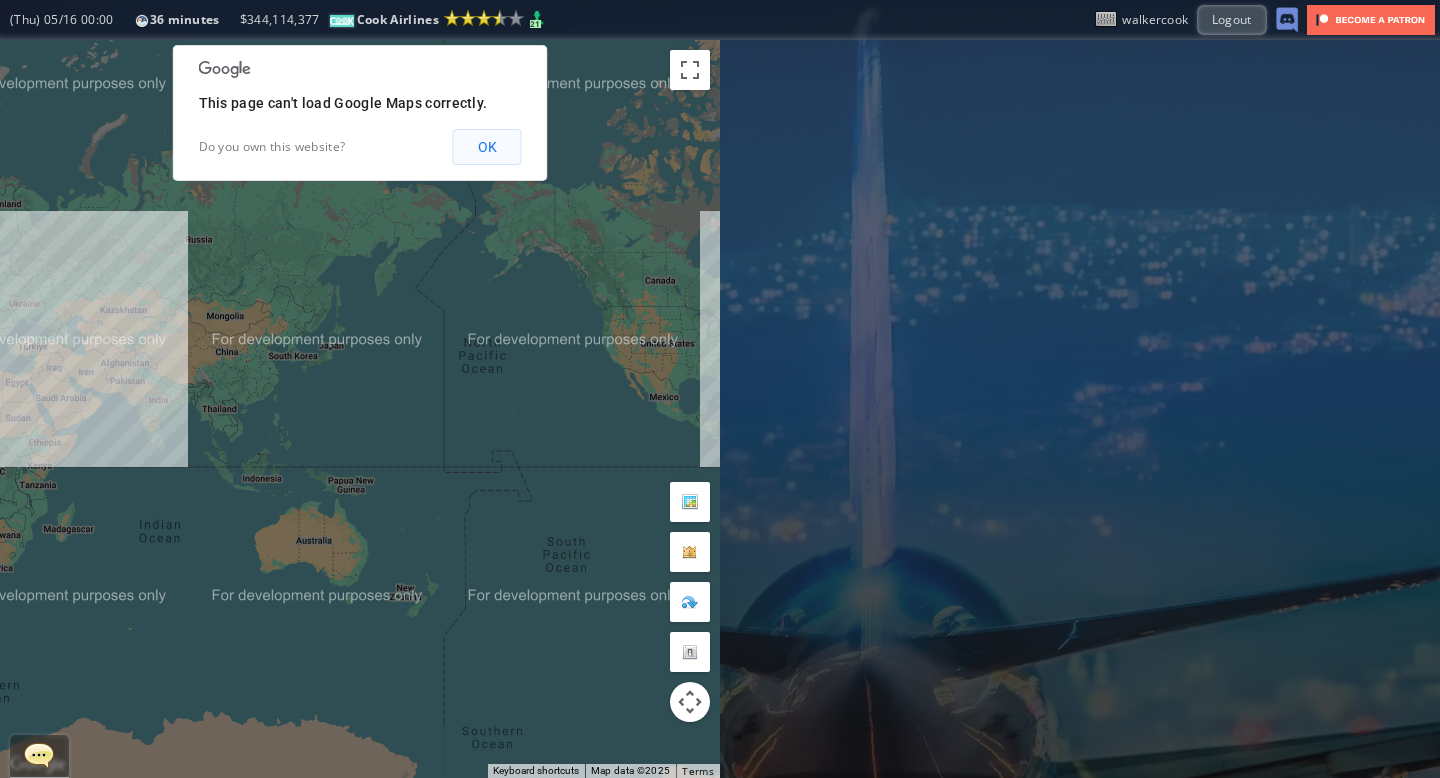 click on "OK" at bounding box center (487, 147) 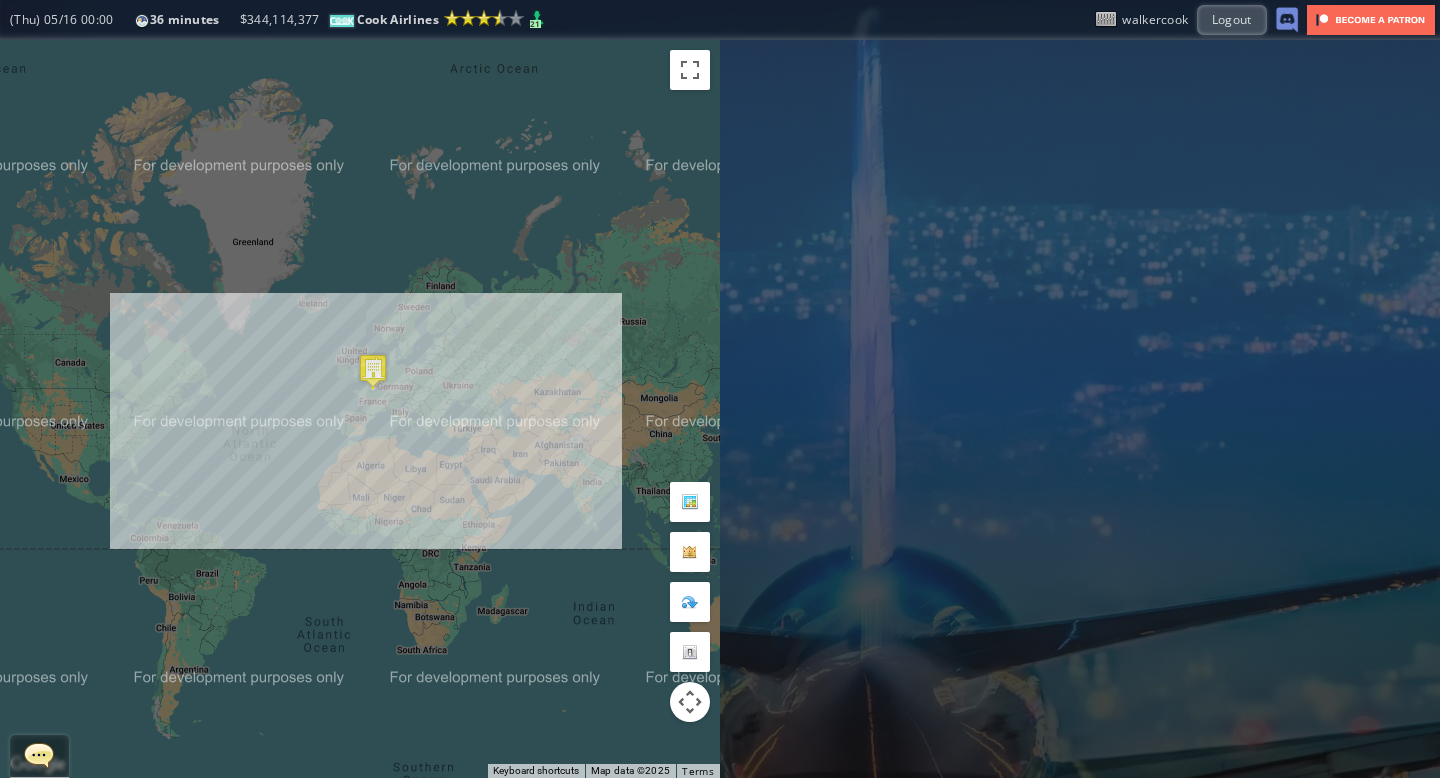 drag, startPoint x: 219, startPoint y: 285, endPoint x: 656, endPoint y: 367, distance: 444.6268 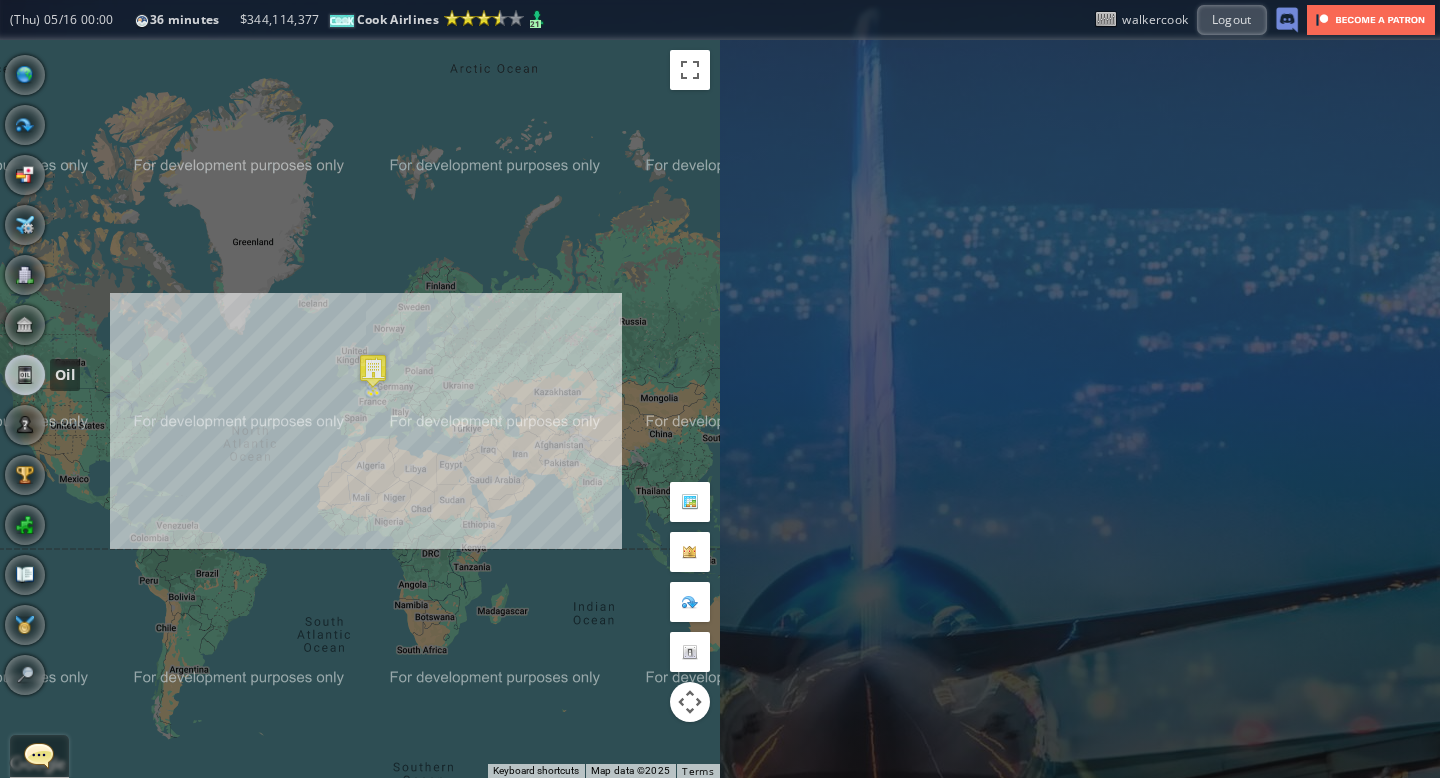 click at bounding box center [25, 375] 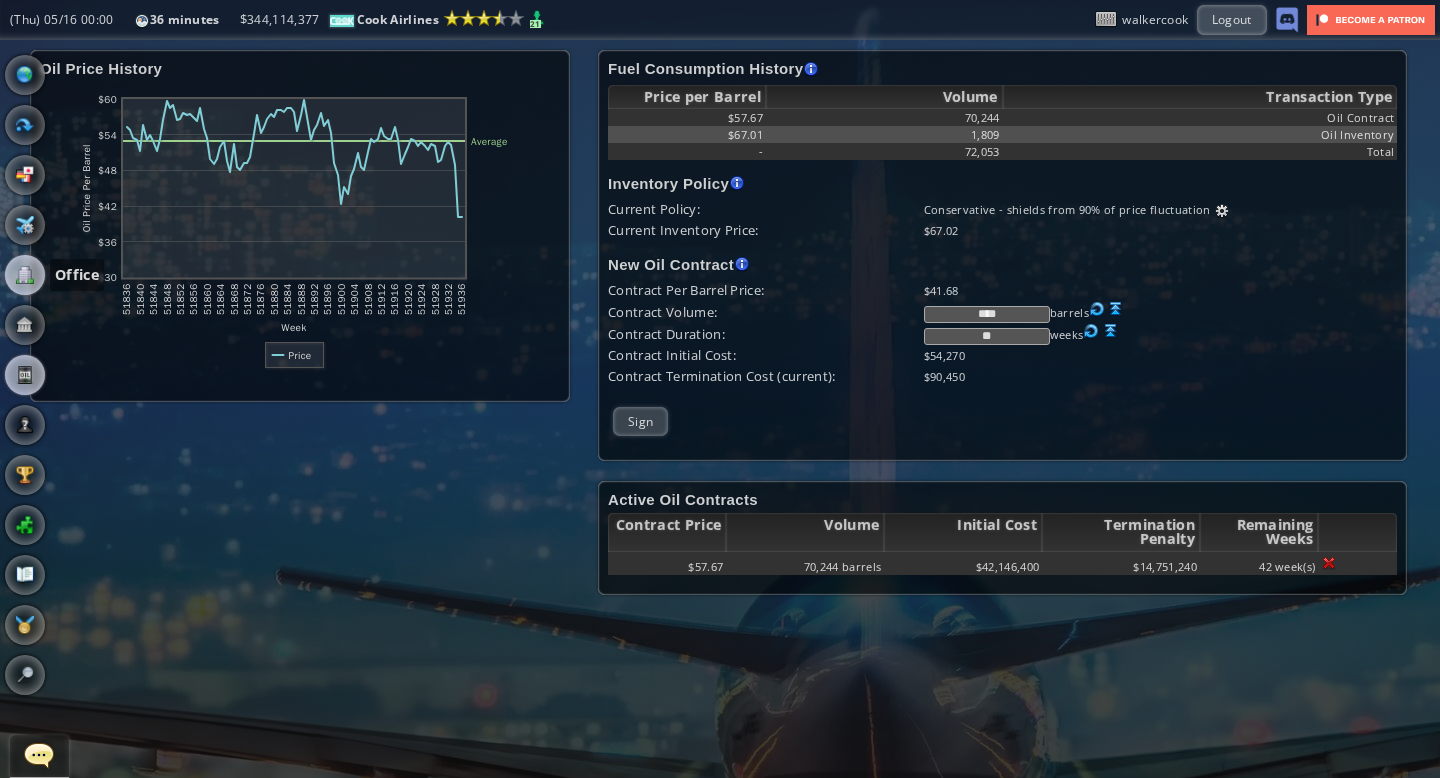 click at bounding box center (25, 275) 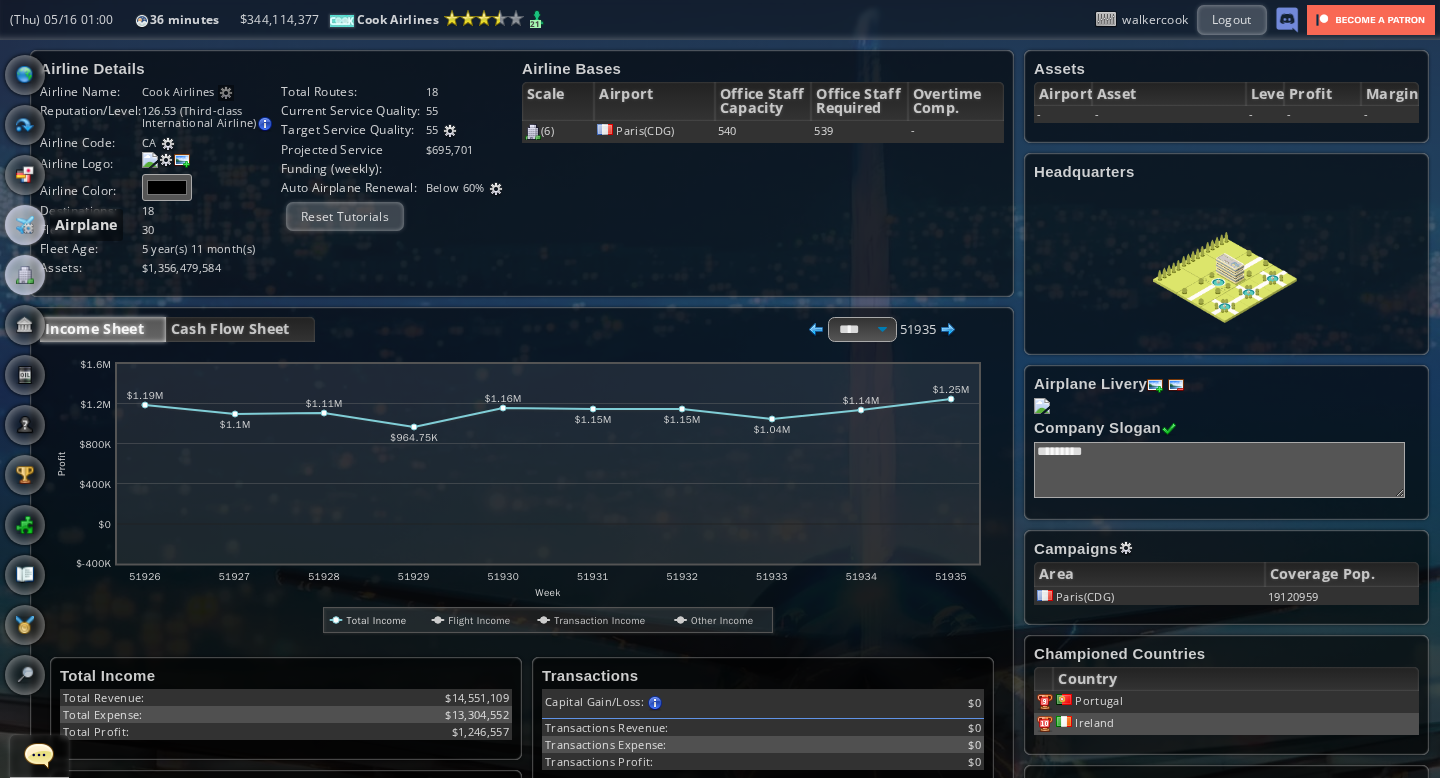 click at bounding box center (25, 225) 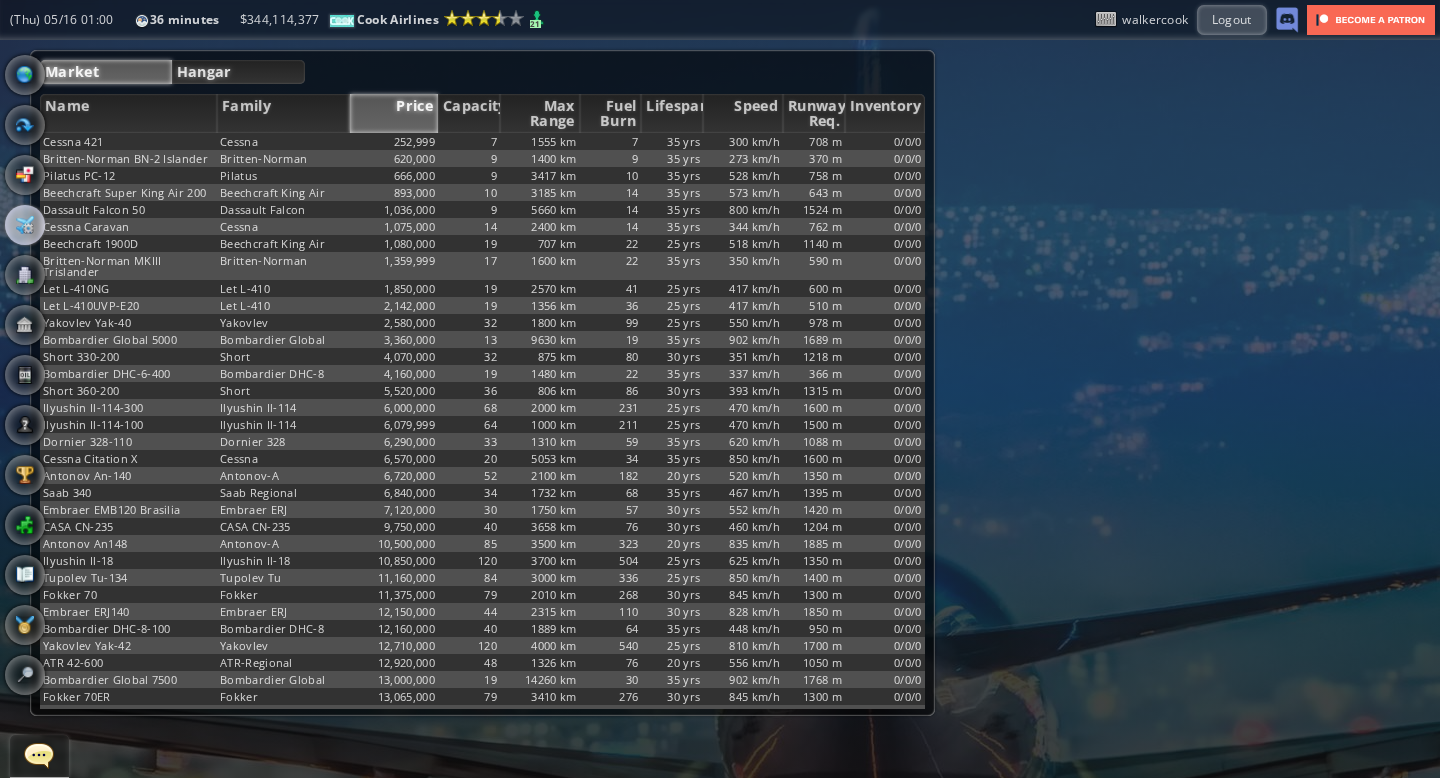 click on "Hangar" at bounding box center (239, 72) 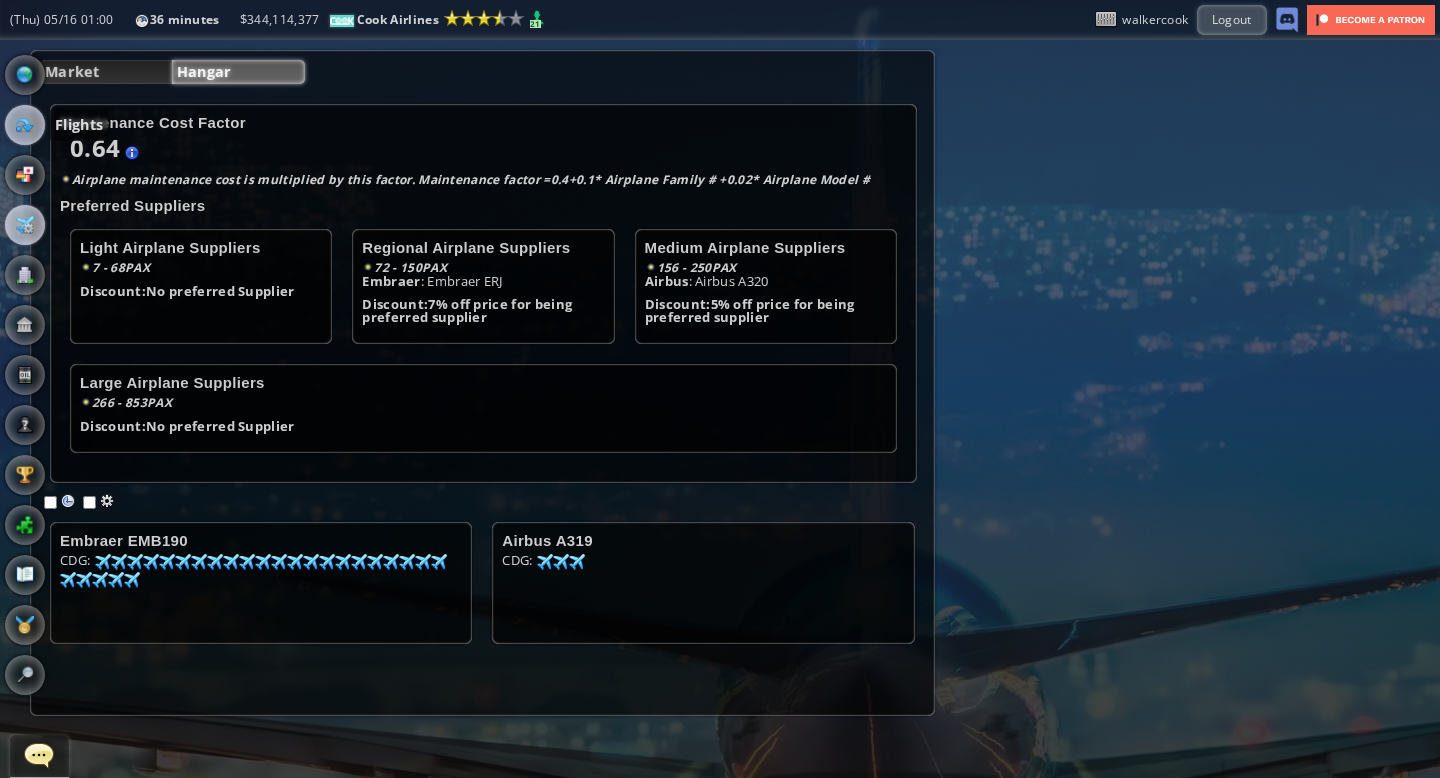 click at bounding box center (25, 125) 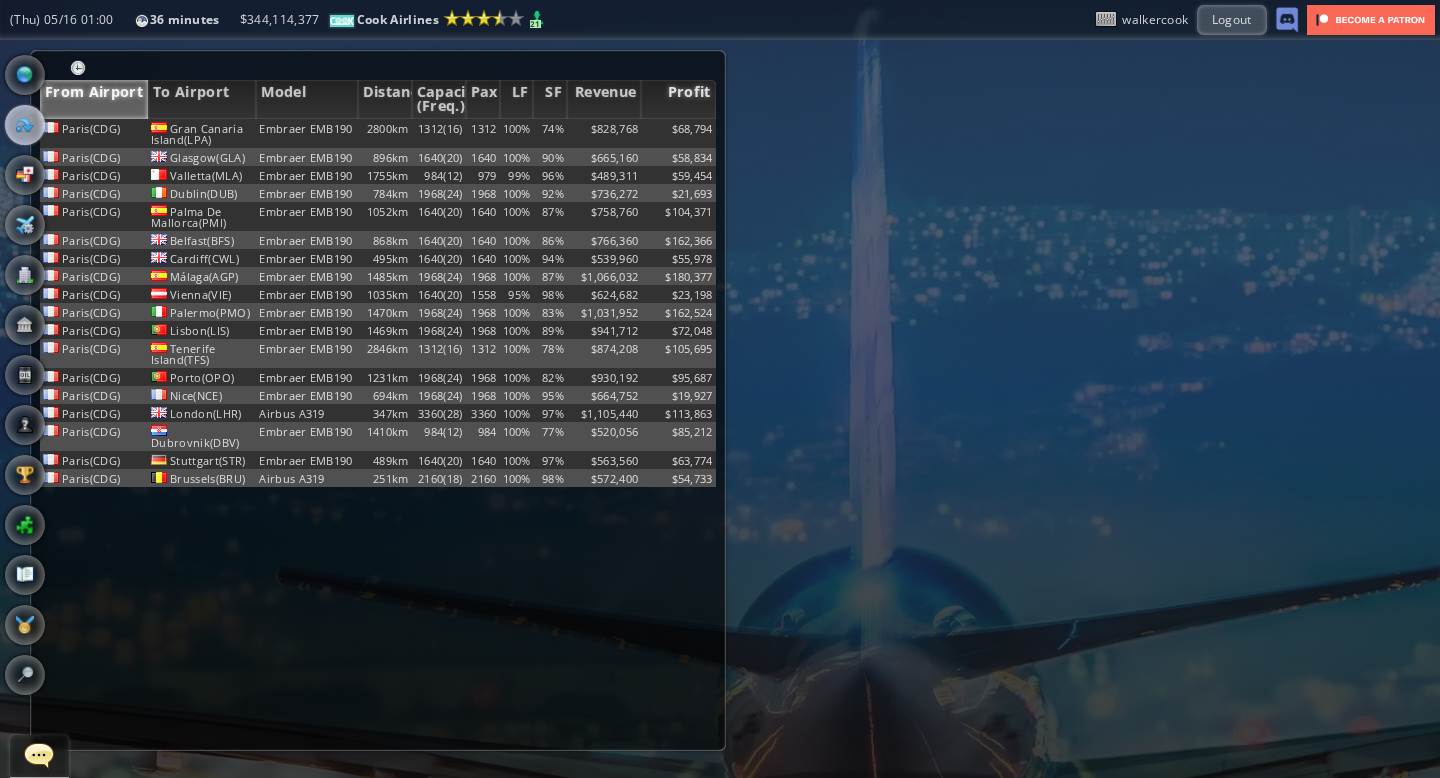 click on "Profit" at bounding box center [678, 99] 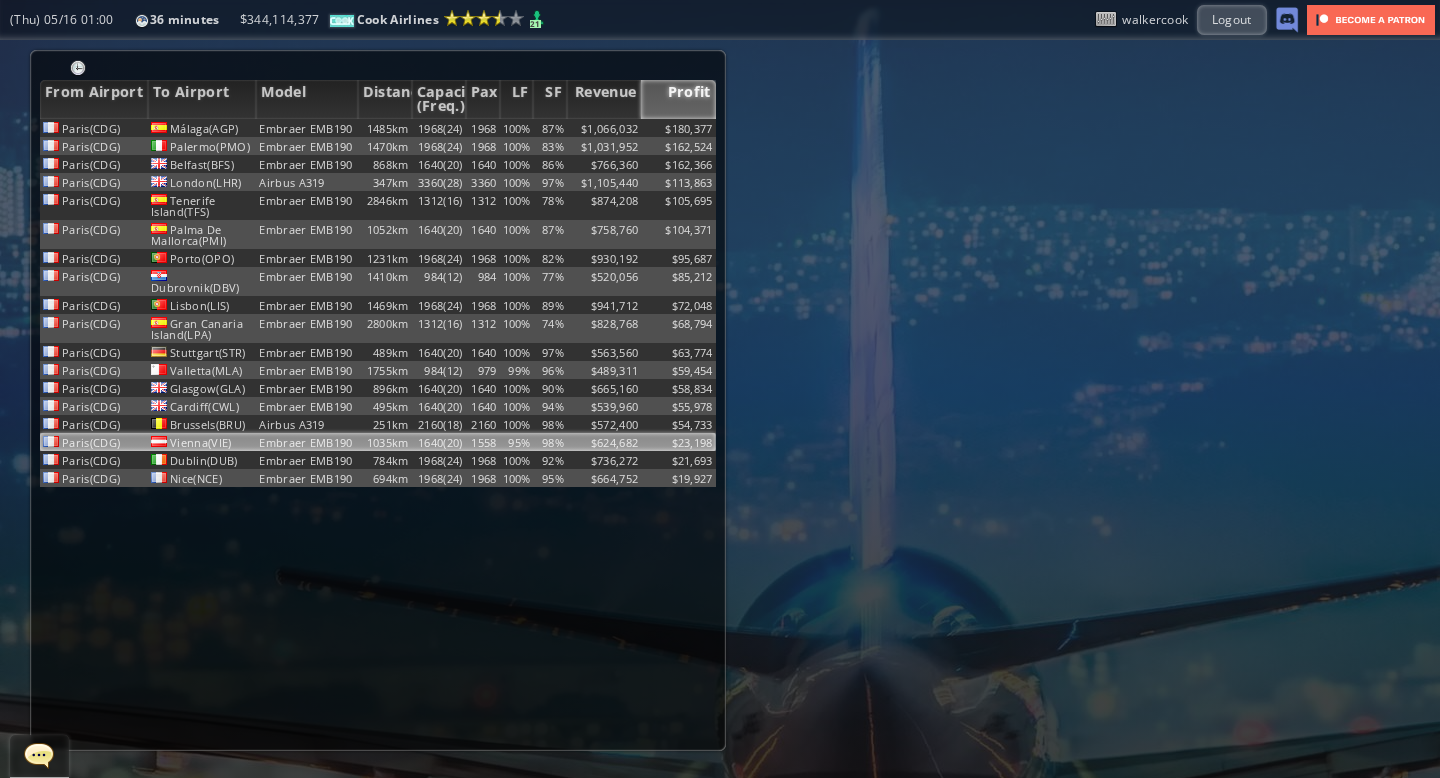 click on "95%" at bounding box center (517, 128) 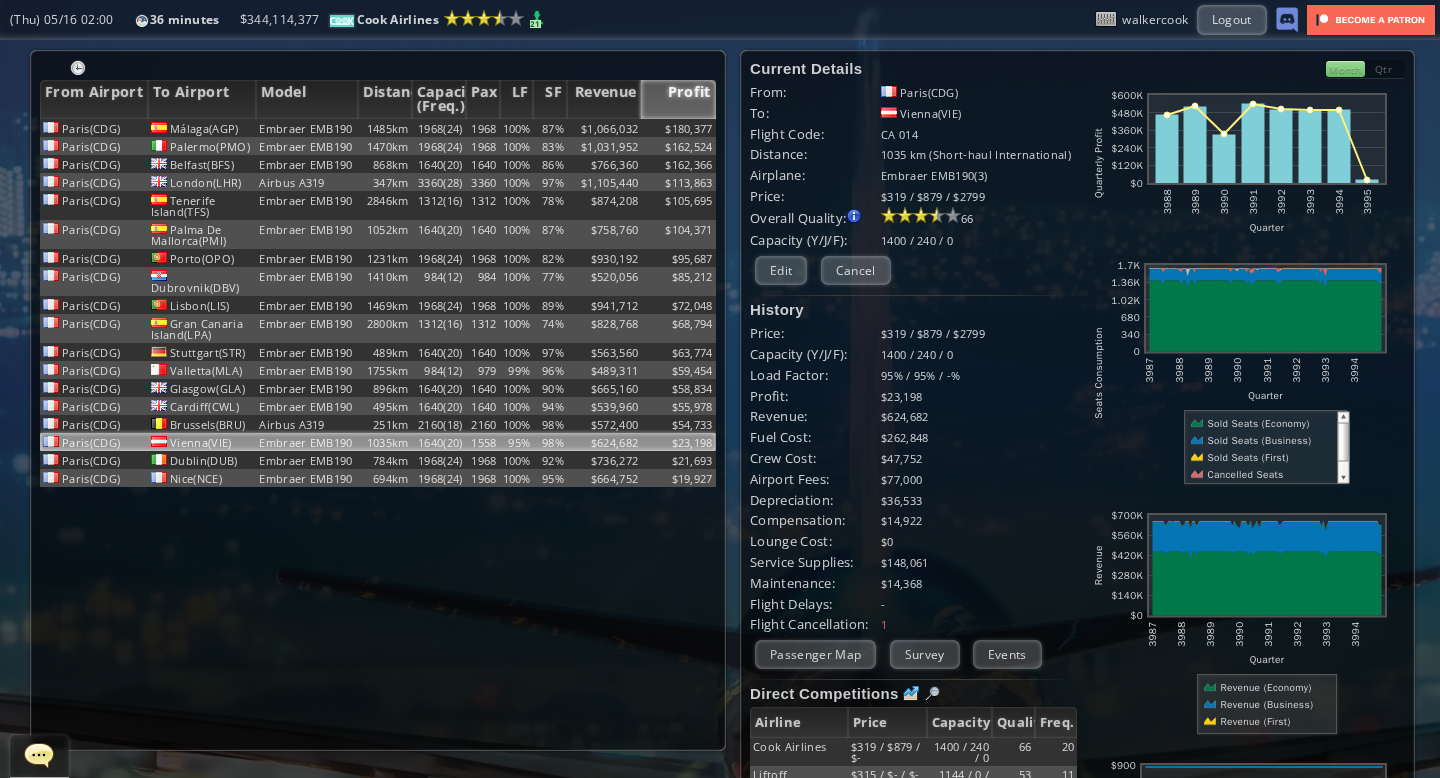 click on "Month" at bounding box center (1345, 69) 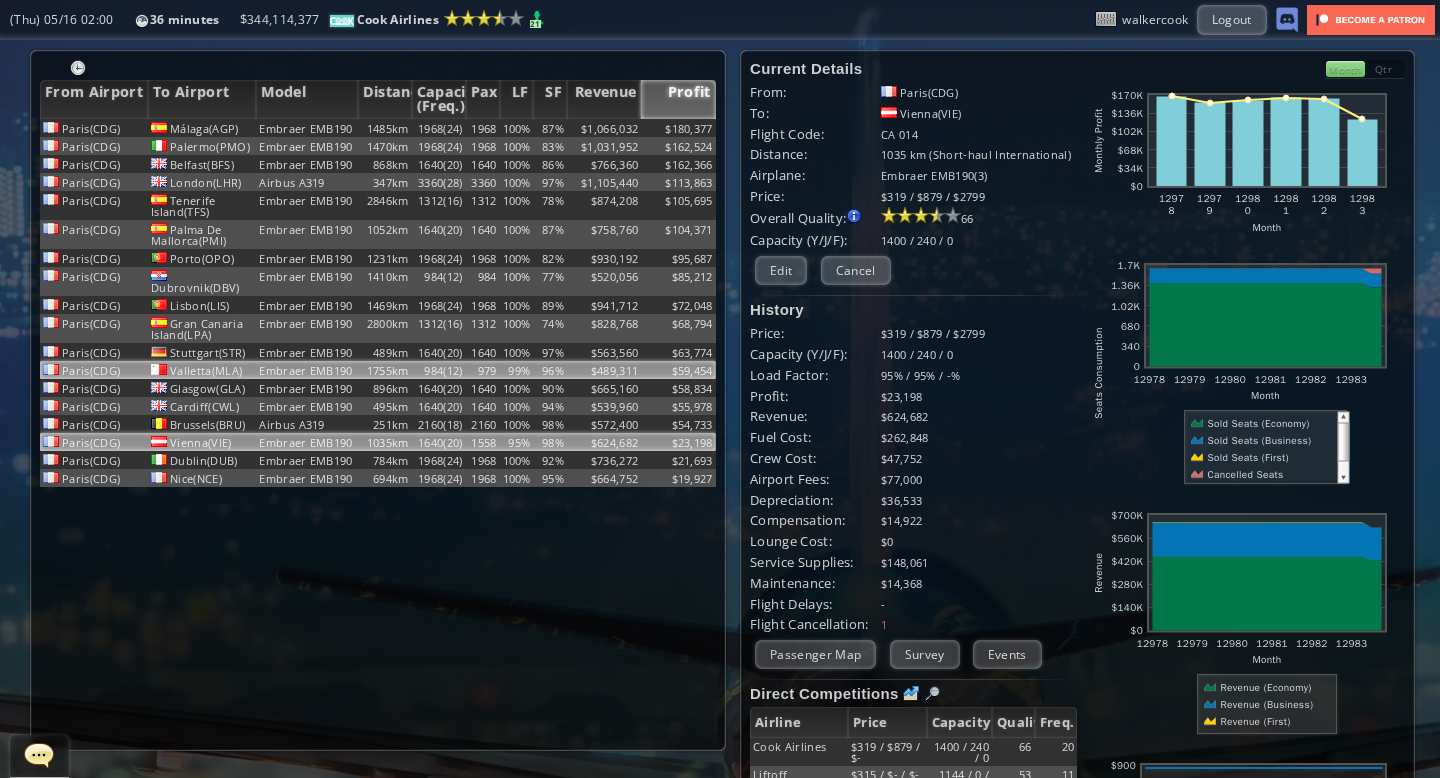 click on "99%" at bounding box center [517, 128] 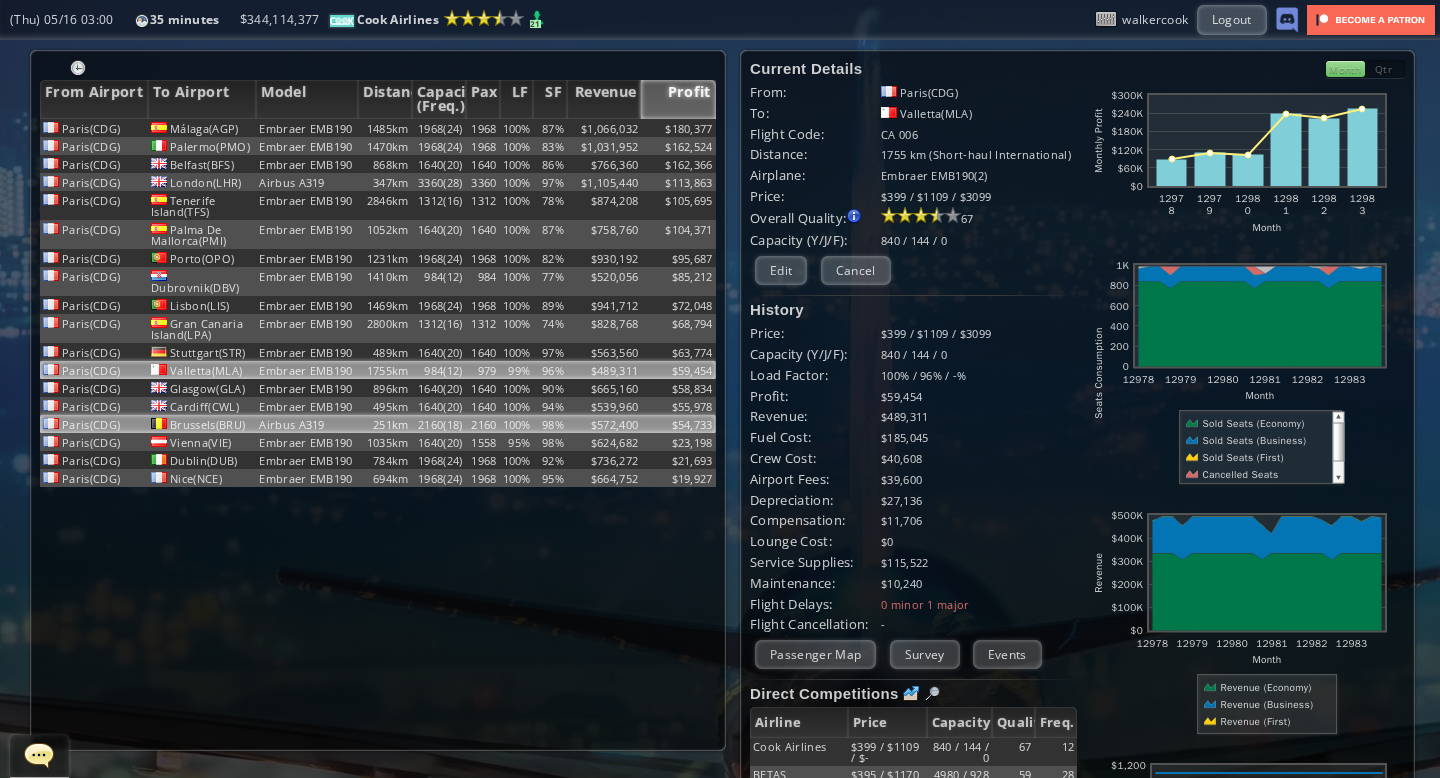 click on "100%" at bounding box center [517, 128] 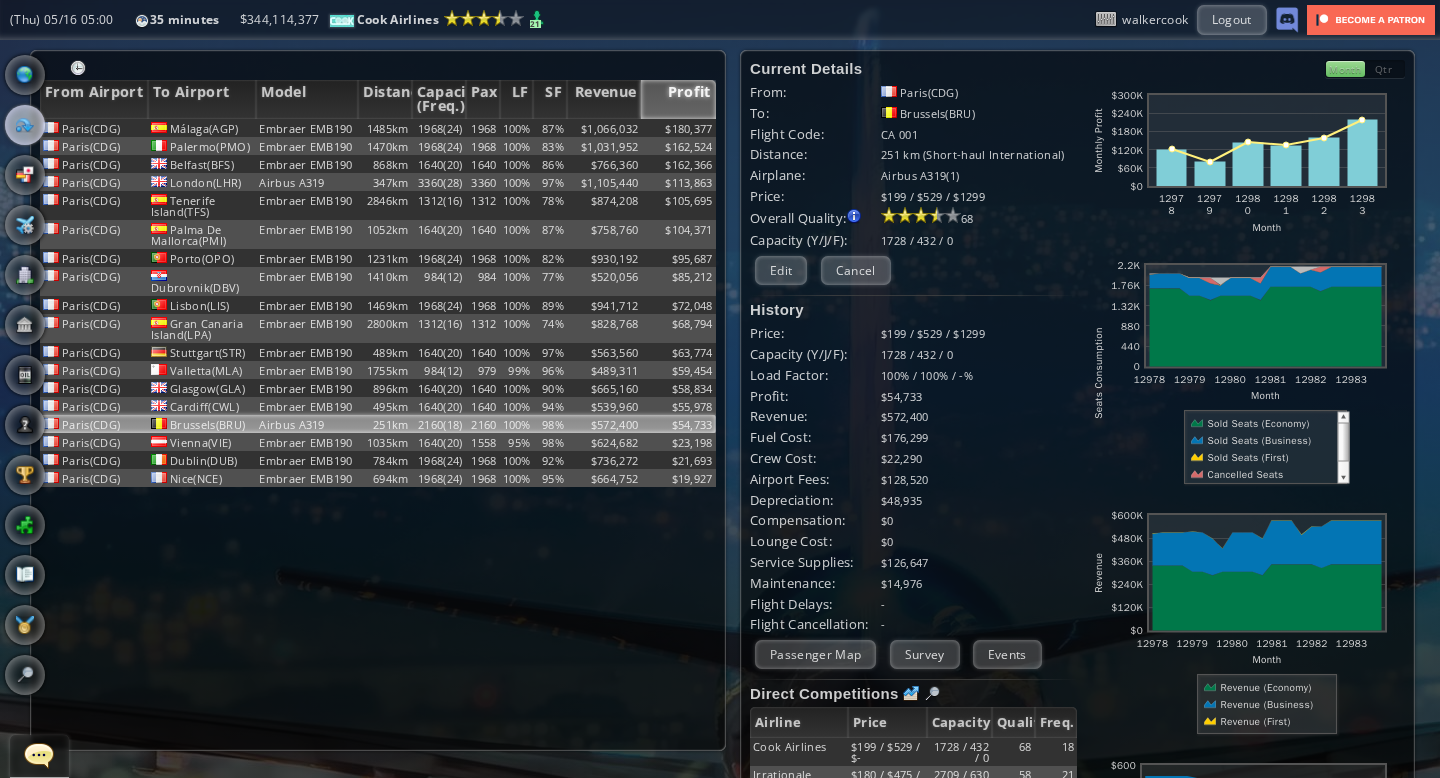 click at bounding box center [7, 389] 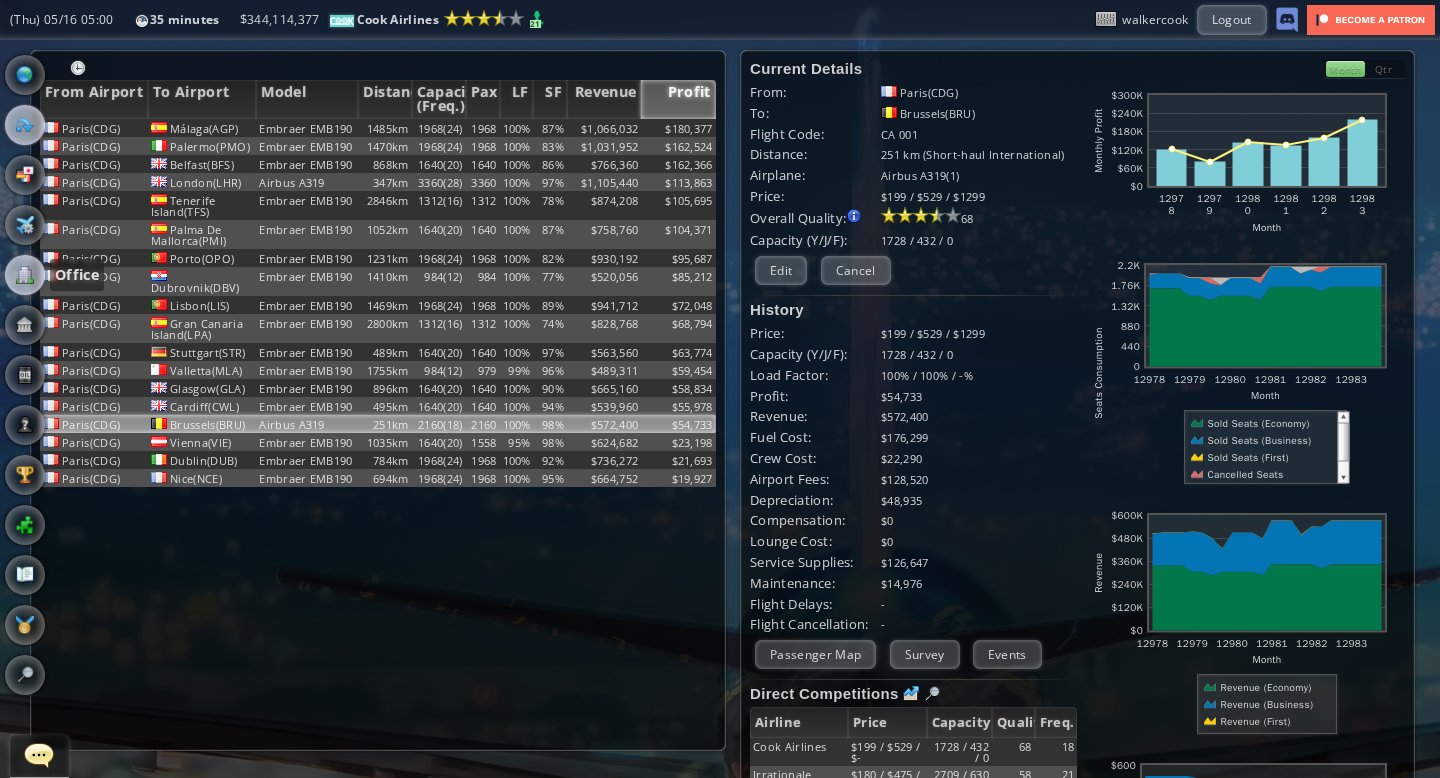click at bounding box center (25, 275) 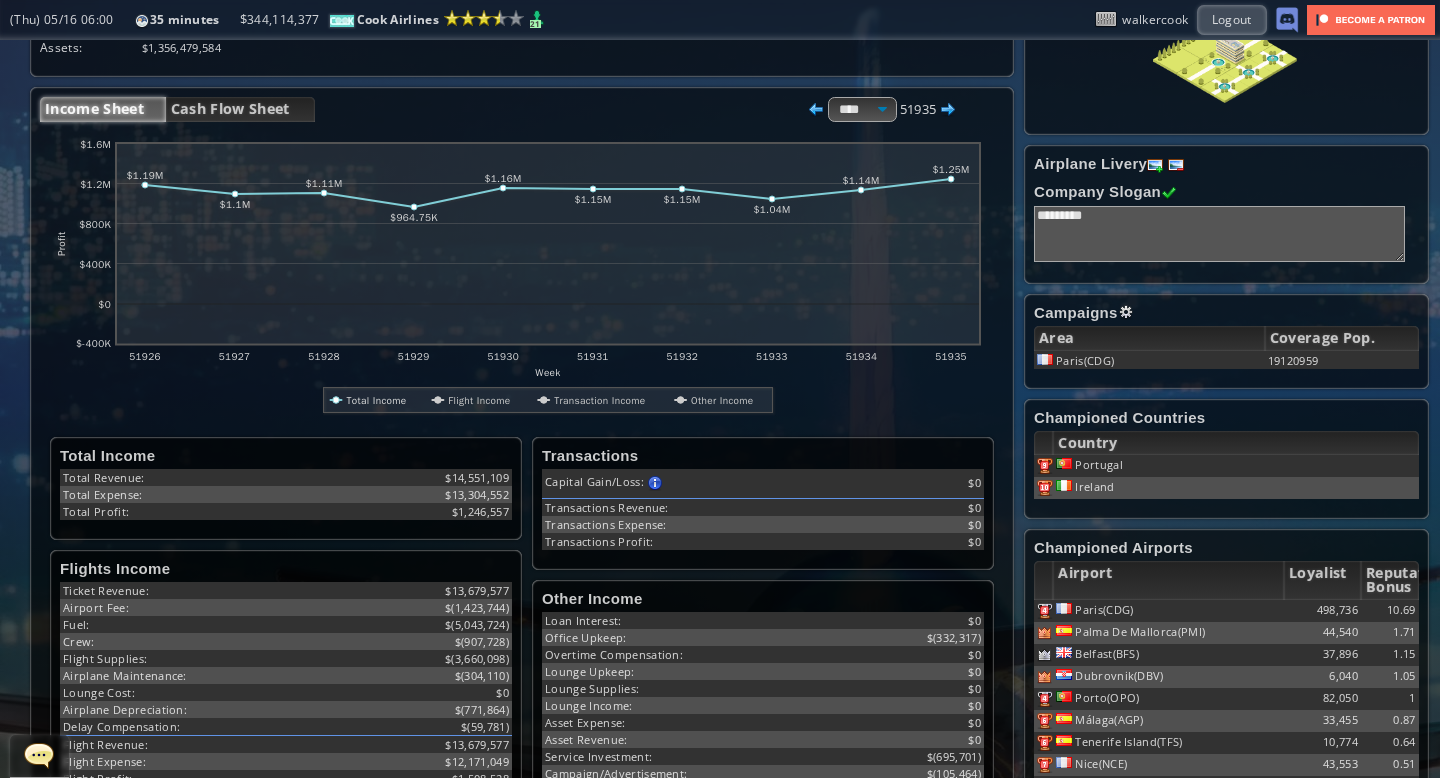 scroll, scrollTop: 0, scrollLeft: 0, axis: both 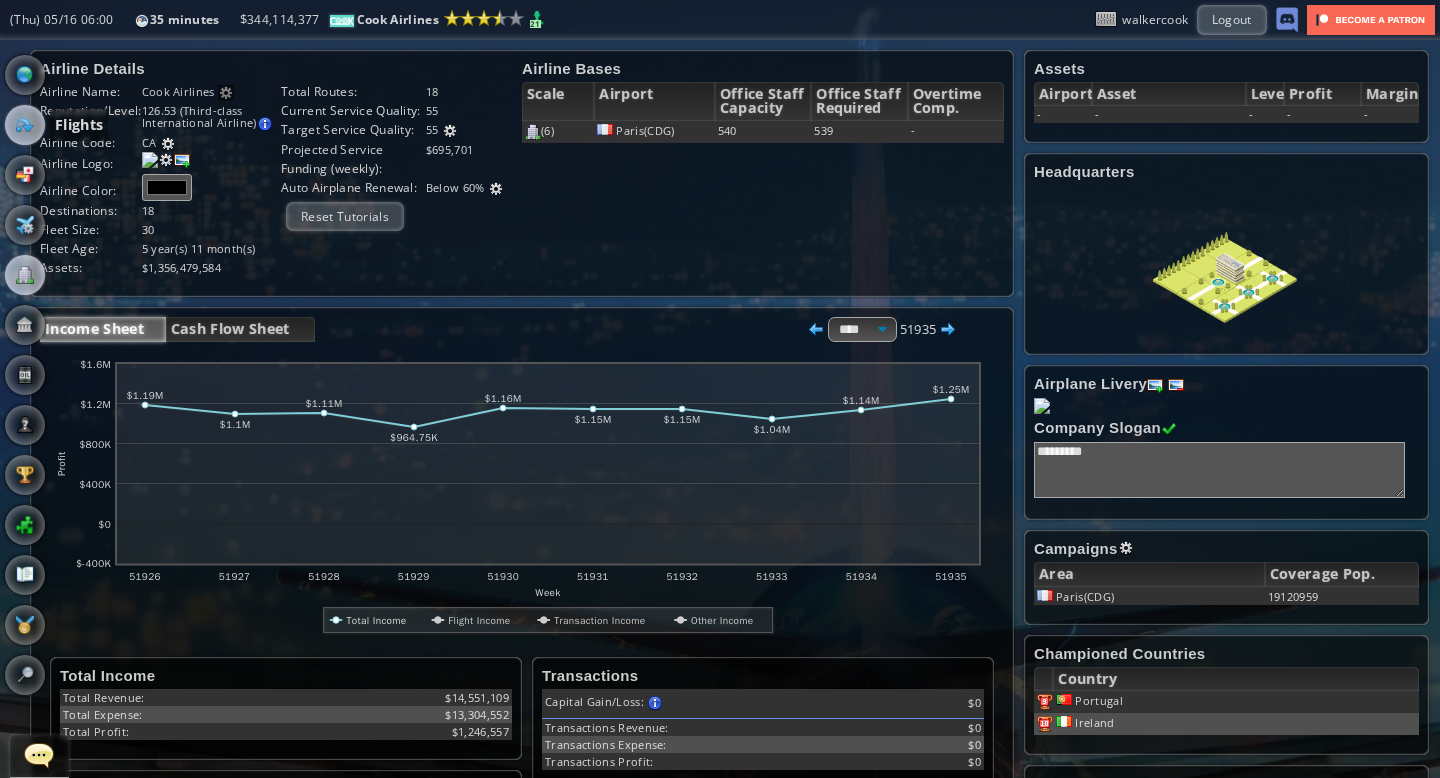 click at bounding box center (25, 125) 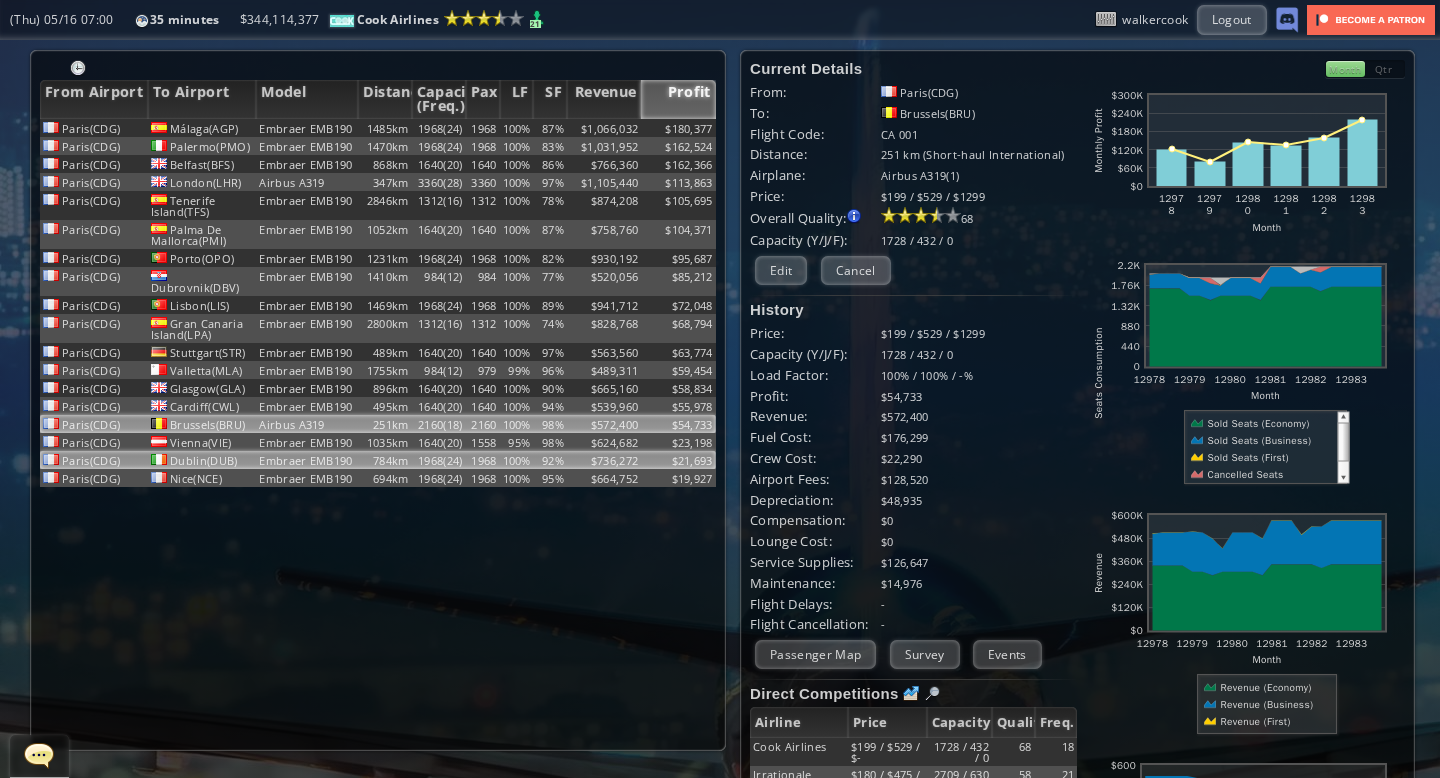 click on "1968(24)" at bounding box center (439, 128) 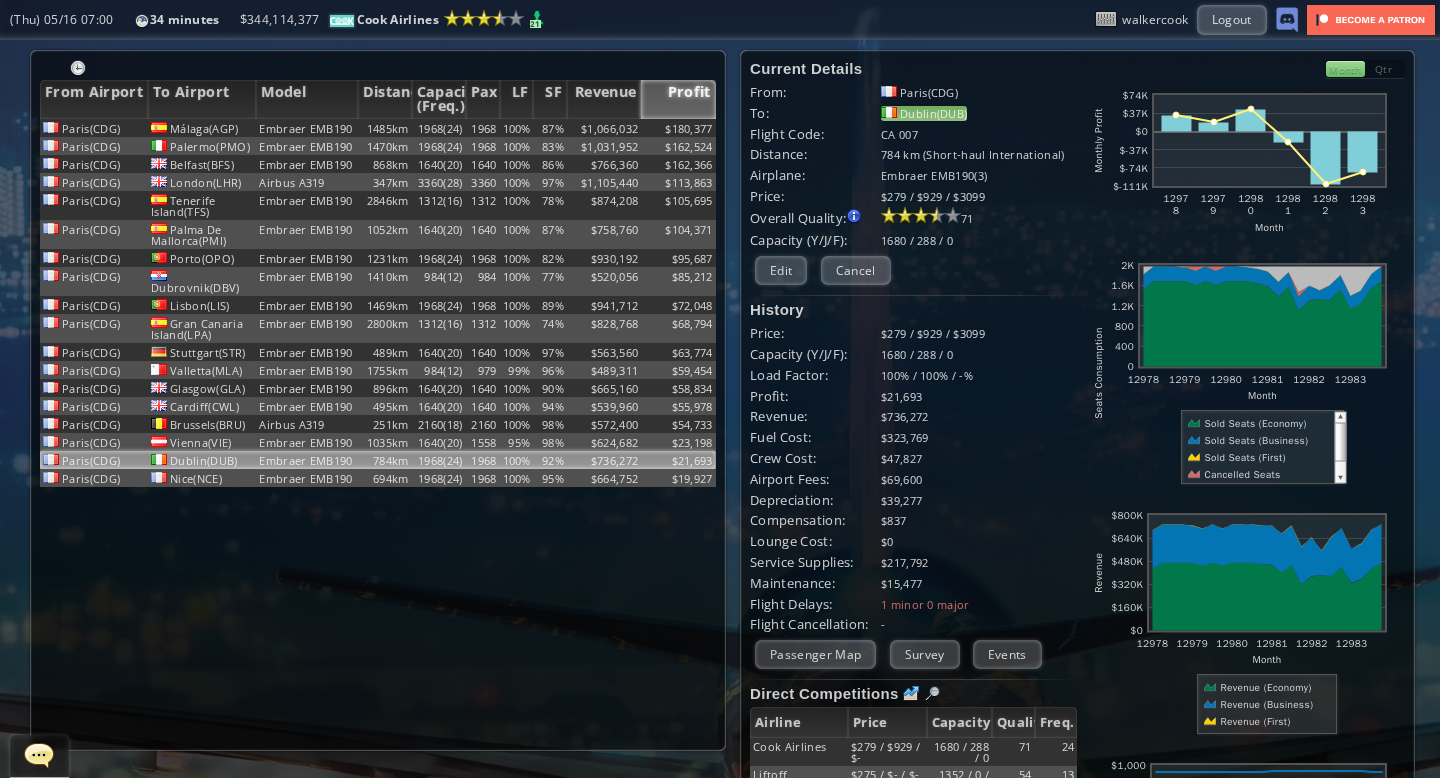 click on "Dublin(DUB)" at bounding box center (924, 113) 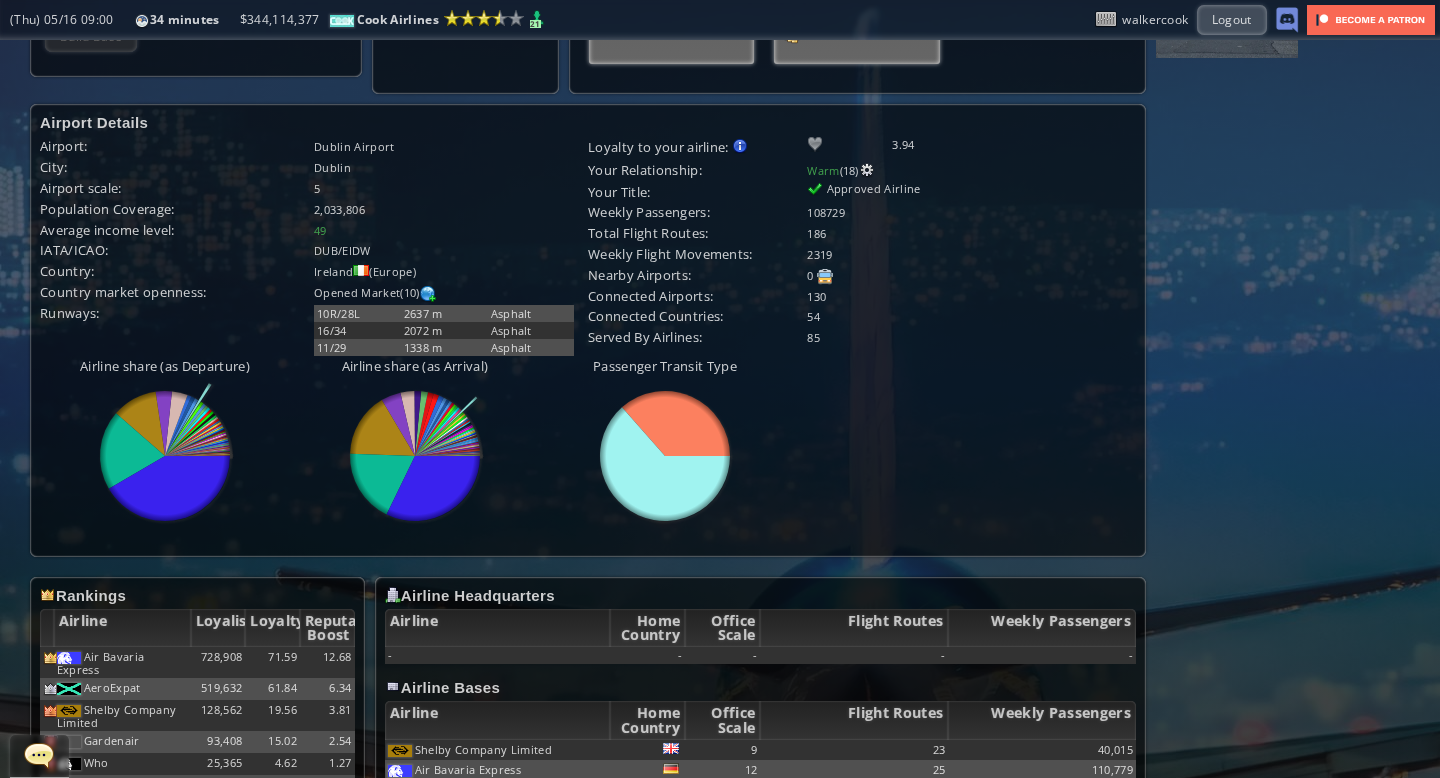 scroll, scrollTop: 0, scrollLeft: 0, axis: both 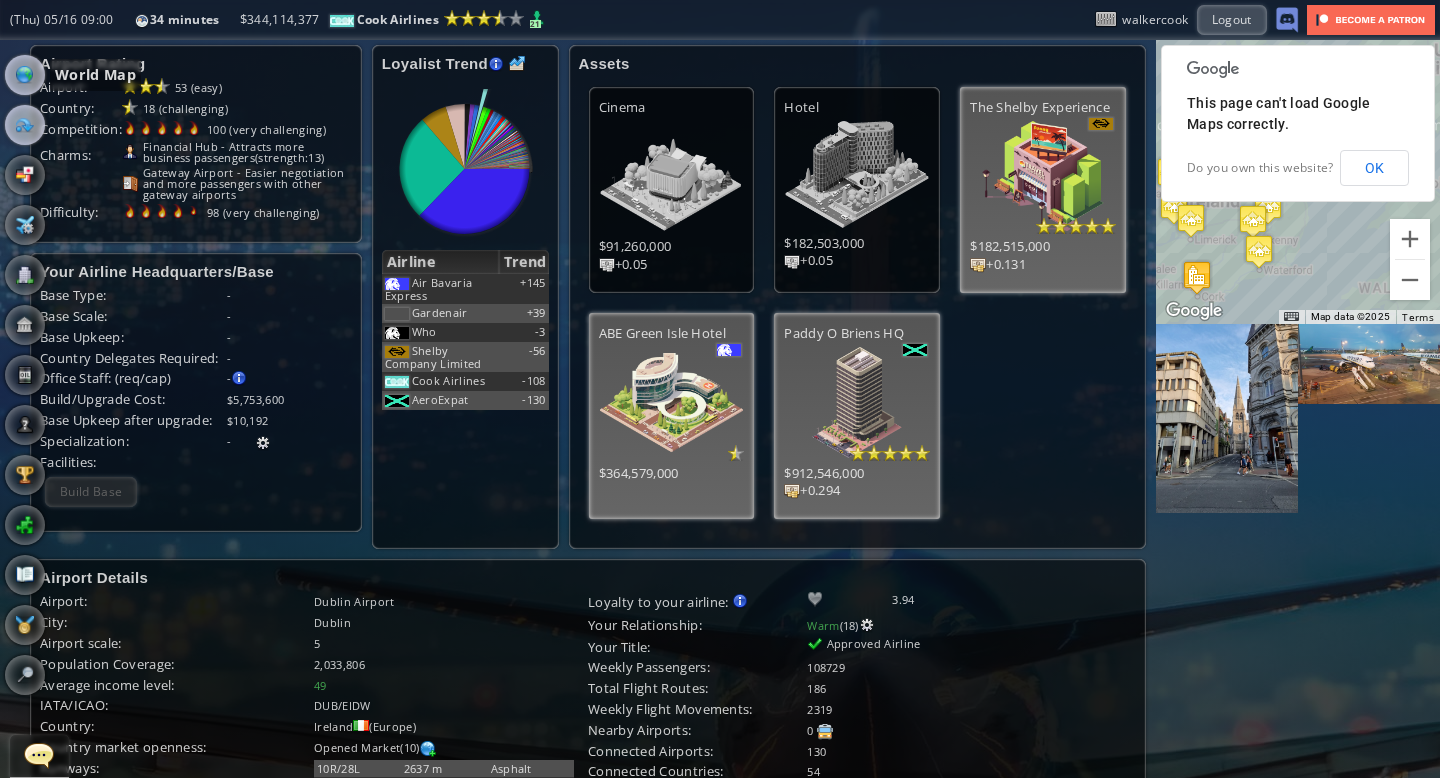 click at bounding box center (25, 75) 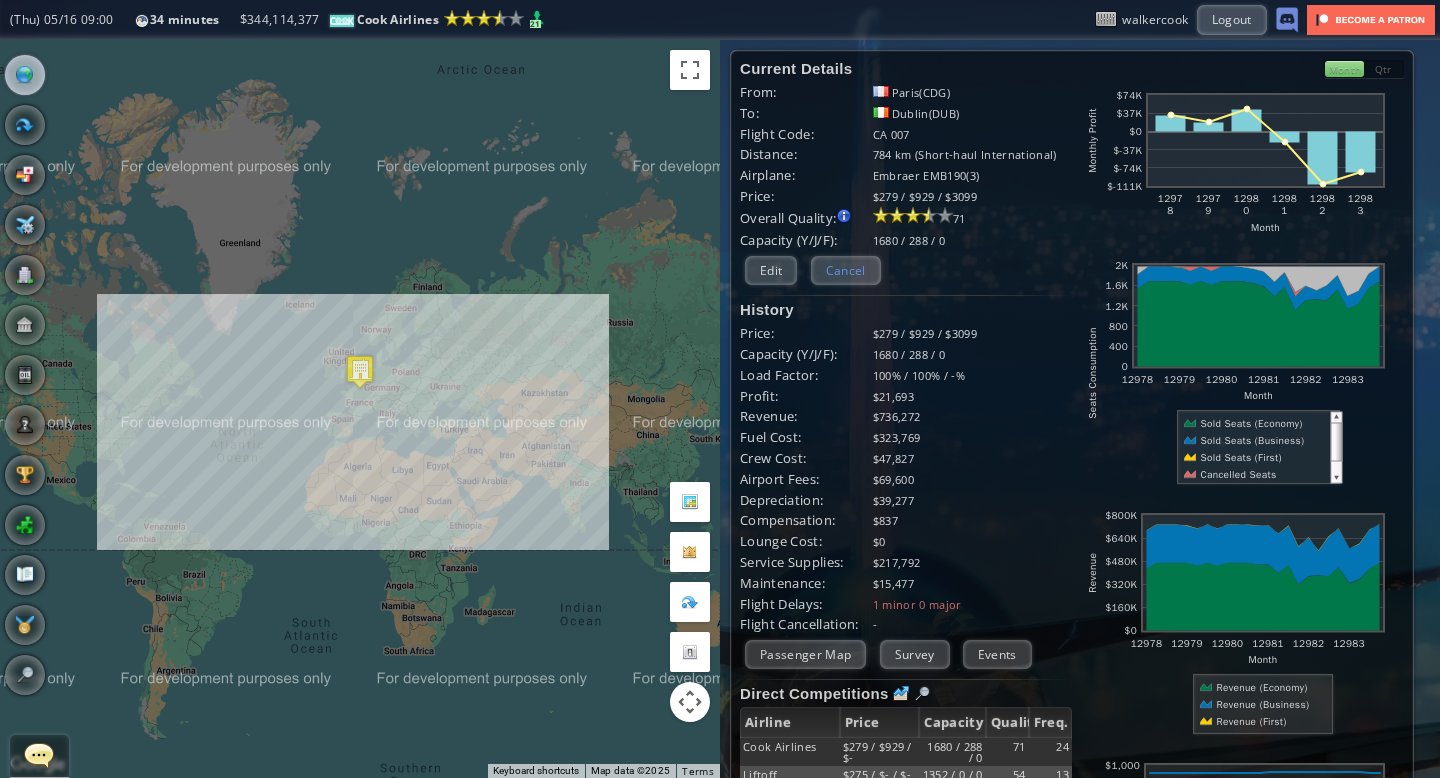 click on "Cancel" at bounding box center (846, 270) 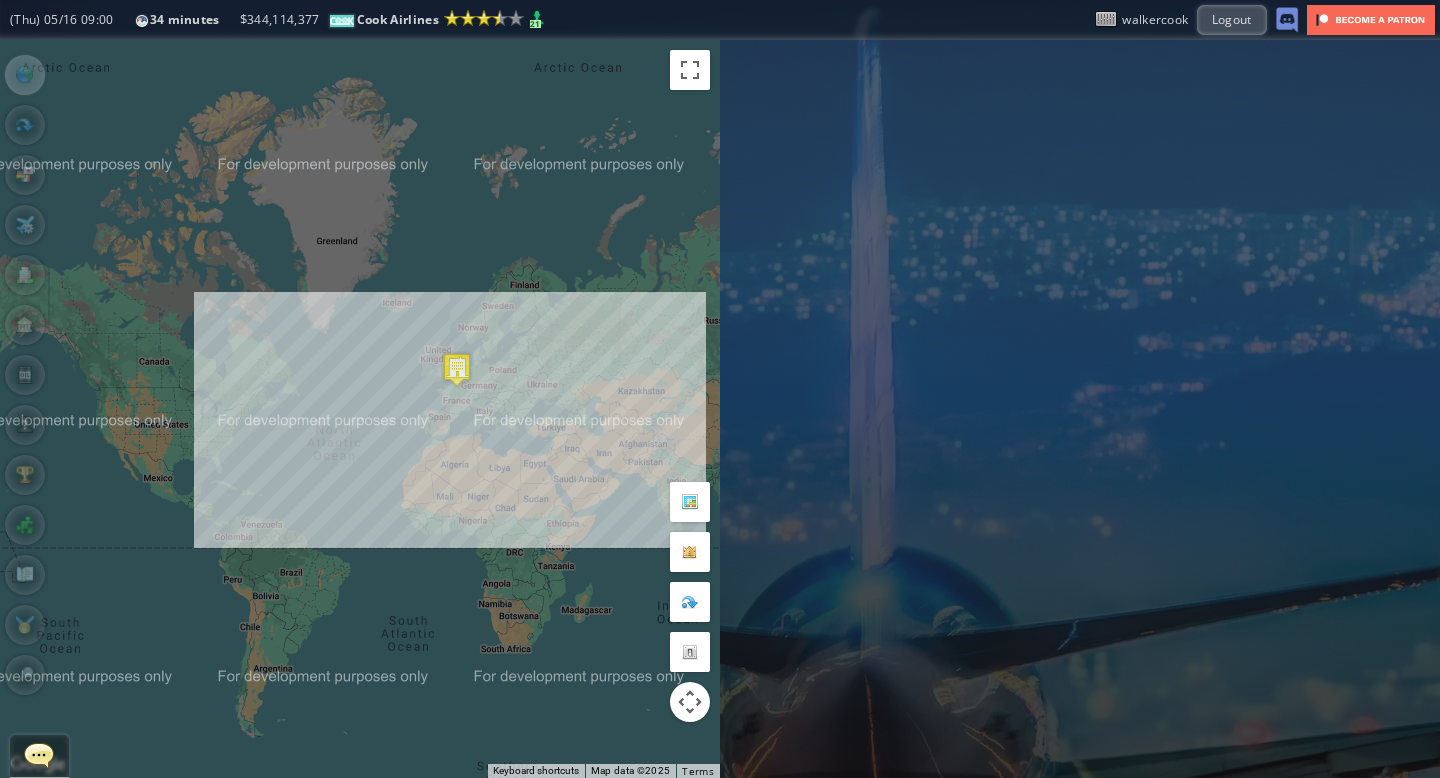drag, startPoint x: 474, startPoint y: 289, endPoint x: 569, endPoint y: 287, distance: 95.02105 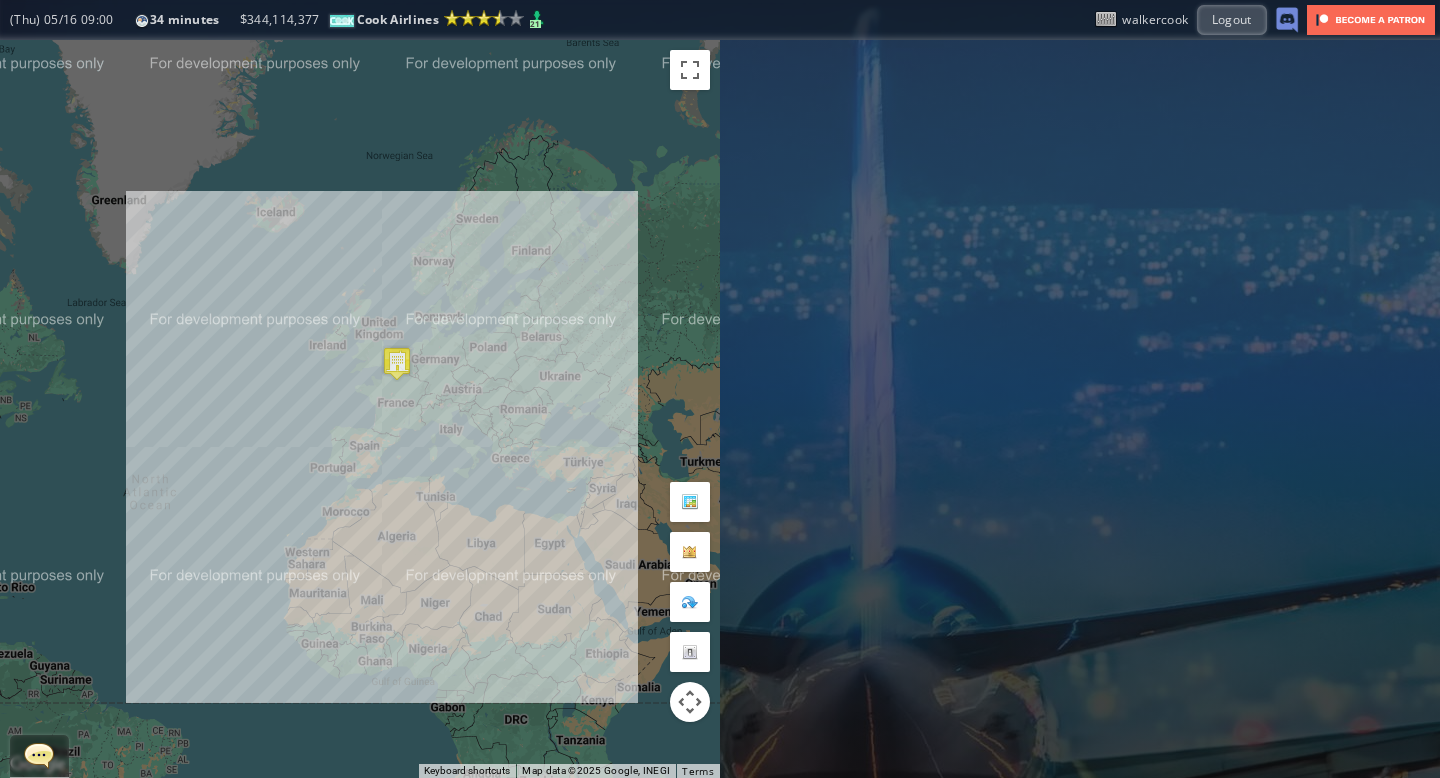 drag, startPoint x: 401, startPoint y: 305, endPoint x: 481, endPoint y: 191, distance: 139.26952 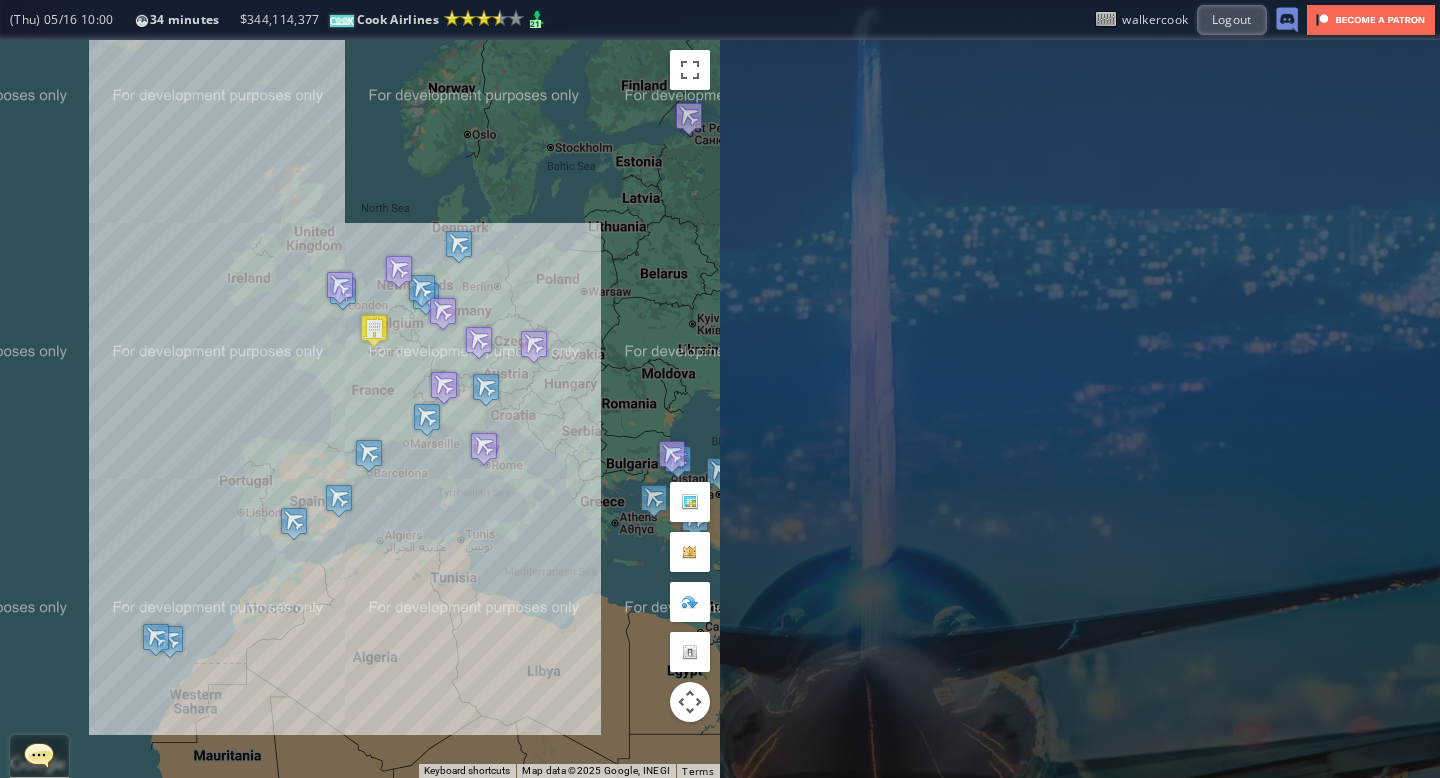 drag, startPoint x: 402, startPoint y: 338, endPoint x: 449, endPoint y: 123, distance: 220.07726 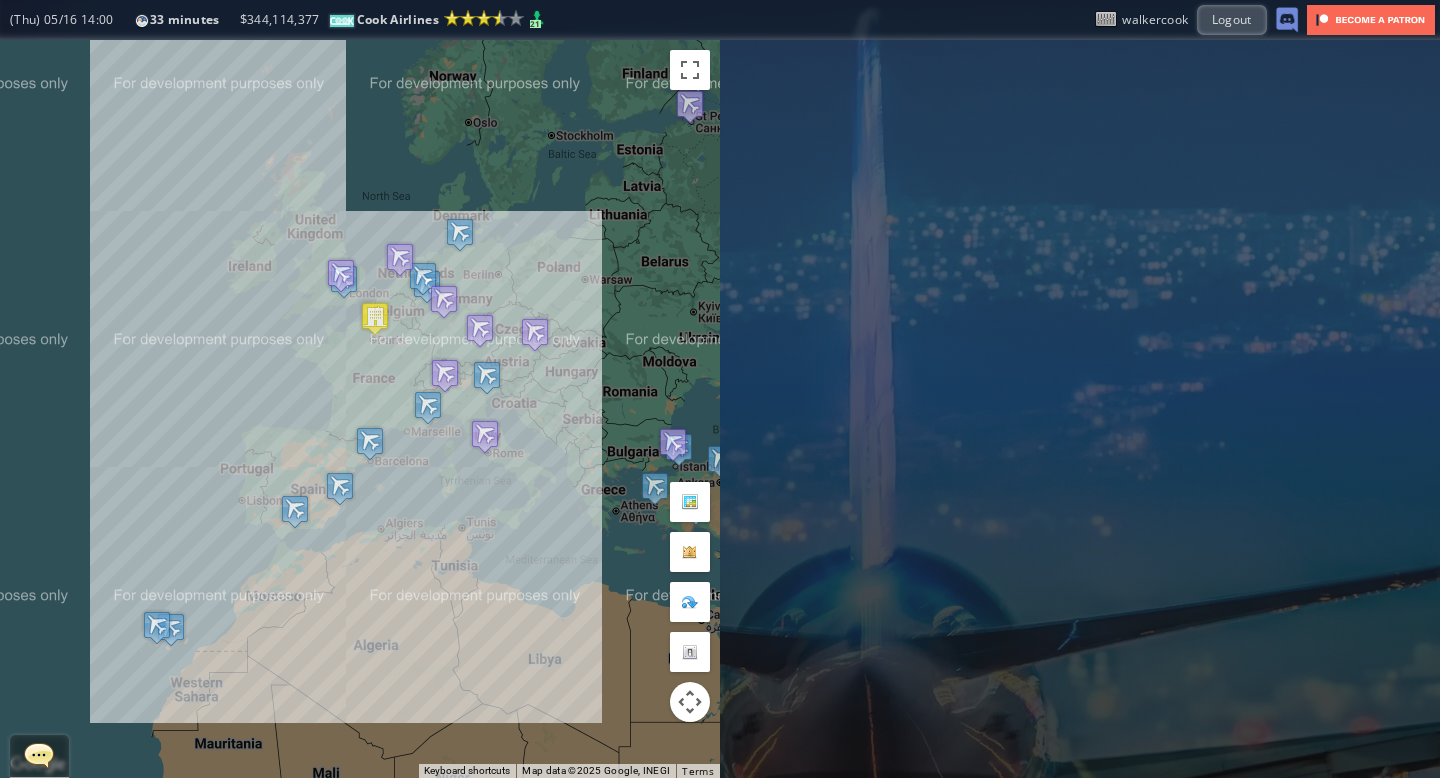 drag, startPoint x: 192, startPoint y: 330, endPoint x: 192, endPoint y: 318, distance: 12 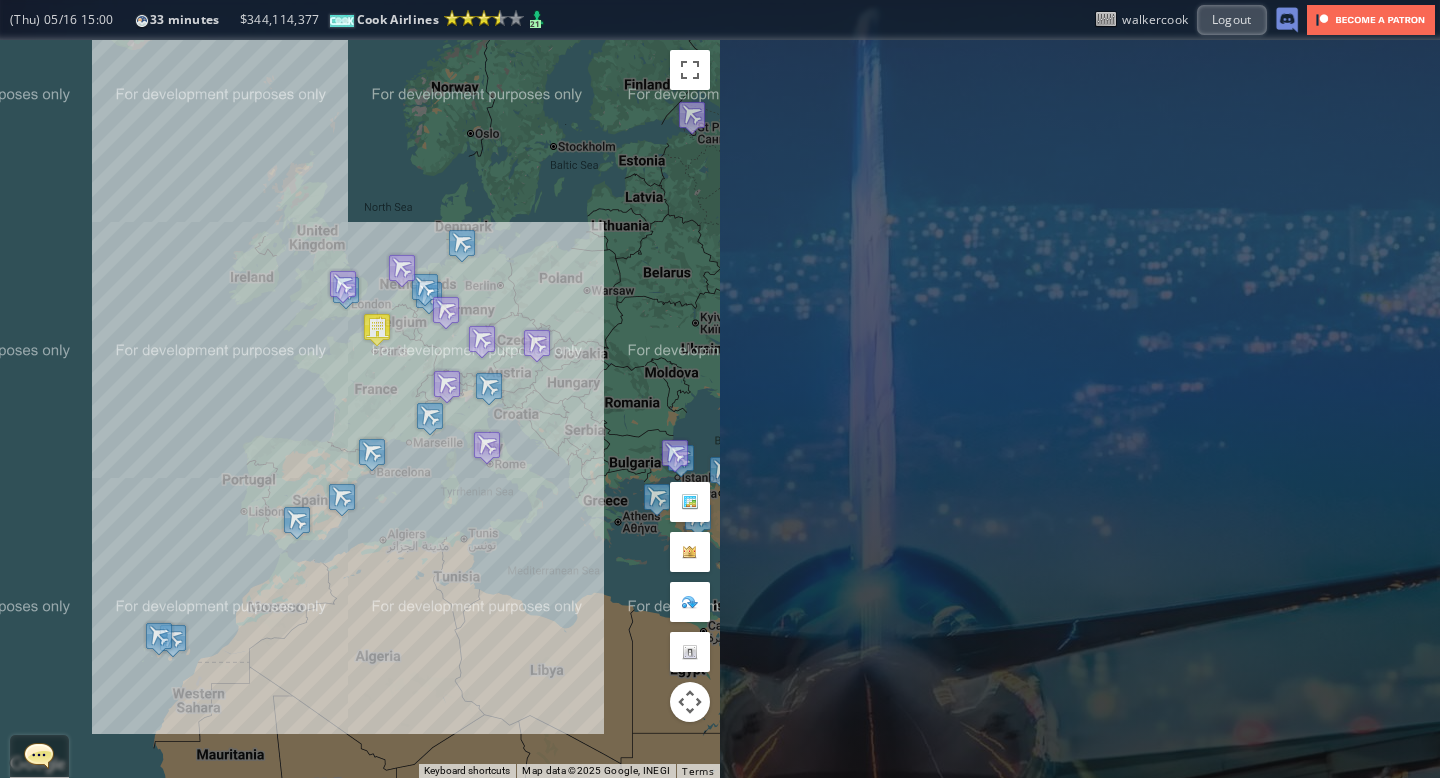 drag, startPoint x: 184, startPoint y: 319, endPoint x: 186, endPoint y: 331, distance: 12.165525 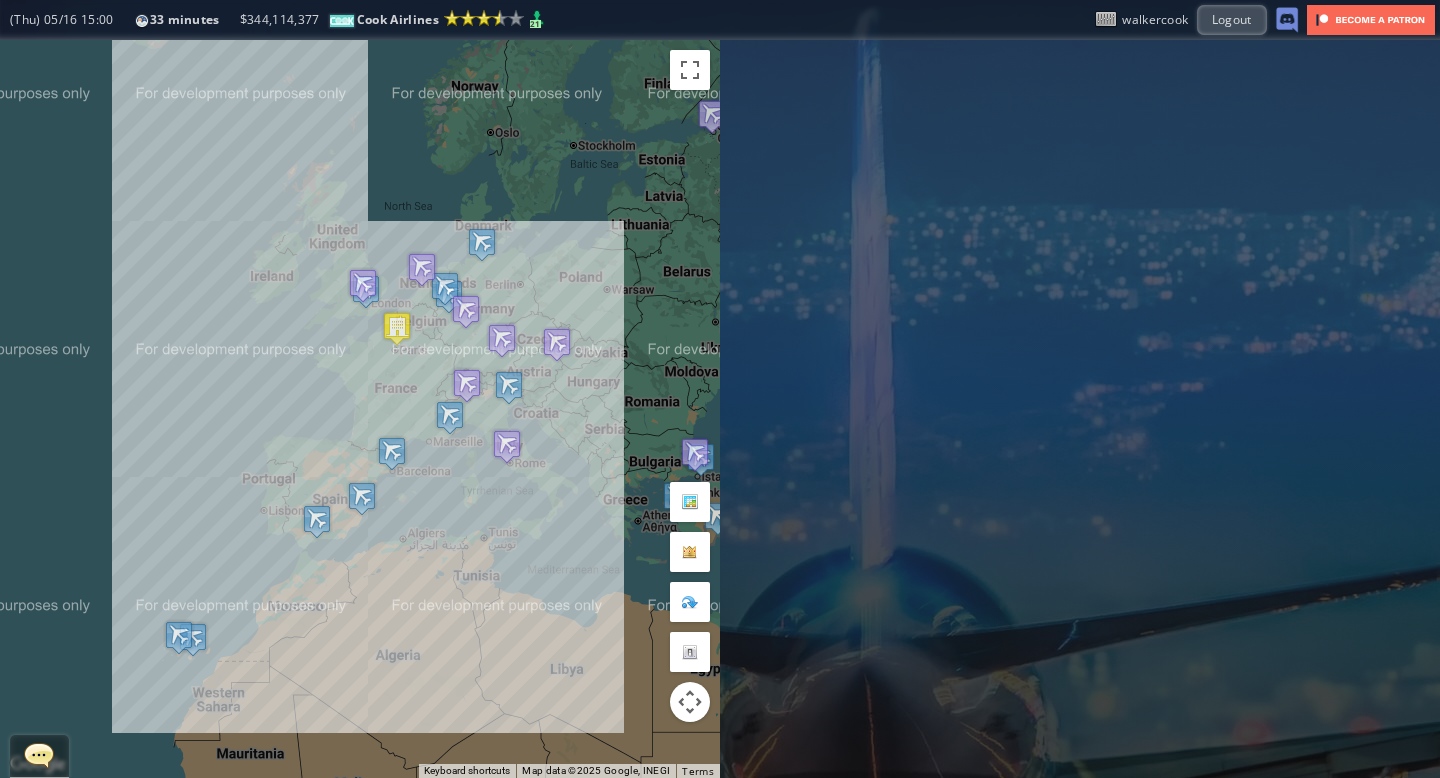 drag, startPoint x: 186, startPoint y: 331, endPoint x: 208, endPoint y: 330, distance: 22.022715 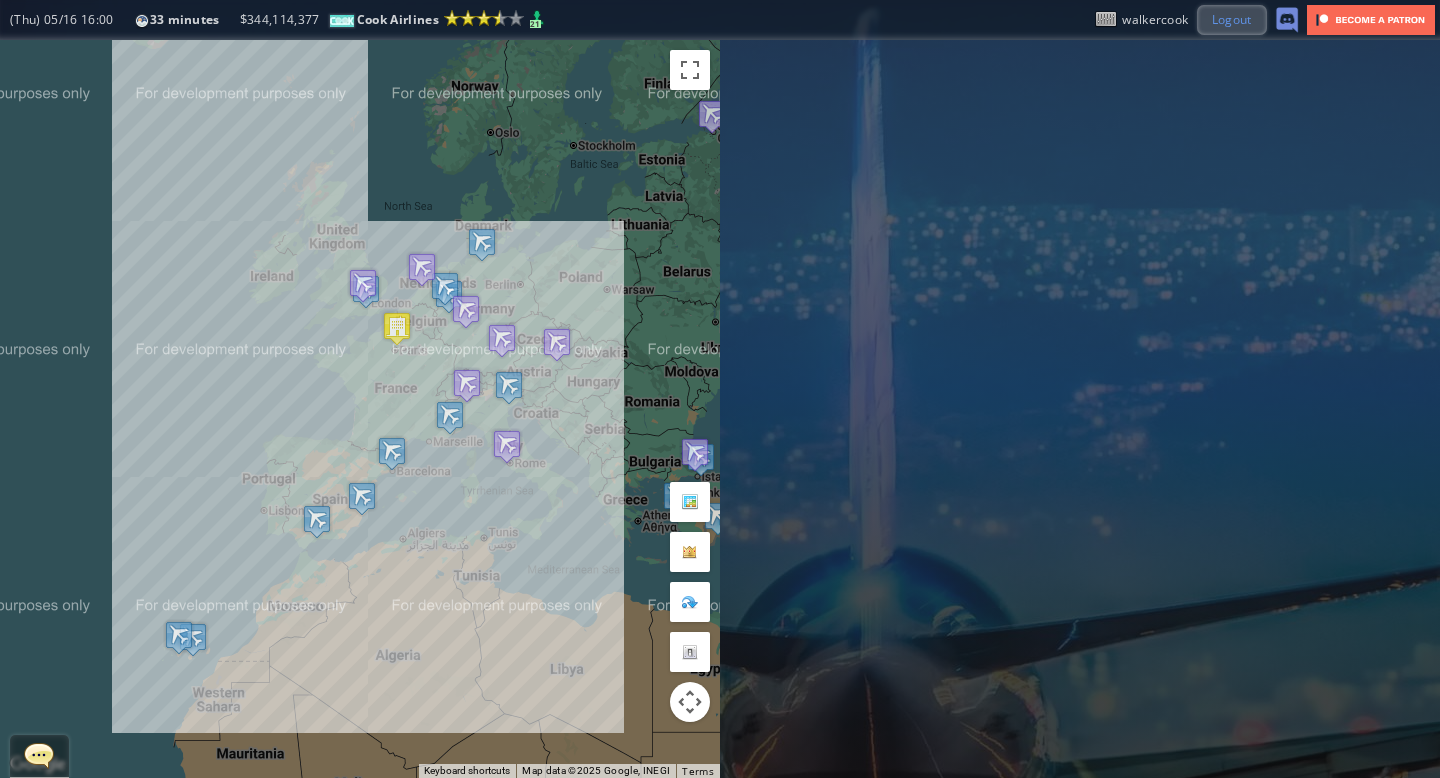 click on "Logout" at bounding box center (1232, 19) 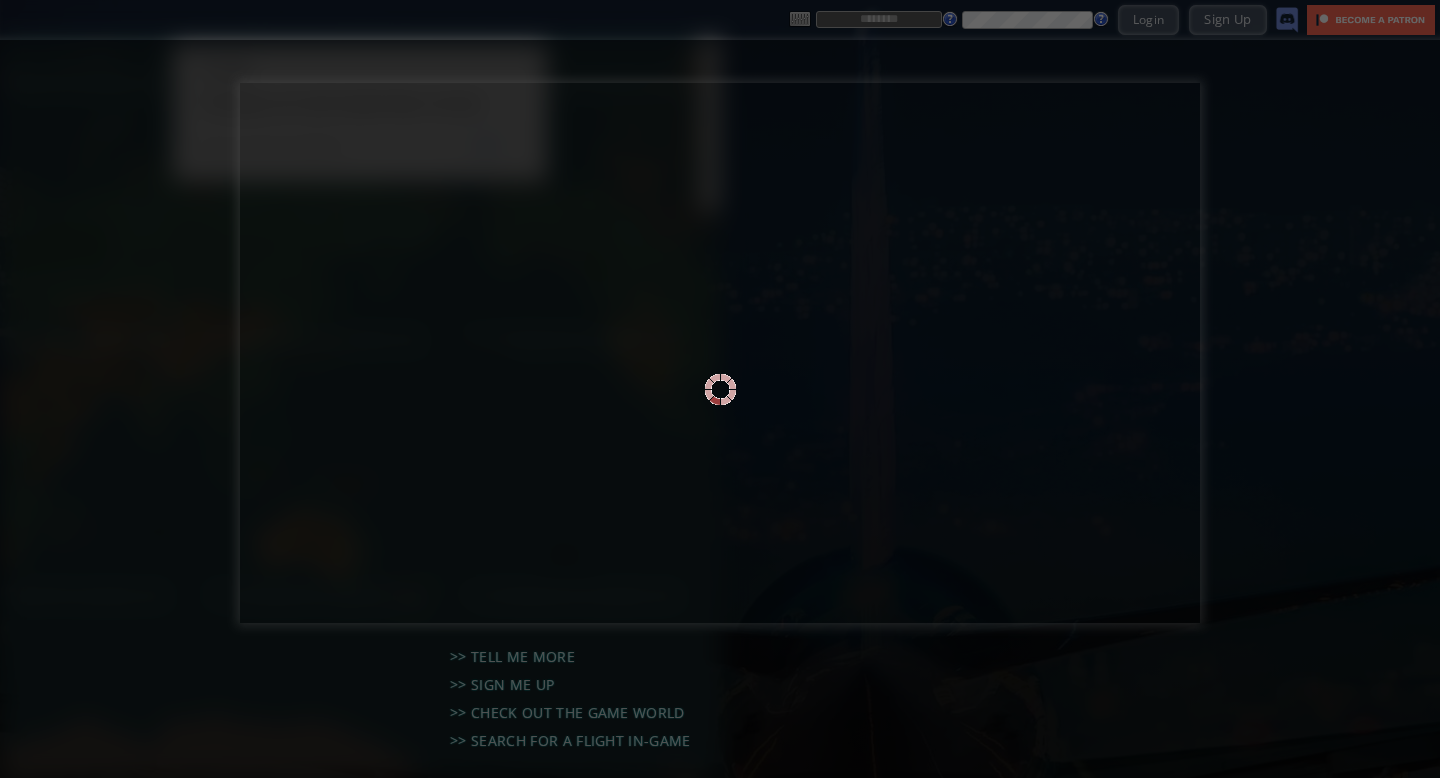 scroll, scrollTop: 0, scrollLeft: 0, axis: both 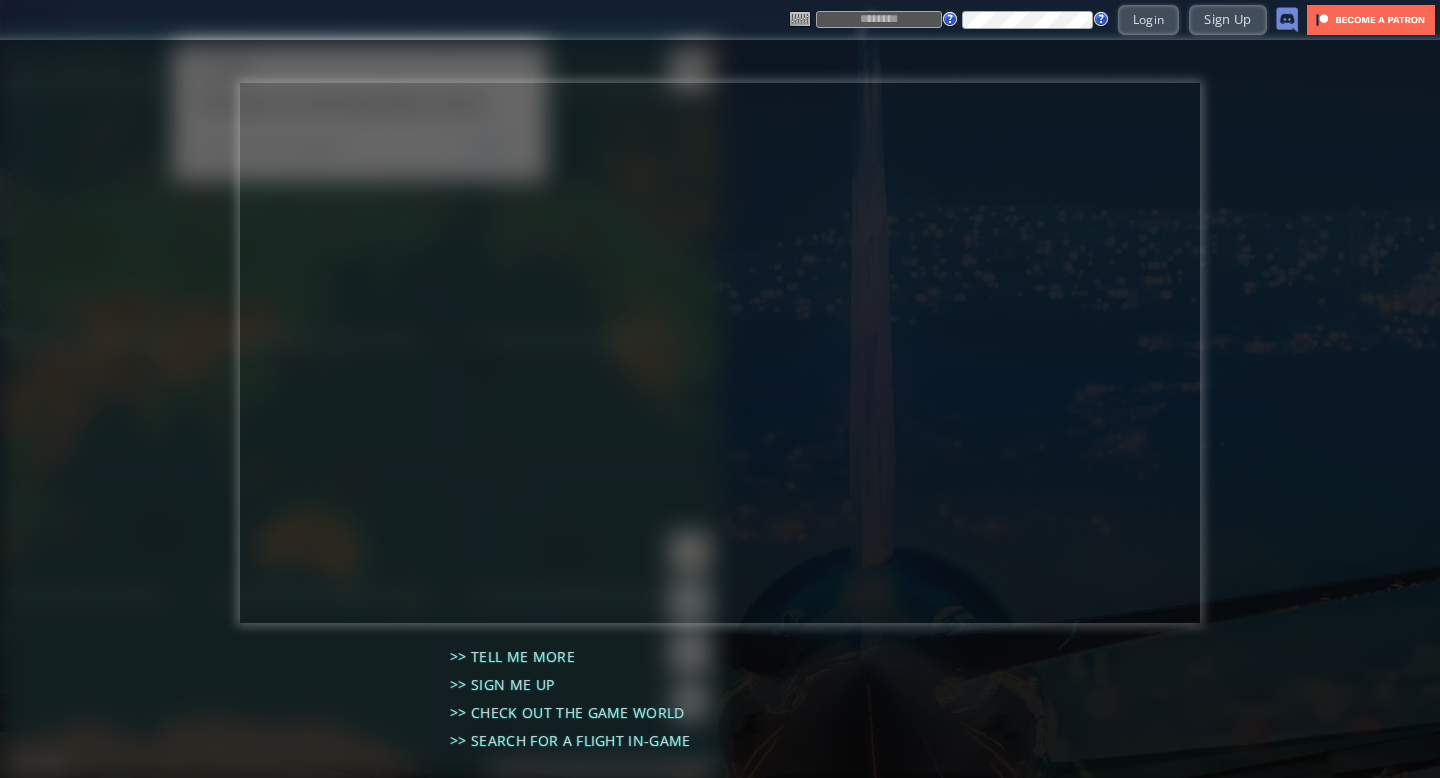 click at bounding box center [879, 19] 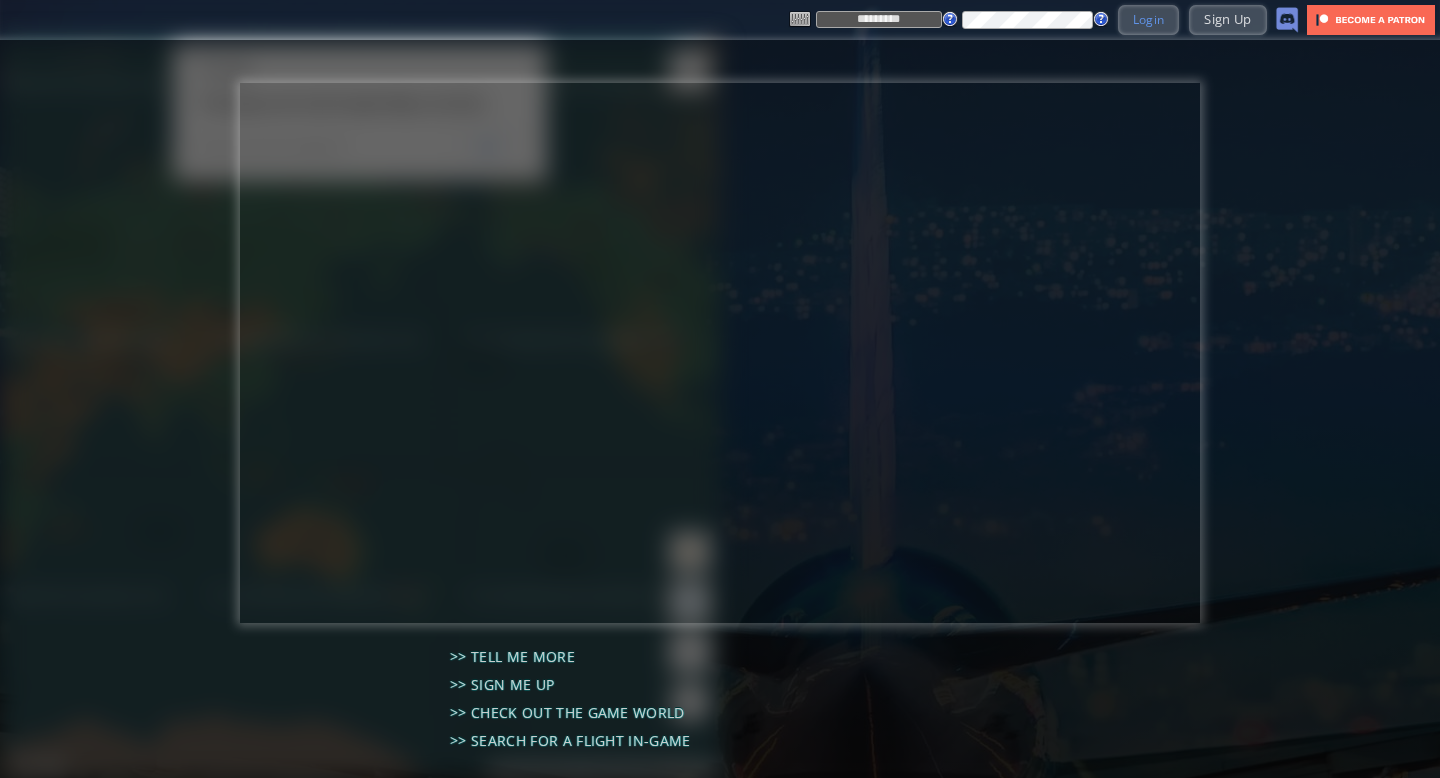 click on "Login" at bounding box center [1149, 19] 